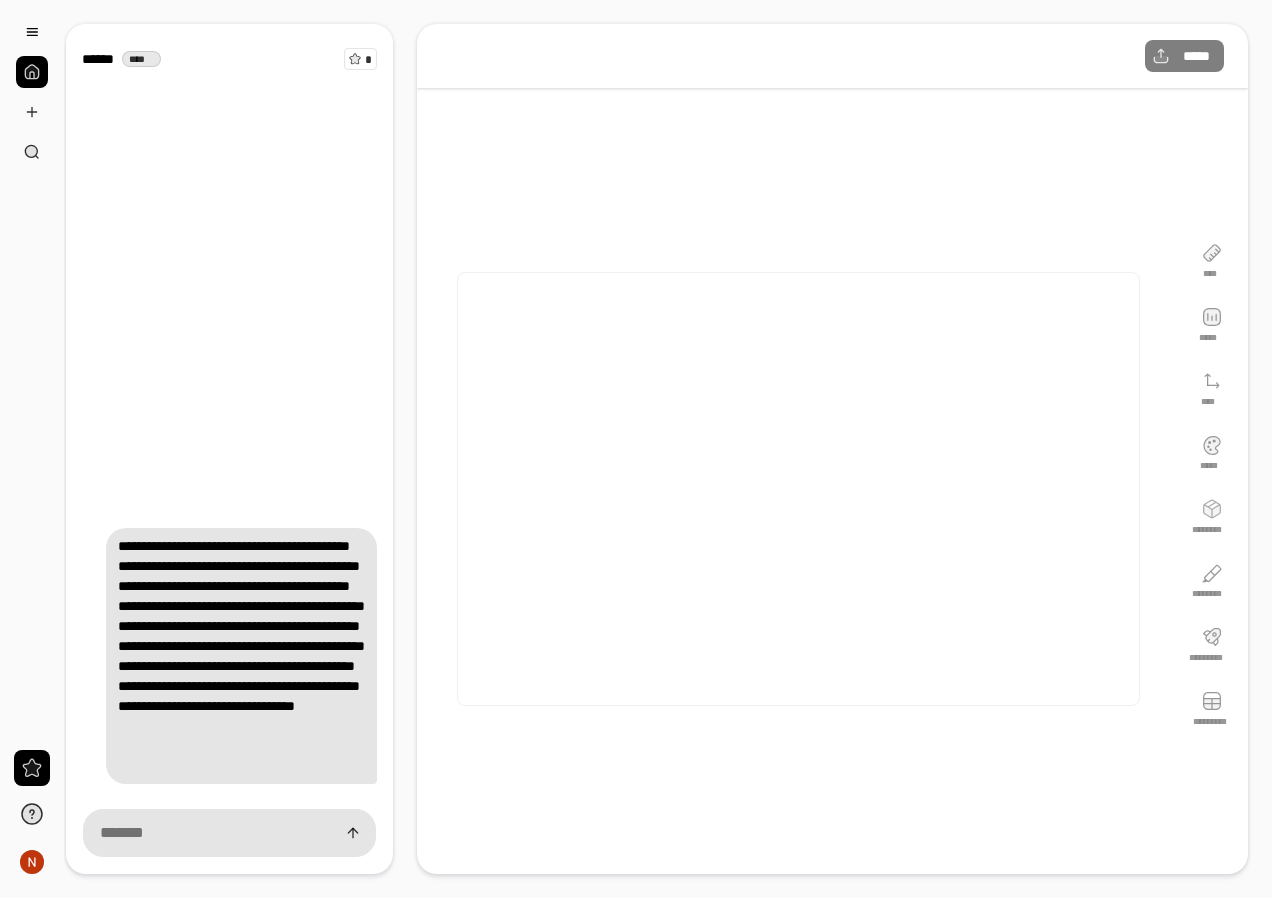 scroll, scrollTop: 0, scrollLeft: 0, axis: both 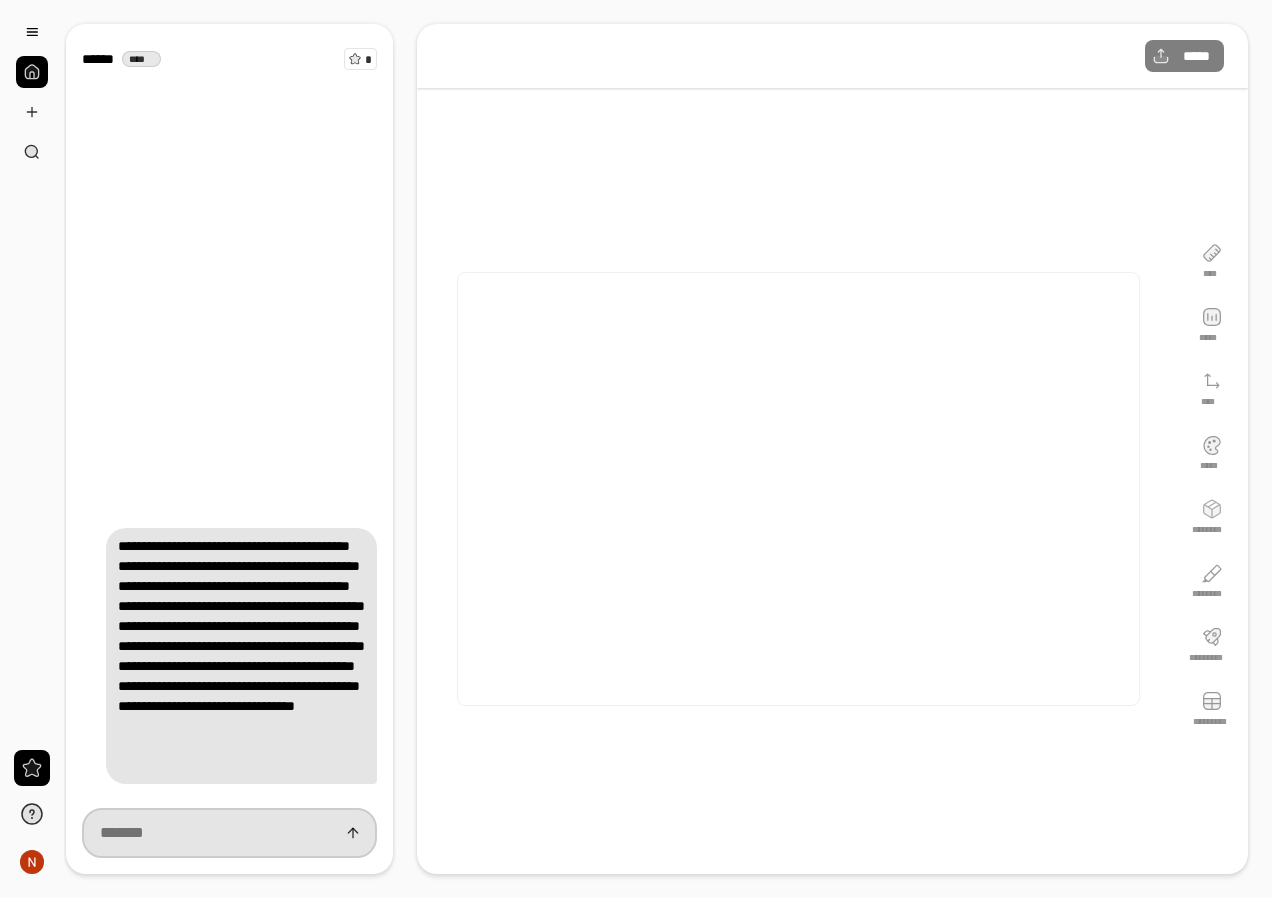 click at bounding box center (229, 833) 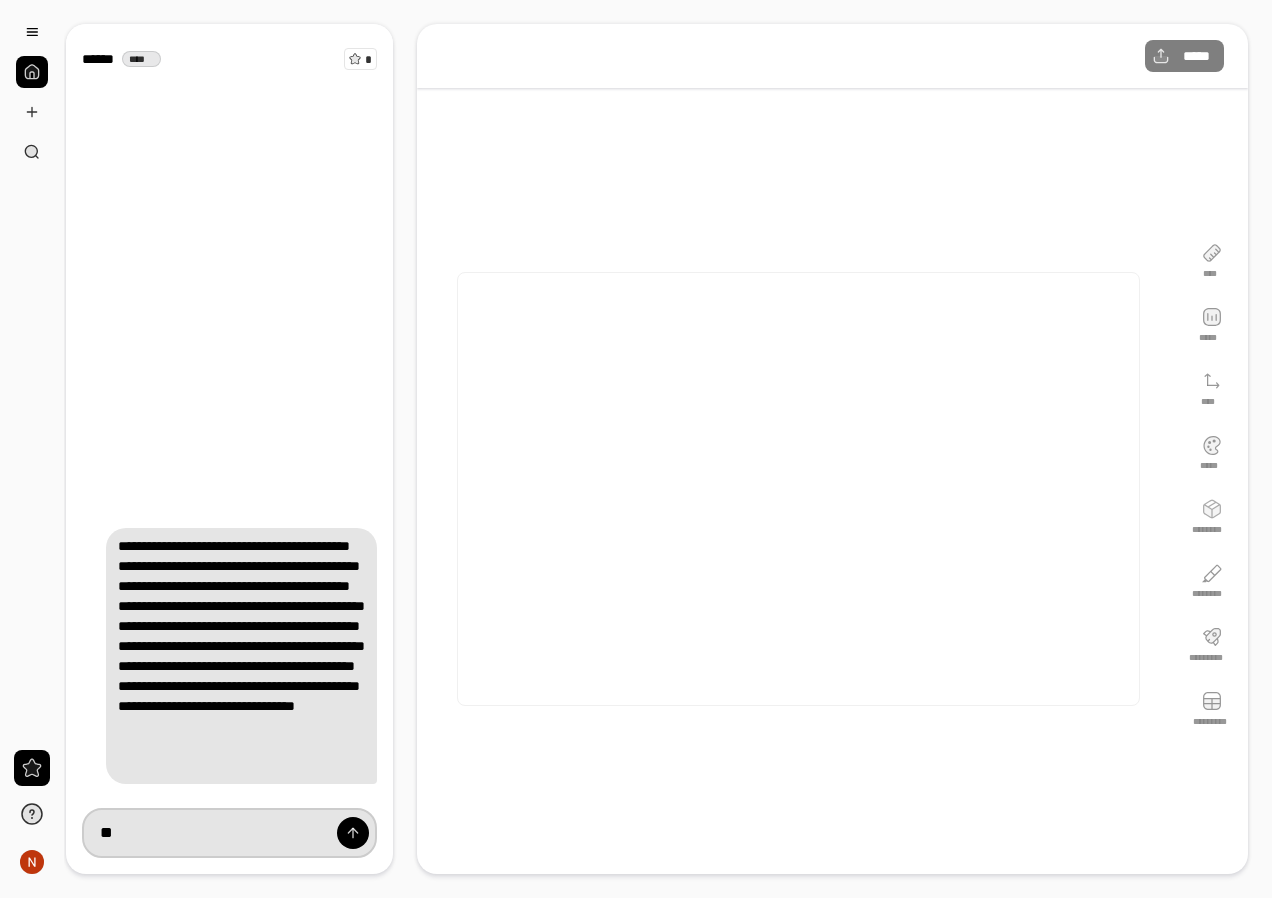 type on "*" 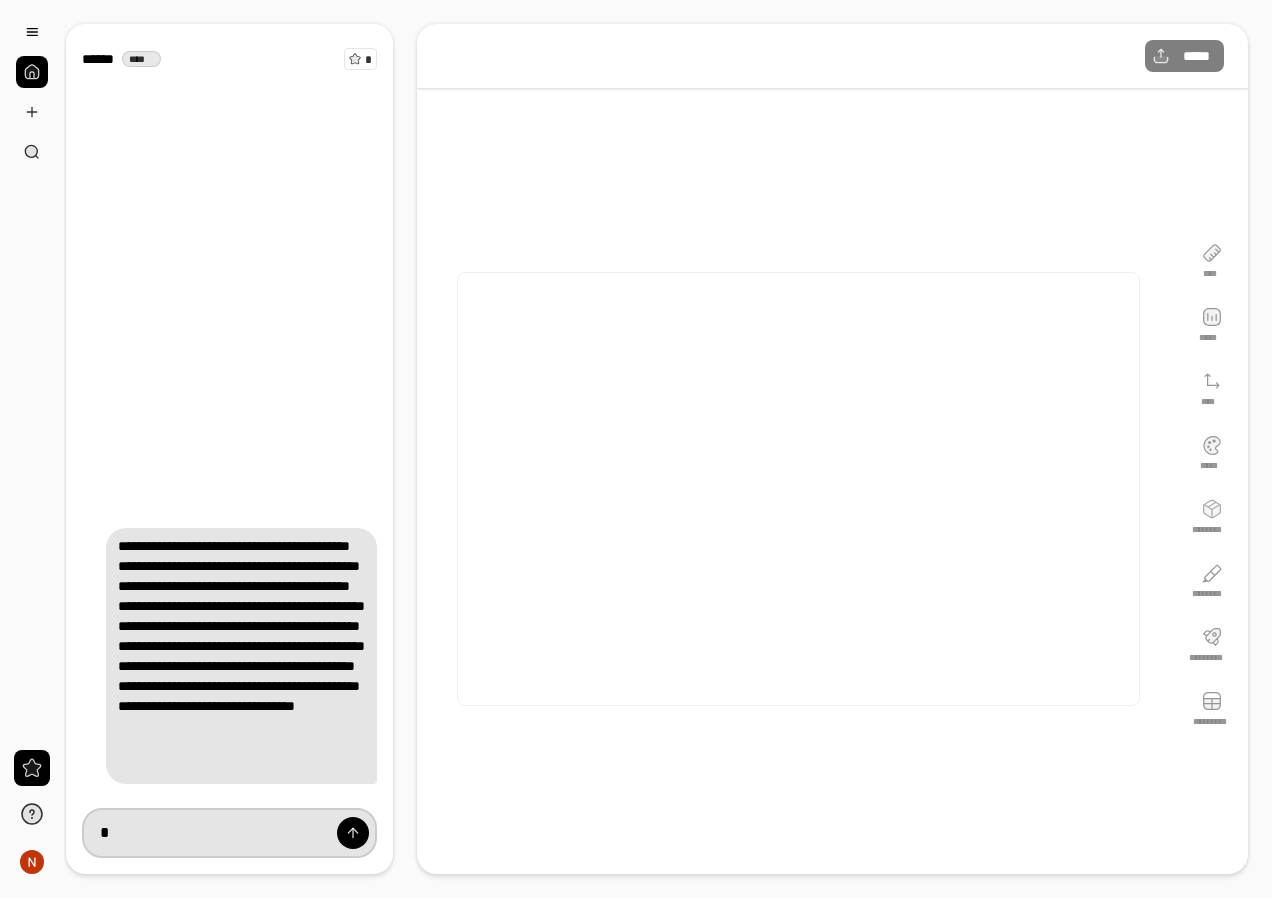 type 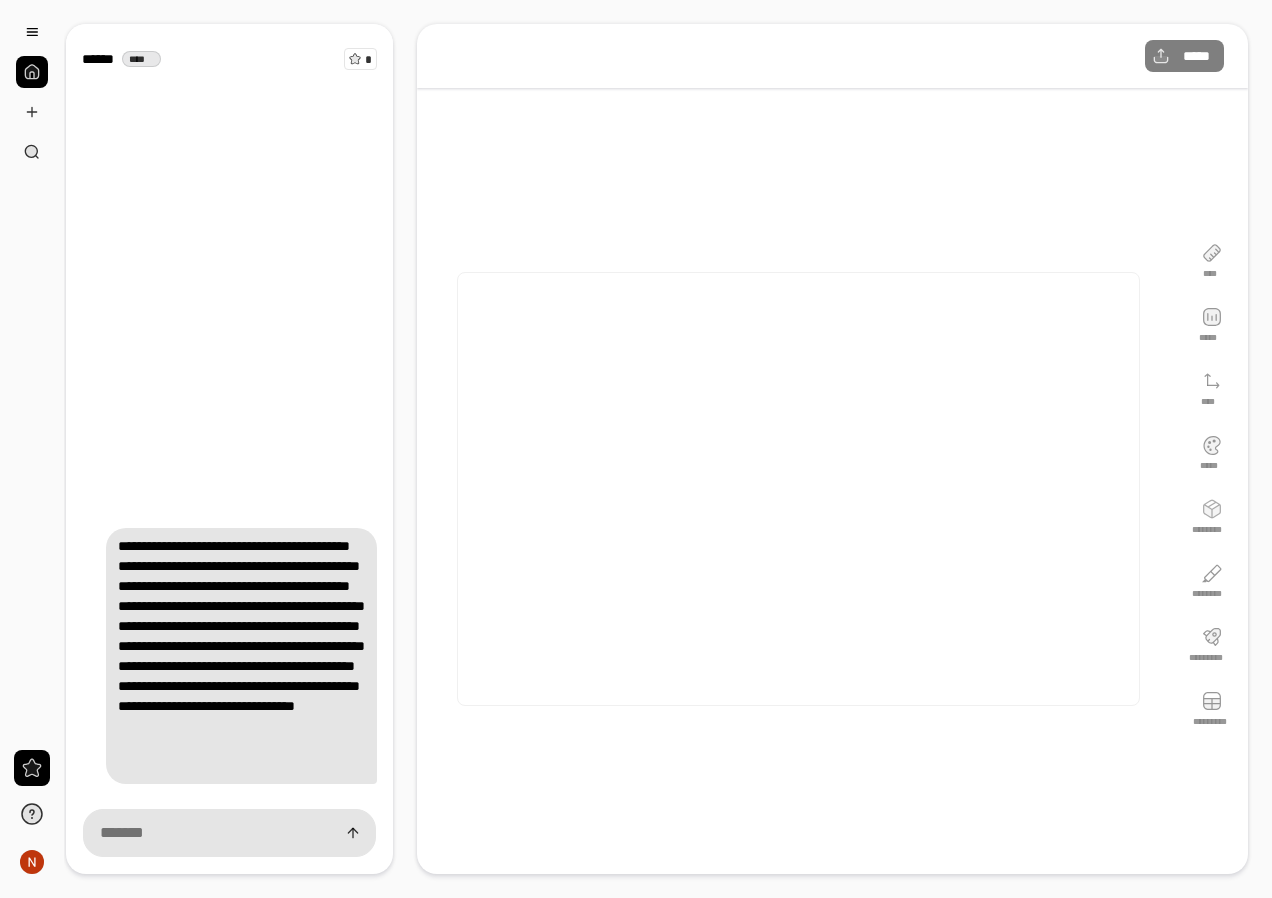 click on "**** ***** **** ***** ******** ******** ********* *********" at bounding box center [1212, 489] 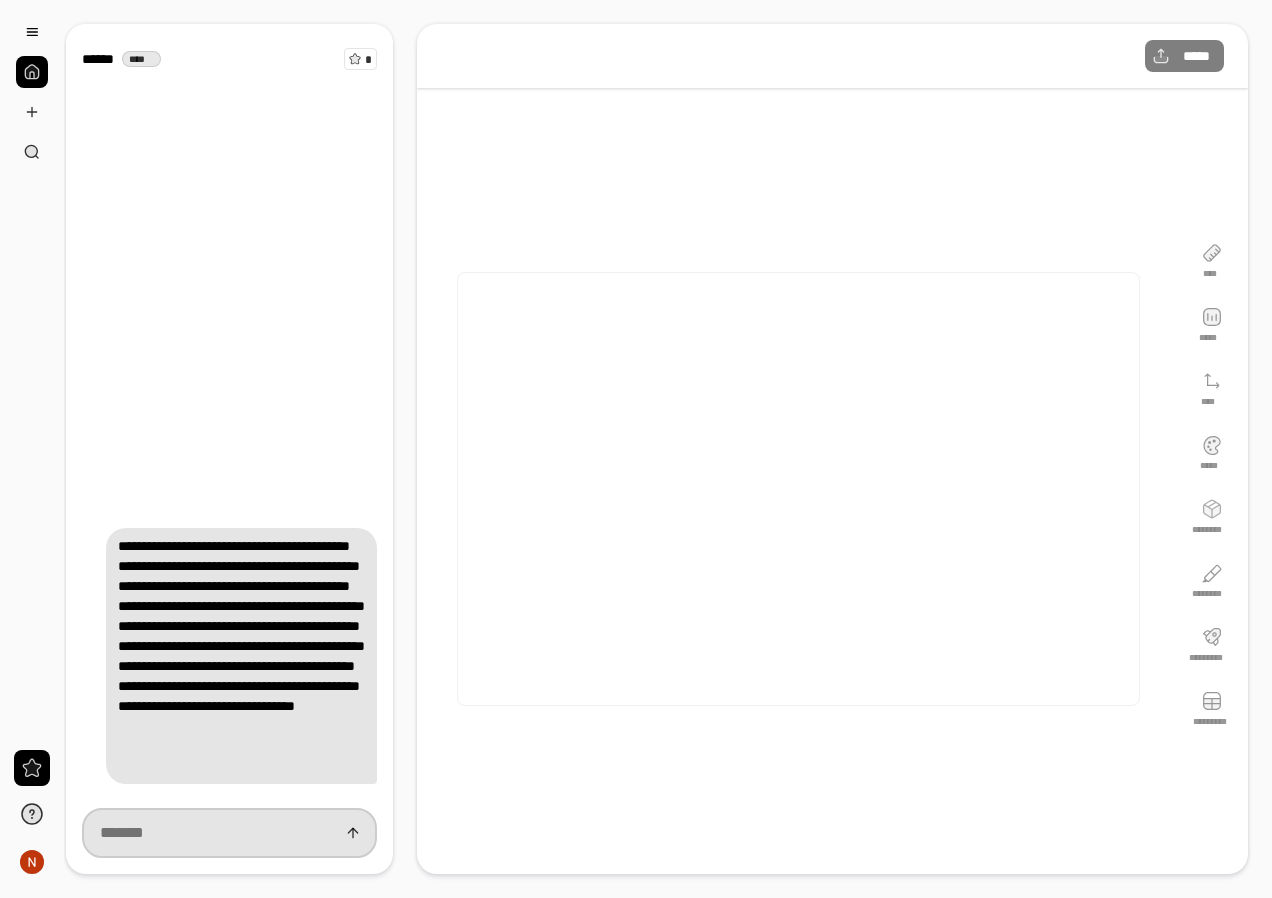 click at bounding box center (229, 833) 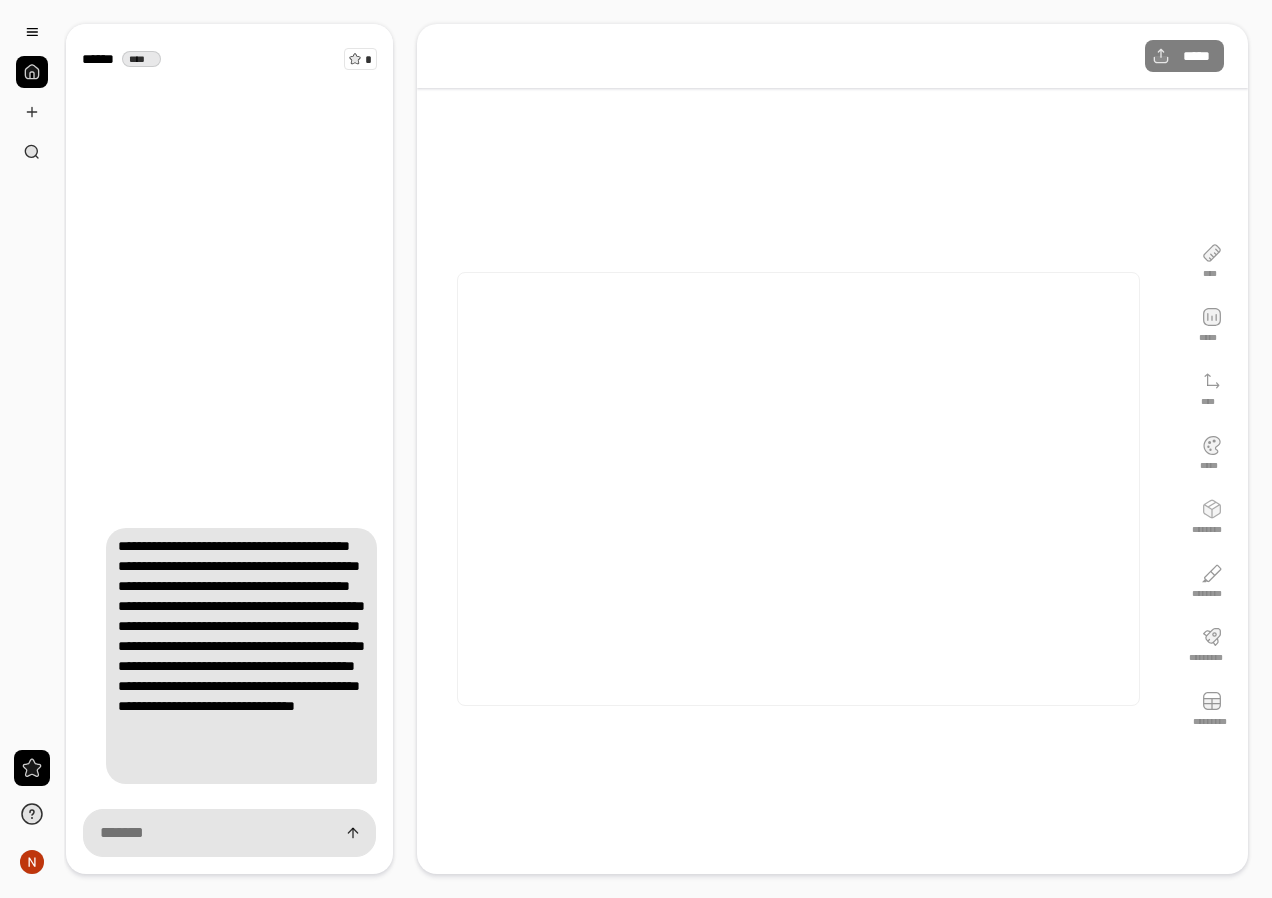 click at bounding box center [32, 92] 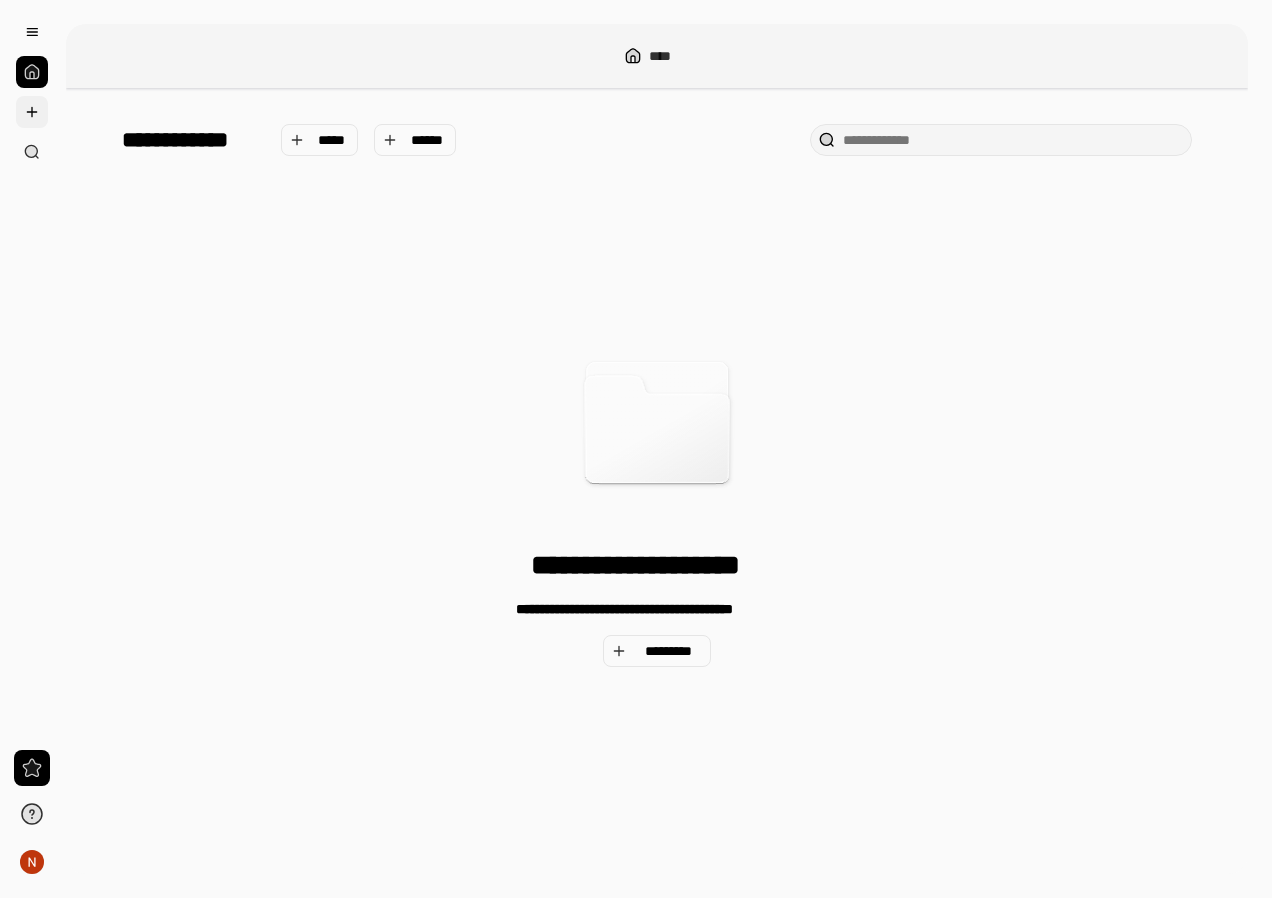click at bounding box center [32, 112] 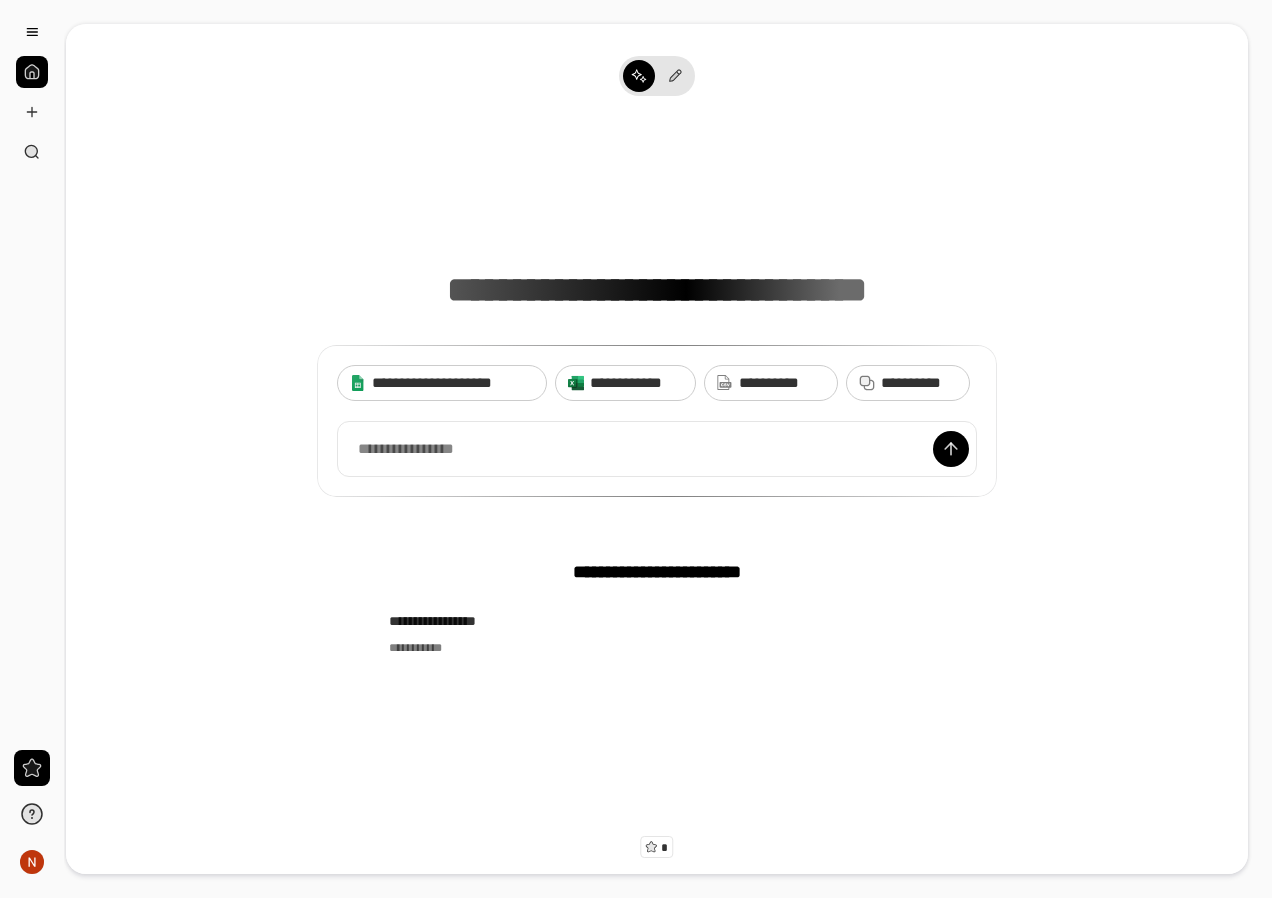 click on "**********" at bounding box center (657, 572) 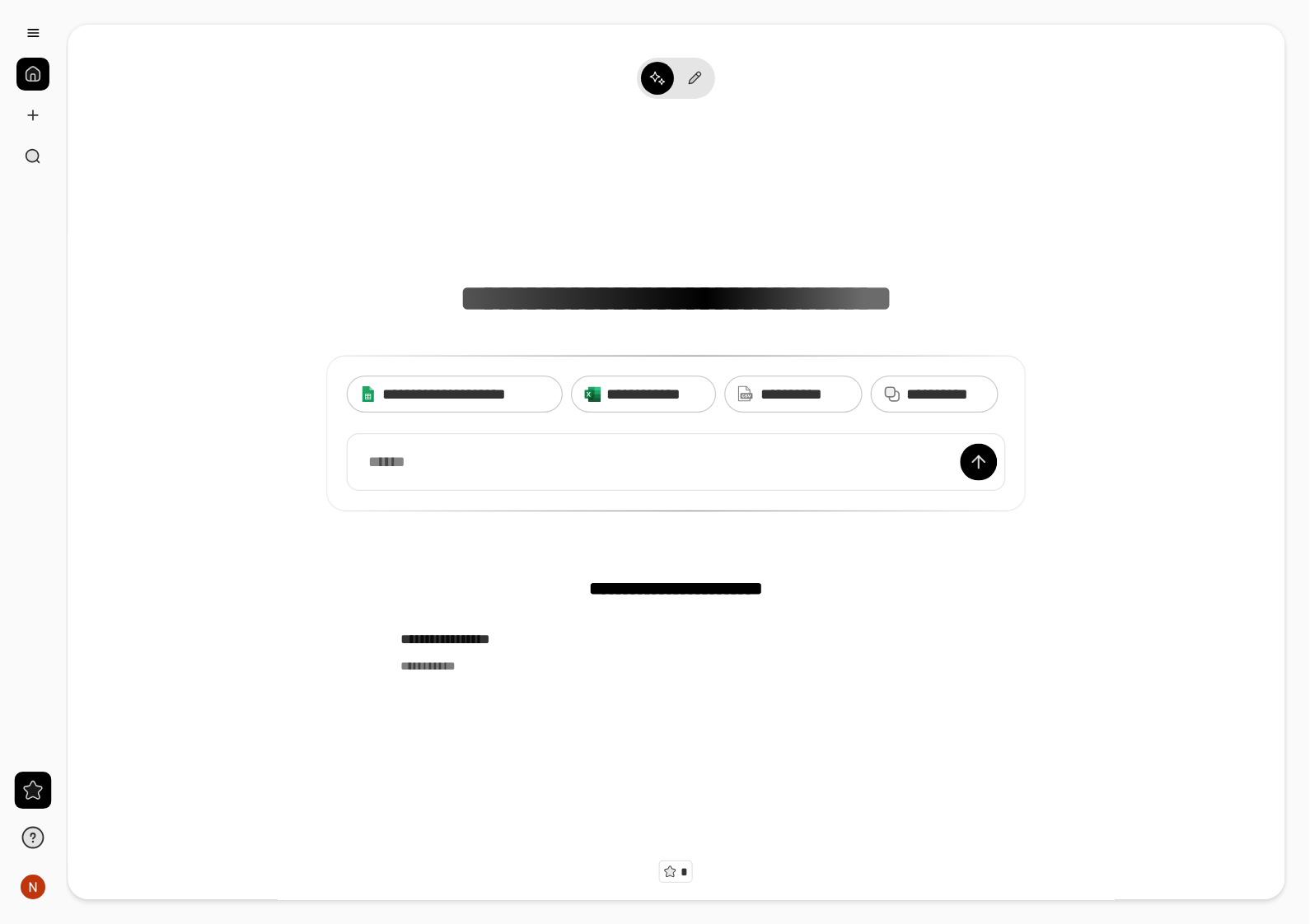 scroll, scrollTop: 12, scrollLeft: 0, axis: vertical 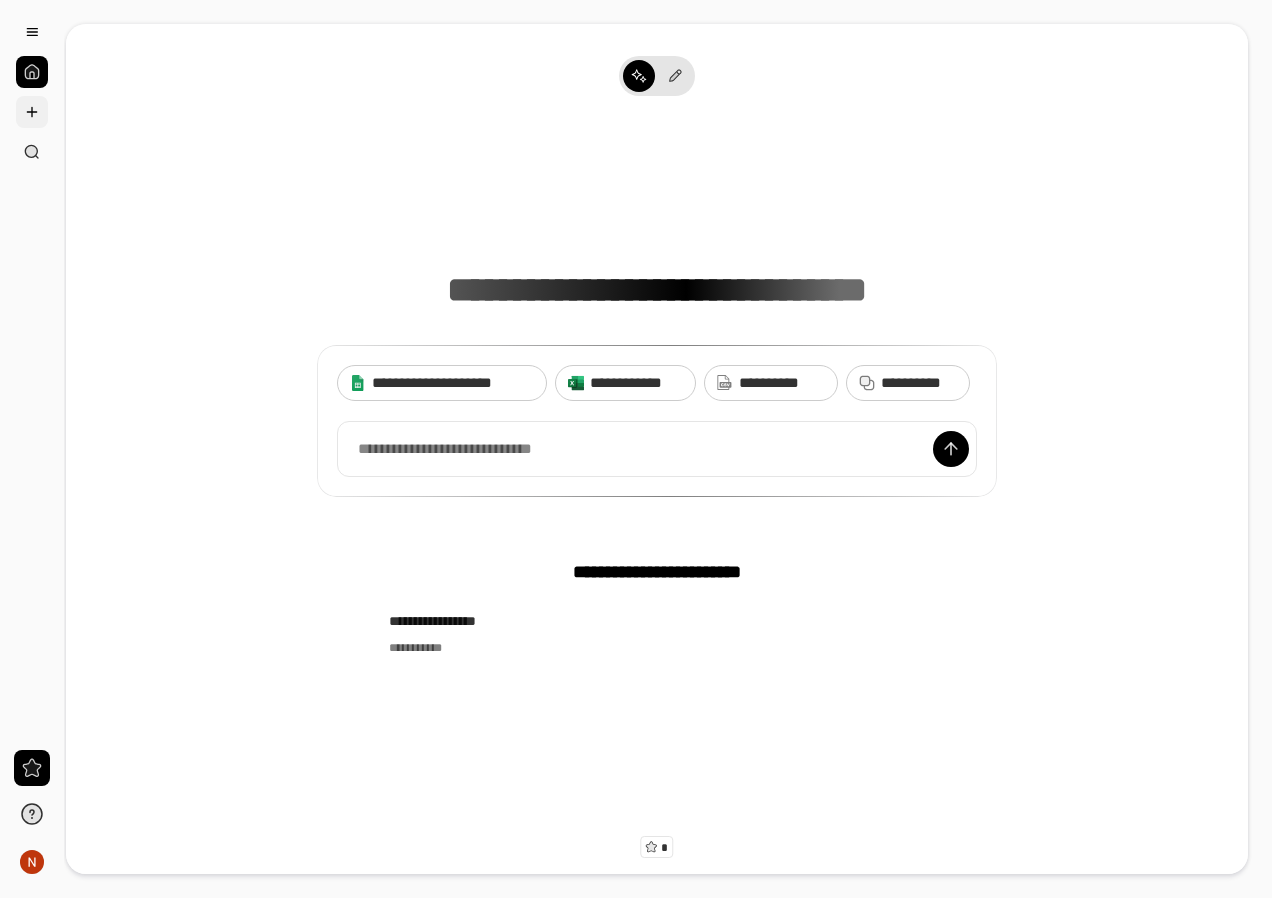 click at bounding box center (32, 112) 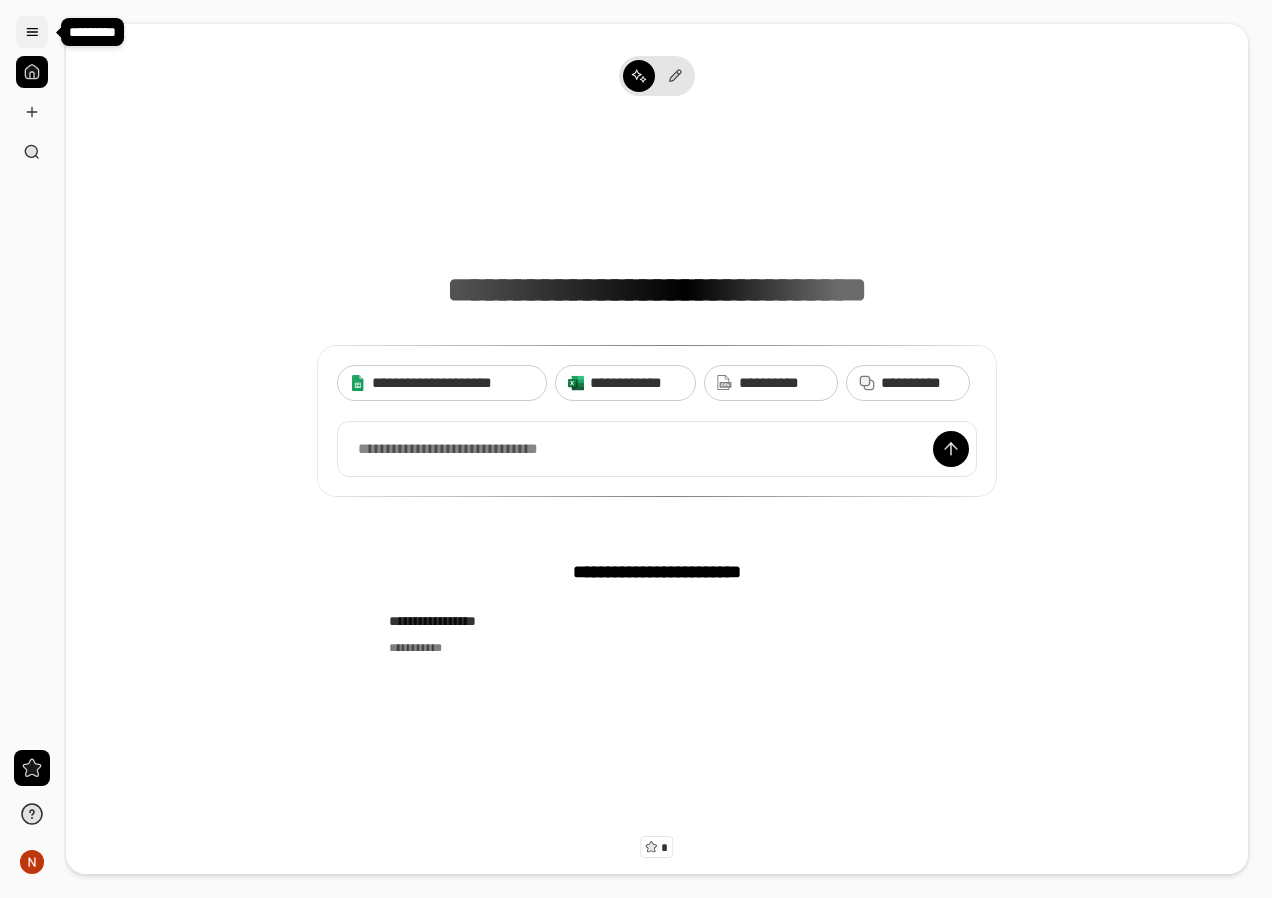 click at bounding box center [32, 32] 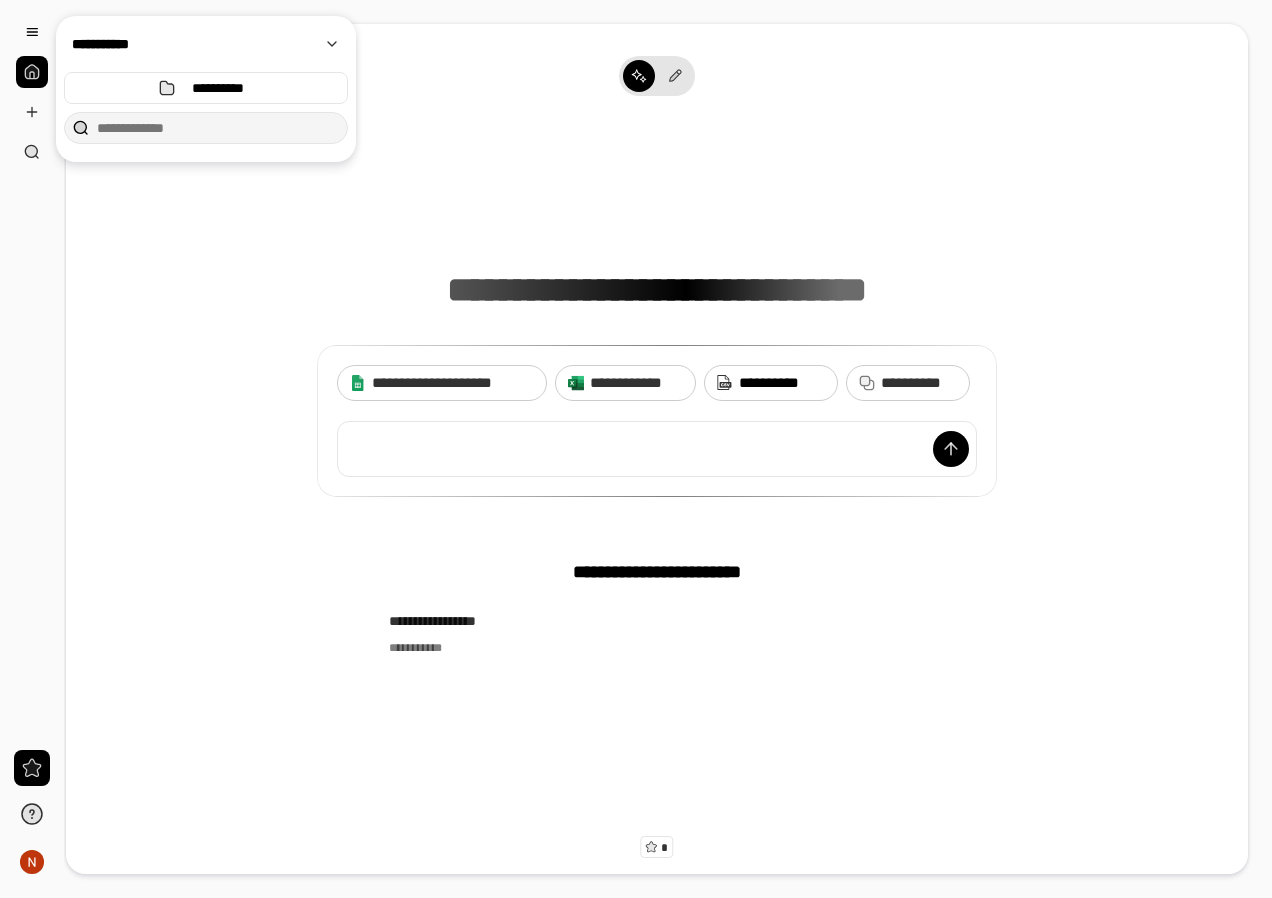 click on "**********" at bounding box center [782, 383] 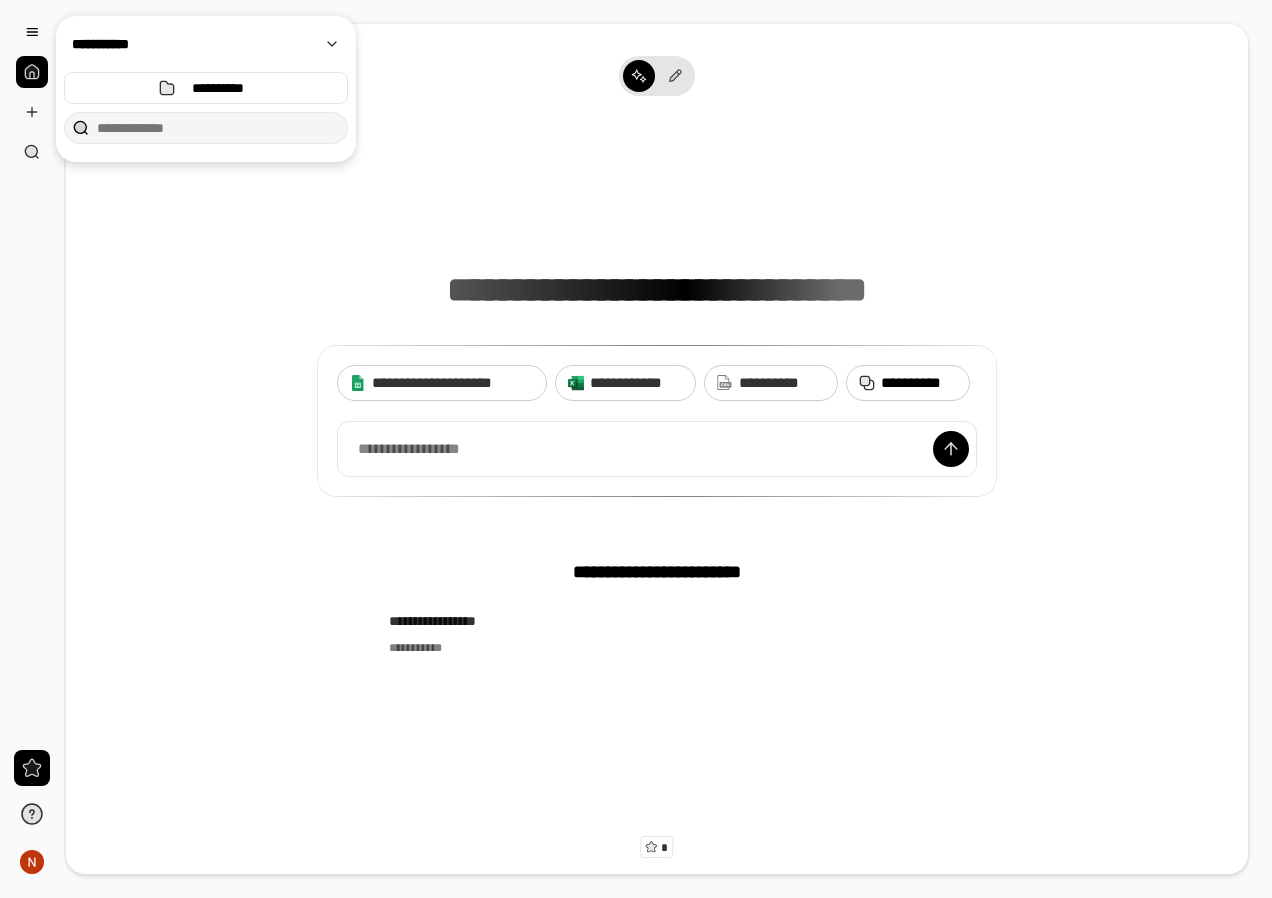 click on "**********" at bounding box center [908, 383] 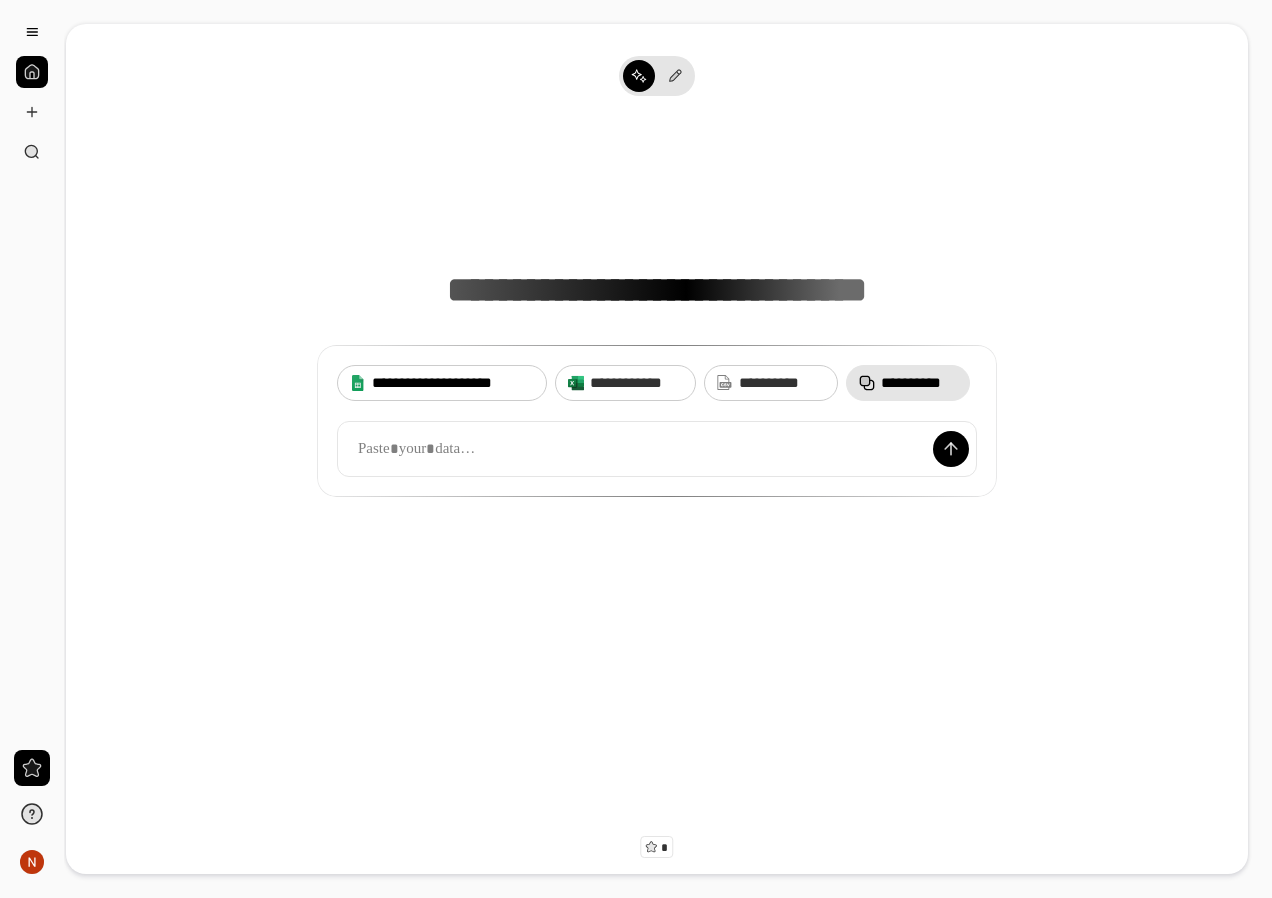 click on "**********" at bounding box center [442, 383] 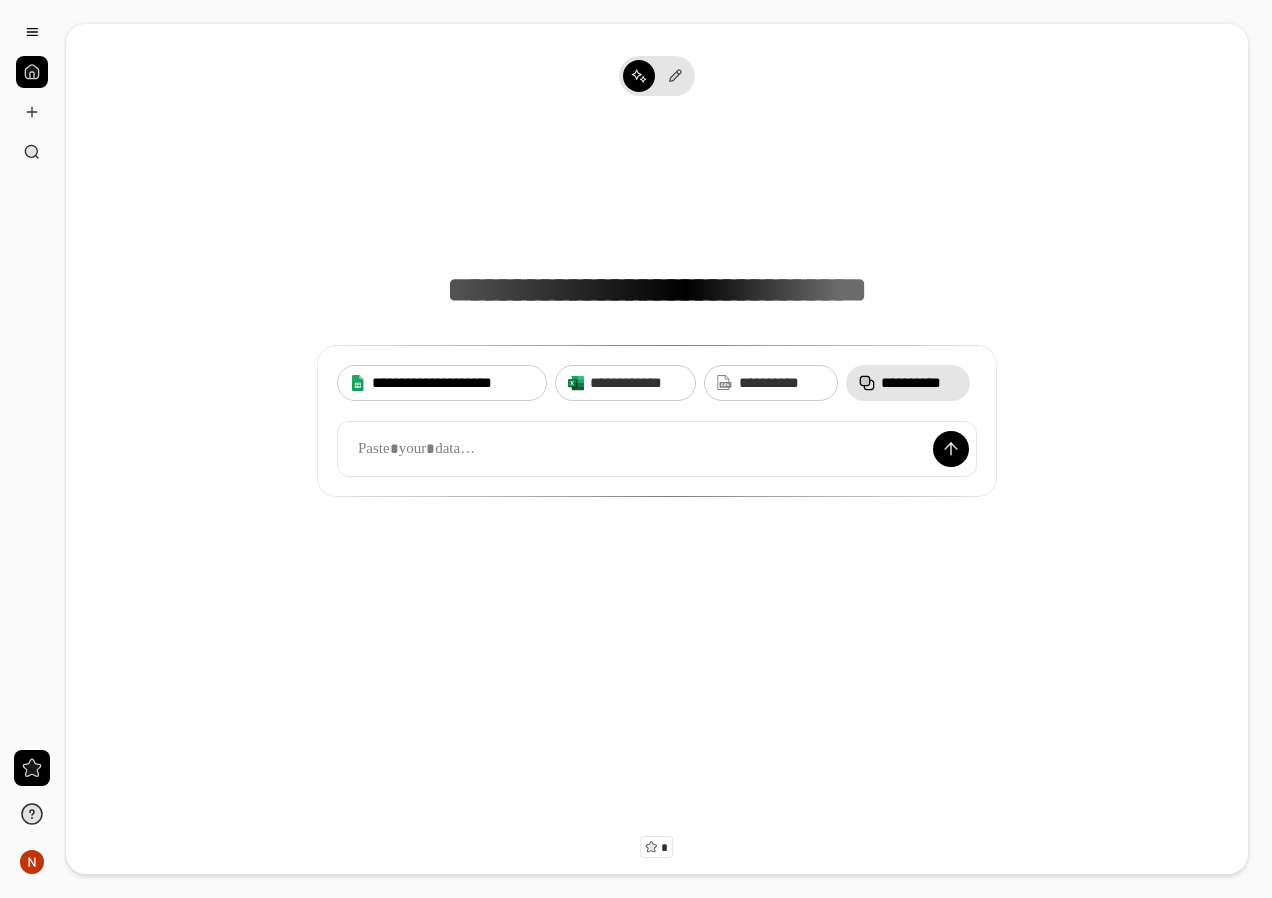 click on "**********" at bounding box center [453, 383] 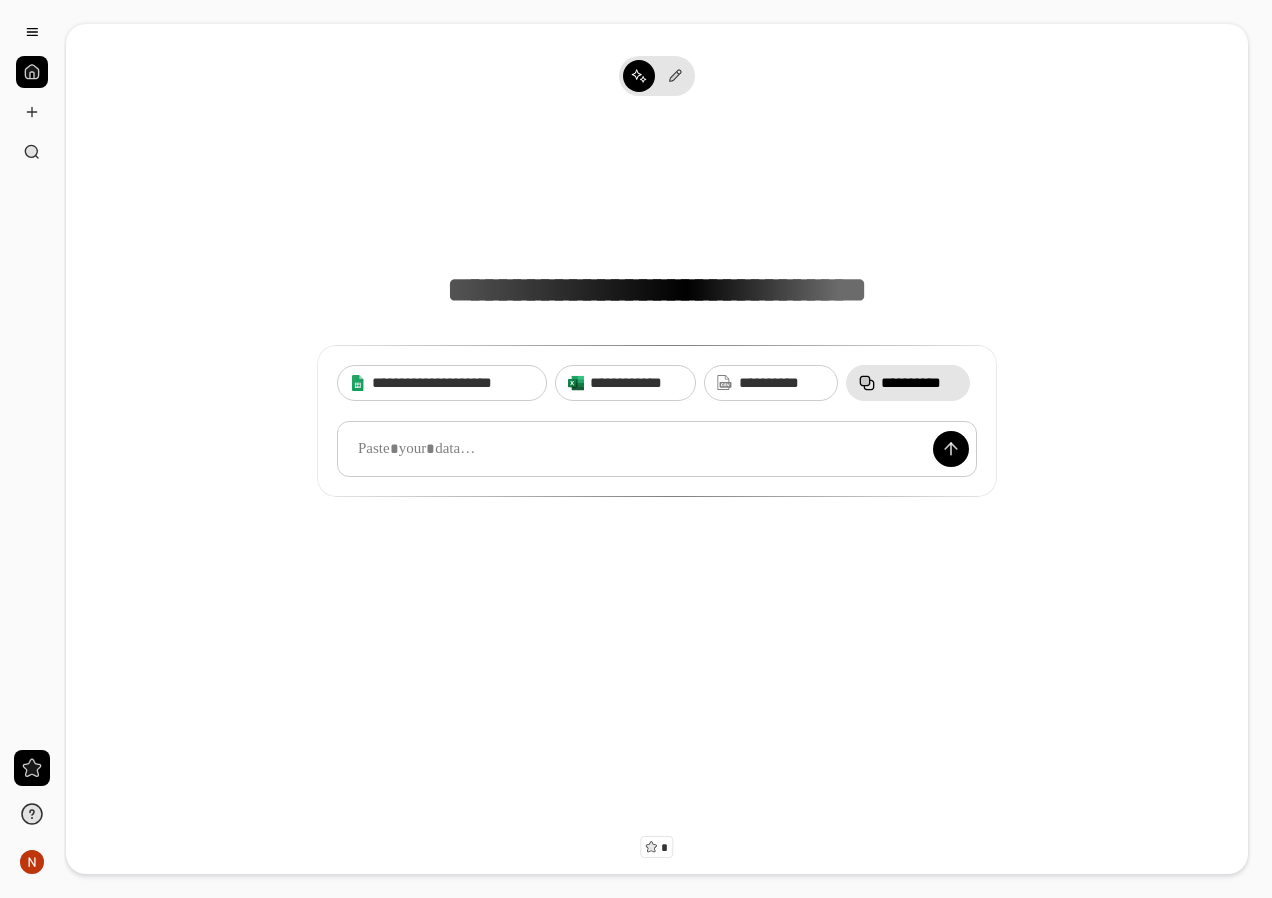 type 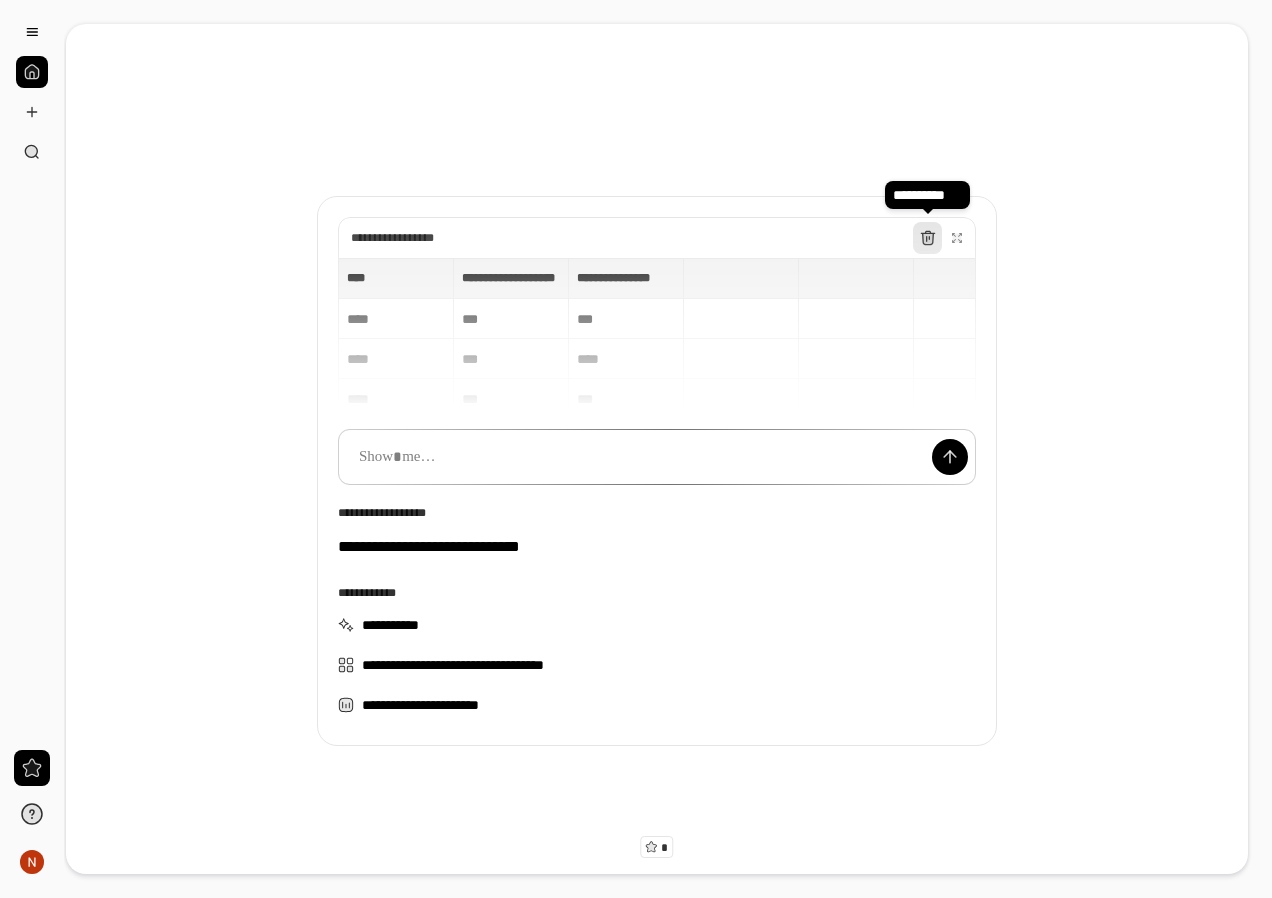 click 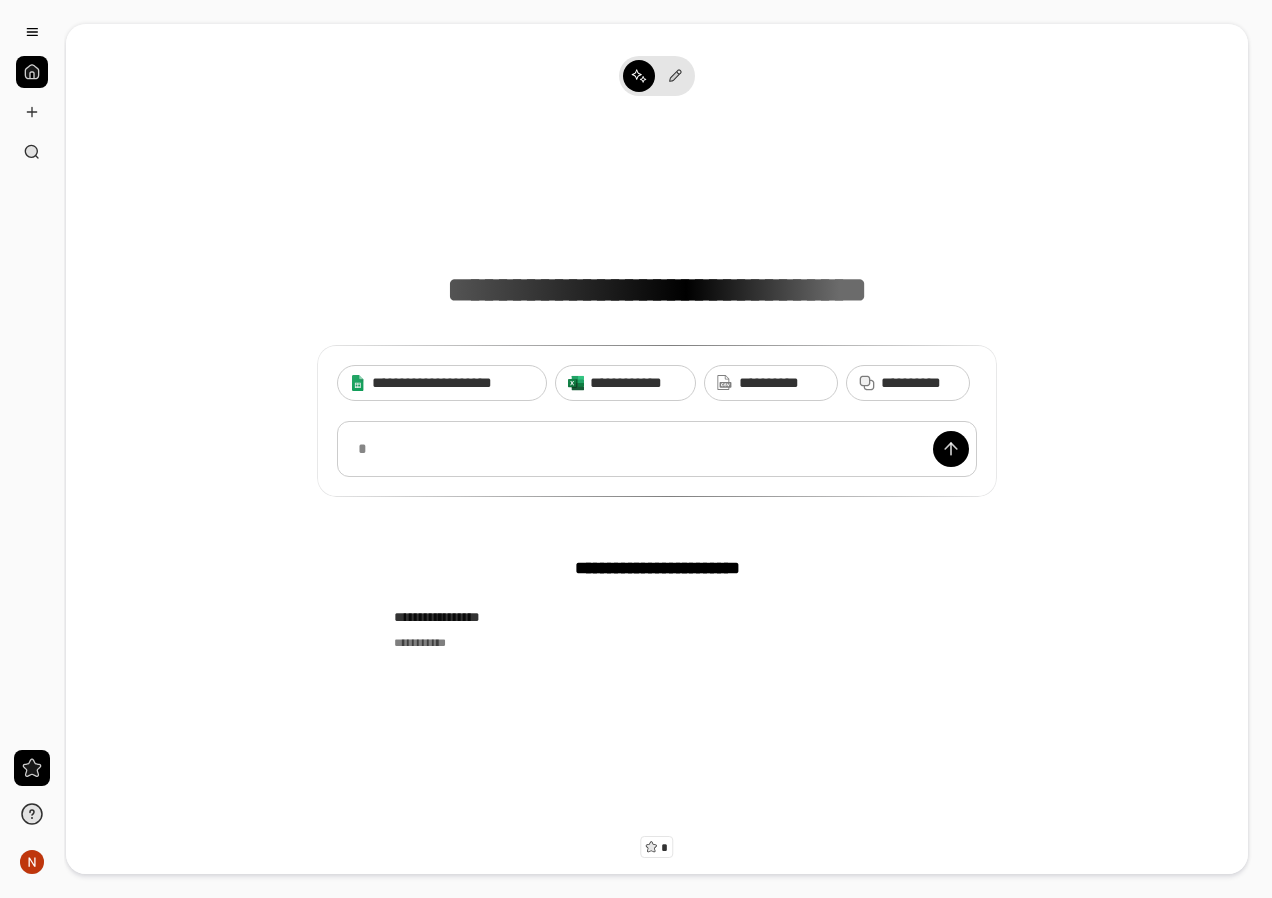 click on "**********" at bounding box center (657, 312) 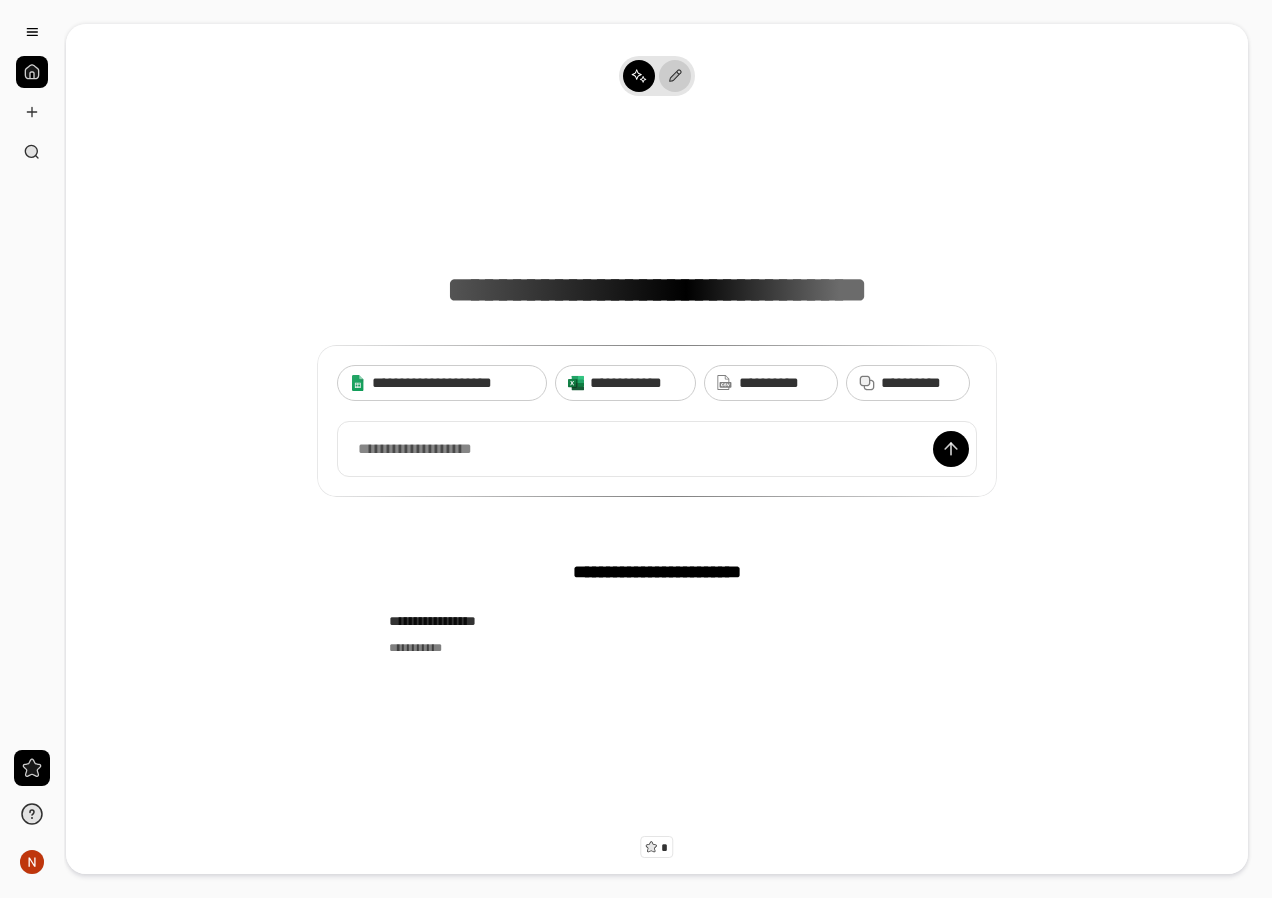click at bounding box center [675, 76] 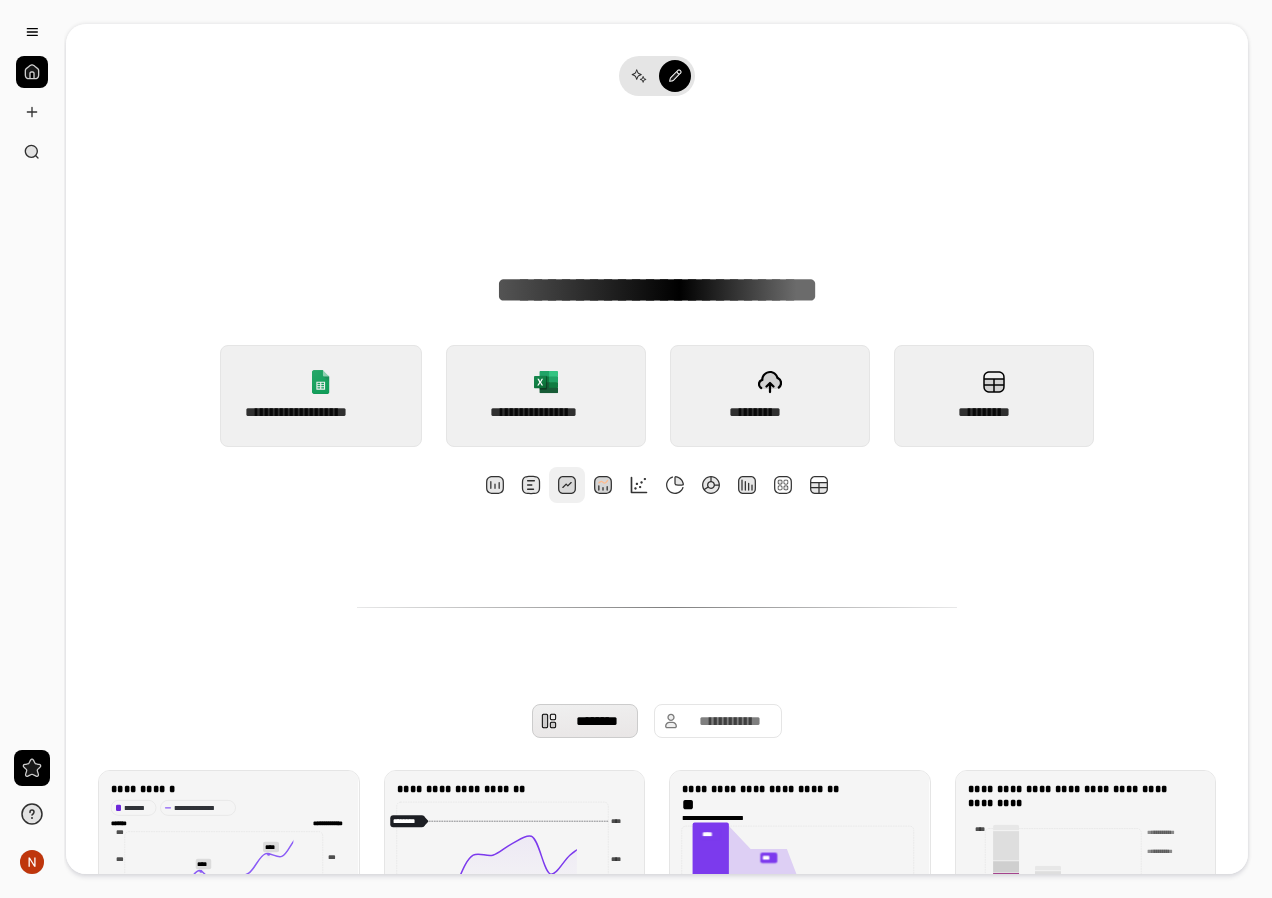 click at bounding box center [567, 485] 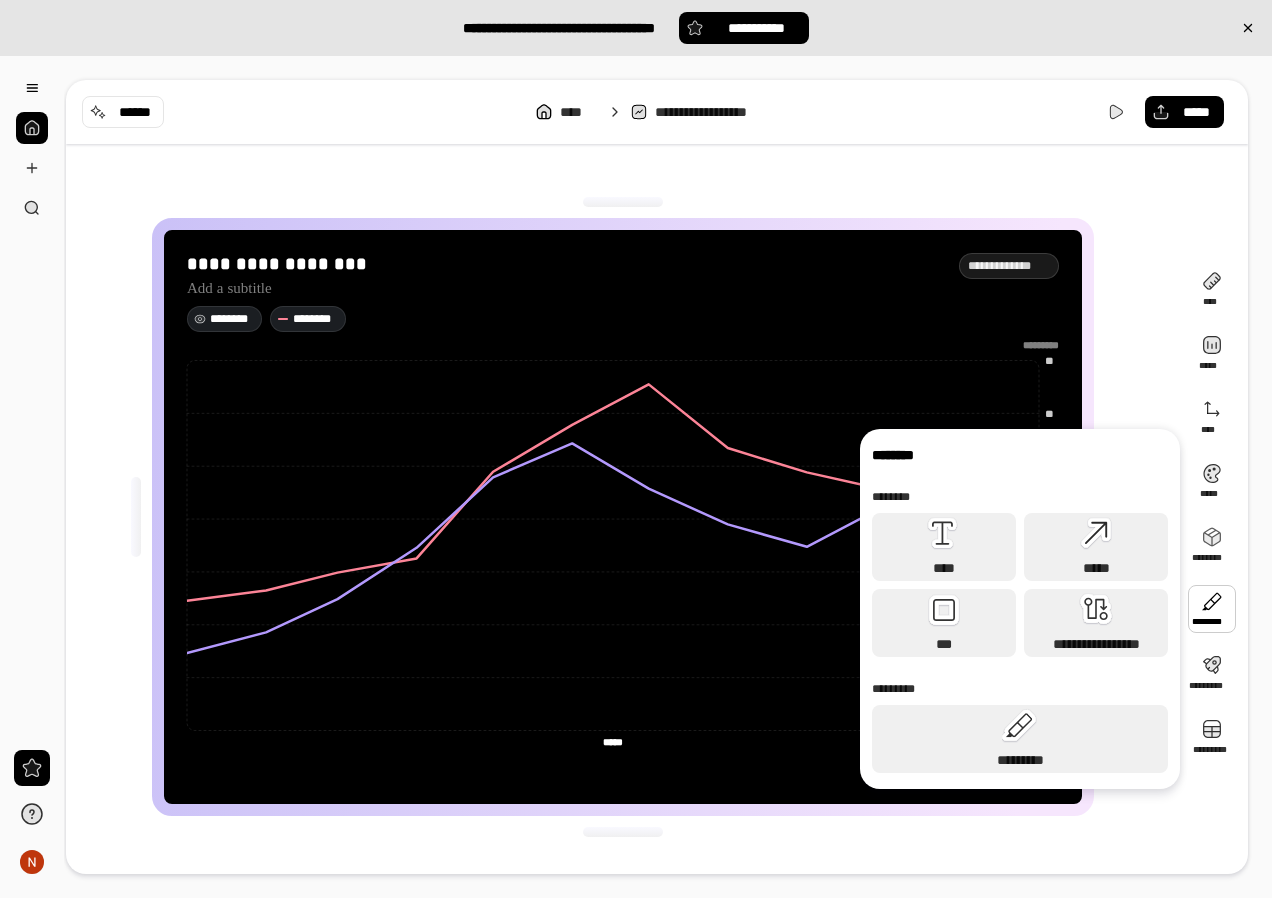 click on "********" at bounding box center (224, 319) 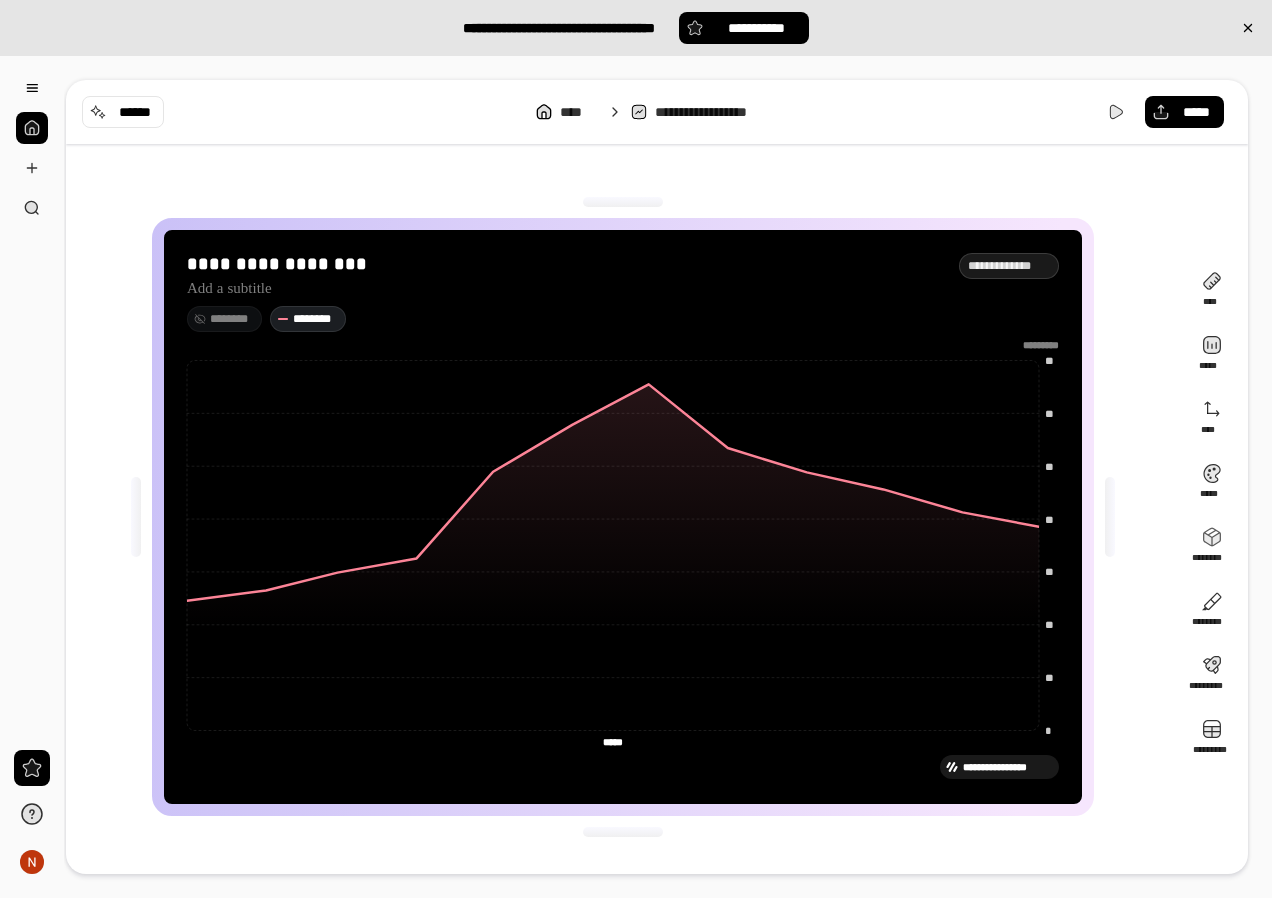 click on "********" at bounding box center [224, 319] 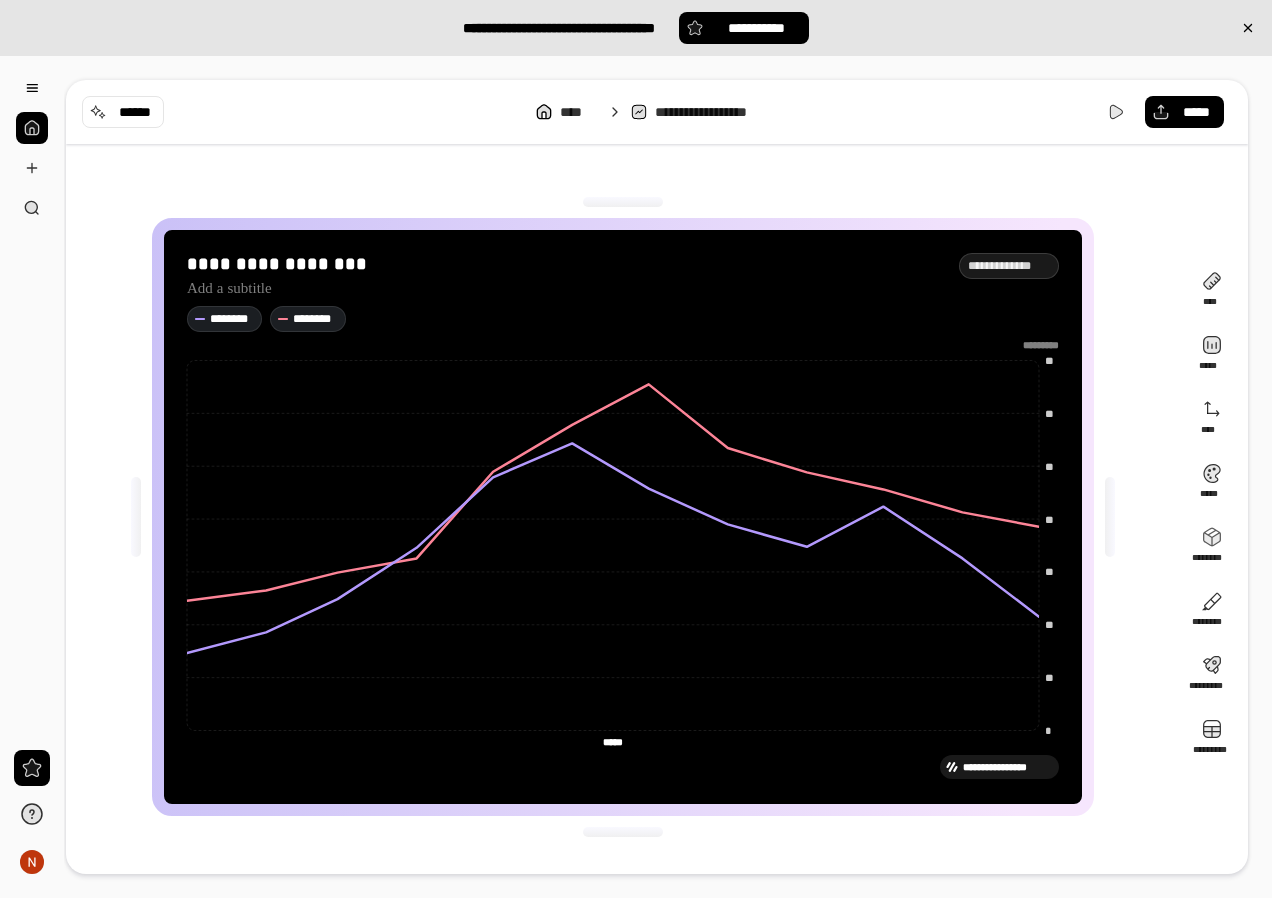 click on "**********" at bounding box center [1007, 767] 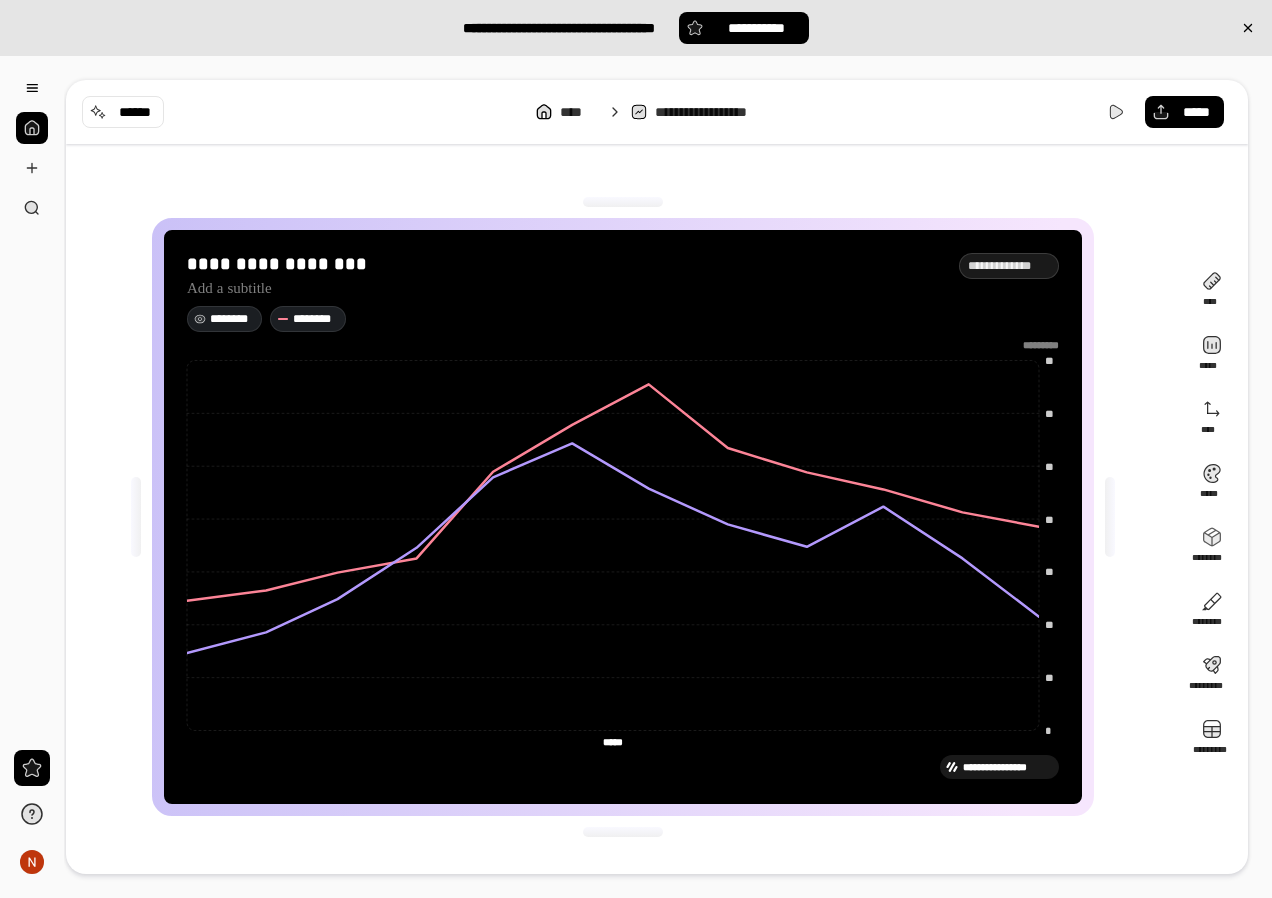 click on "********" at bounding box center (232, 319) 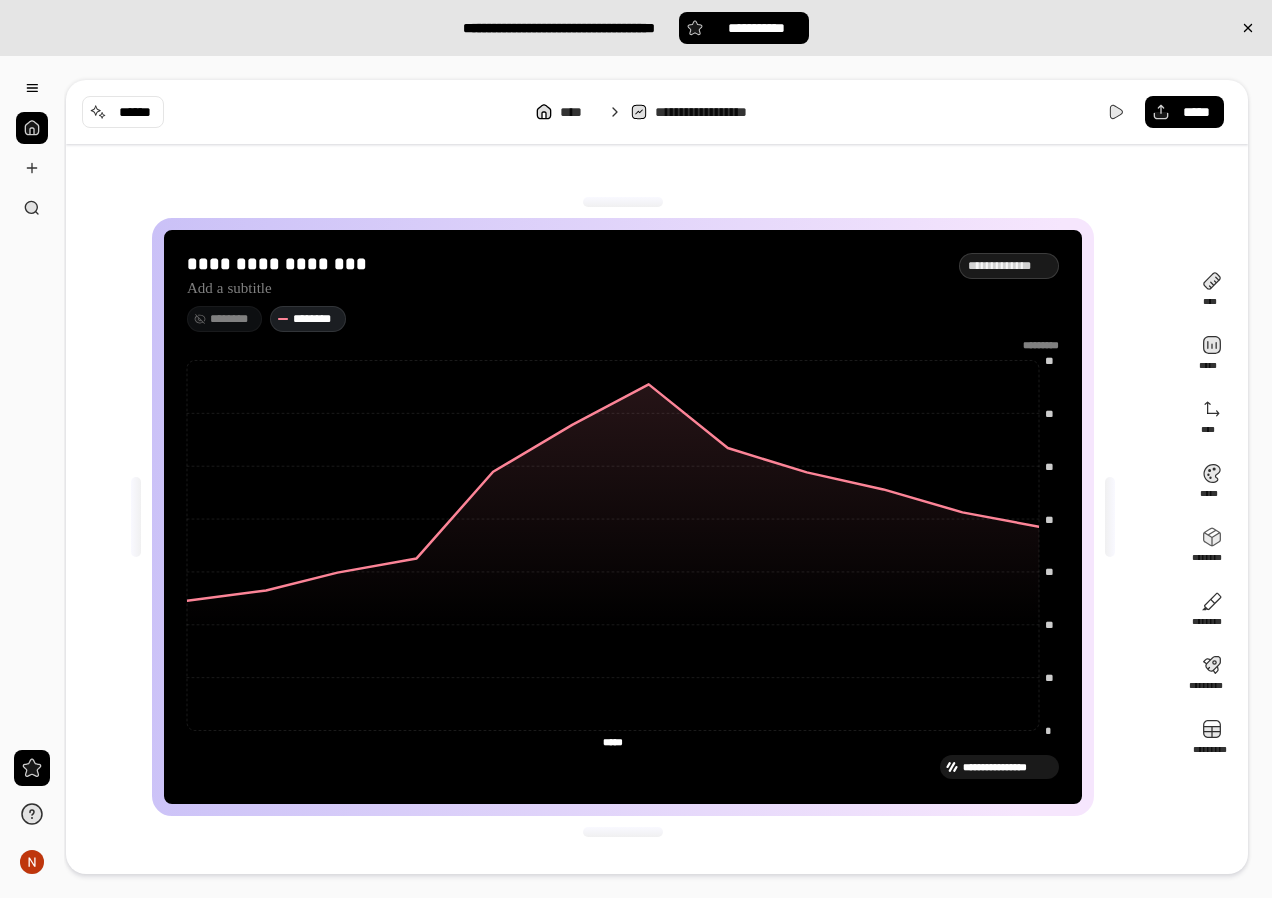 click on "********" at bounding box center (232, 319) 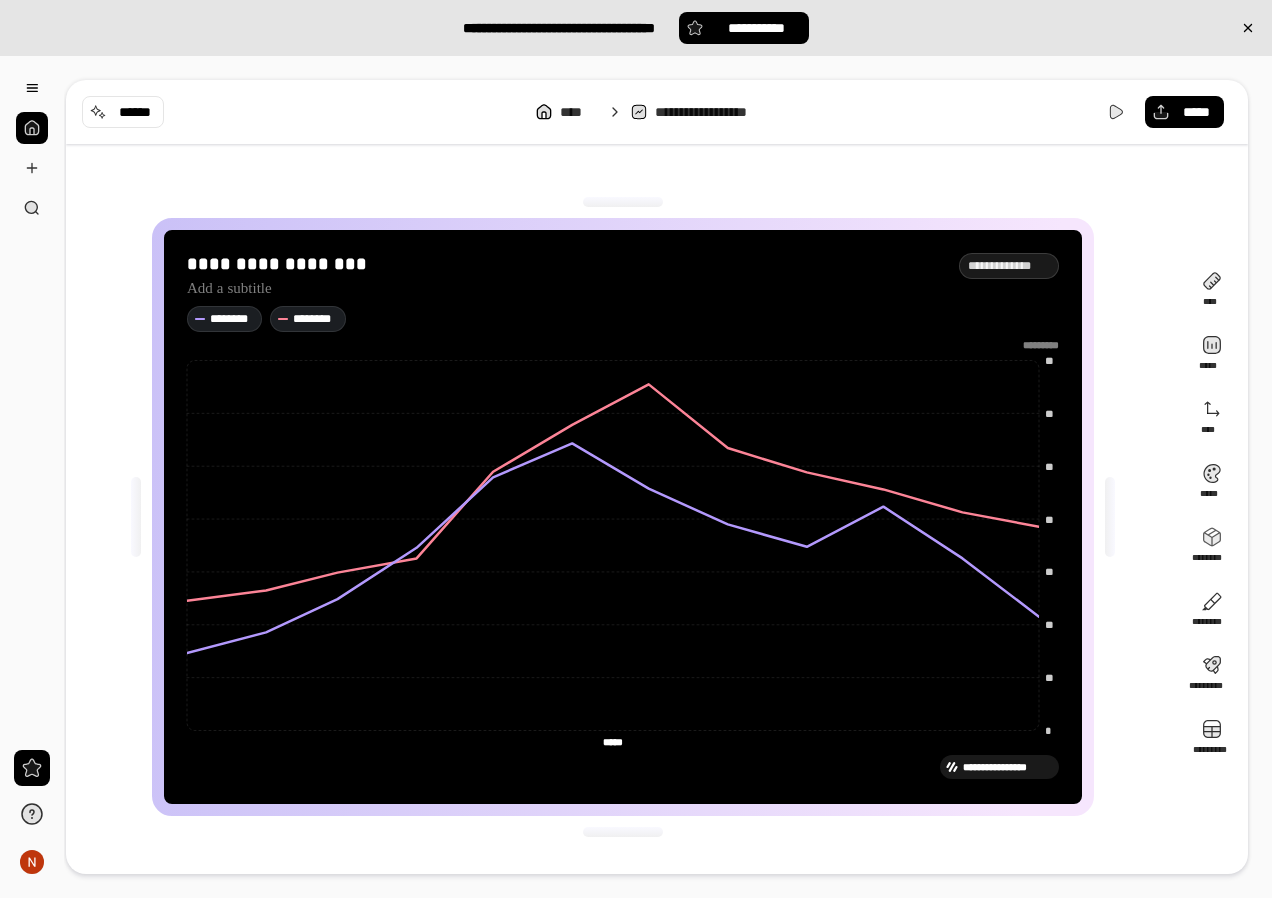click on "******** ********" at bounding box center [623, 318] 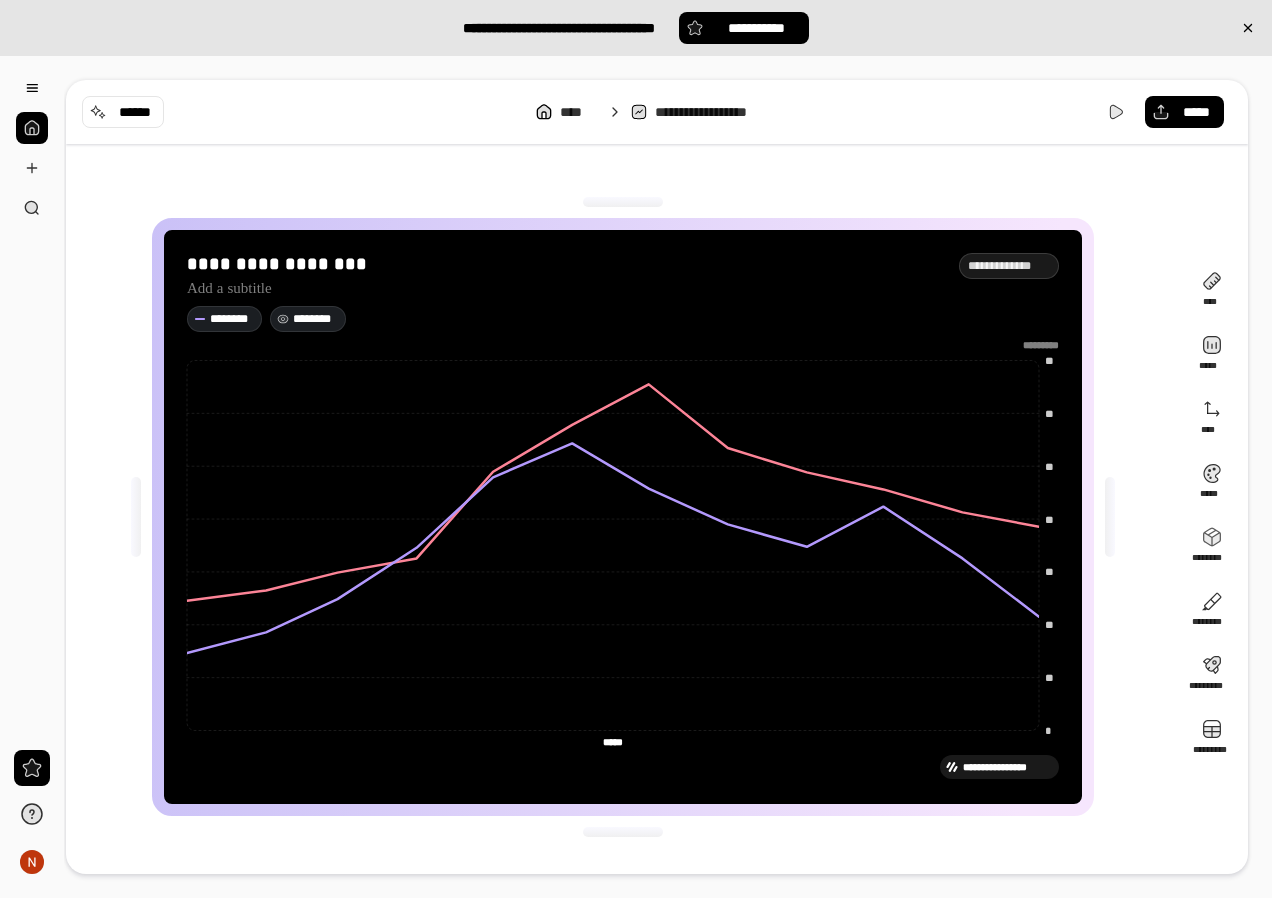 click on "********" at bounding box center [316, 319] 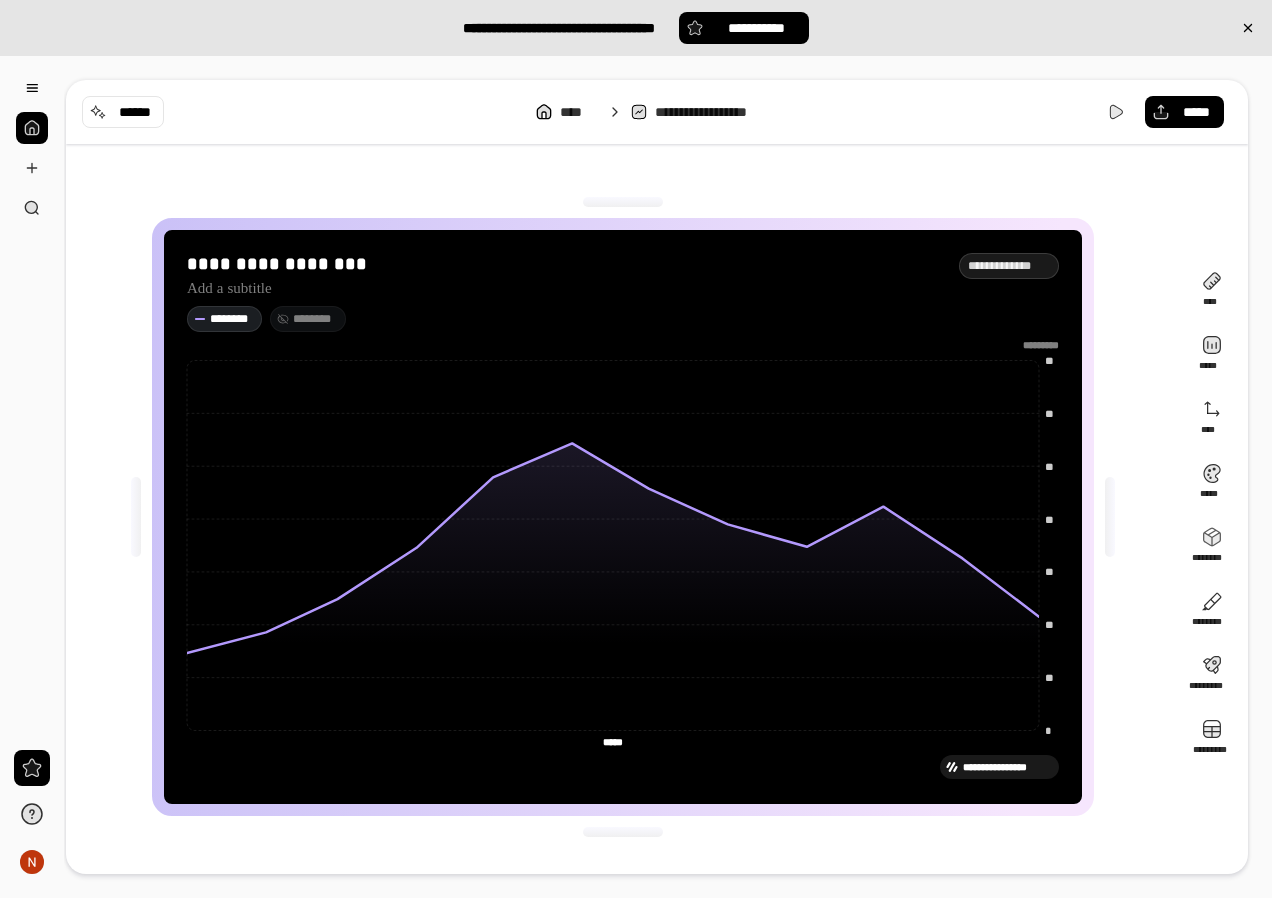 click on "********" at bounding box center (316, 319) 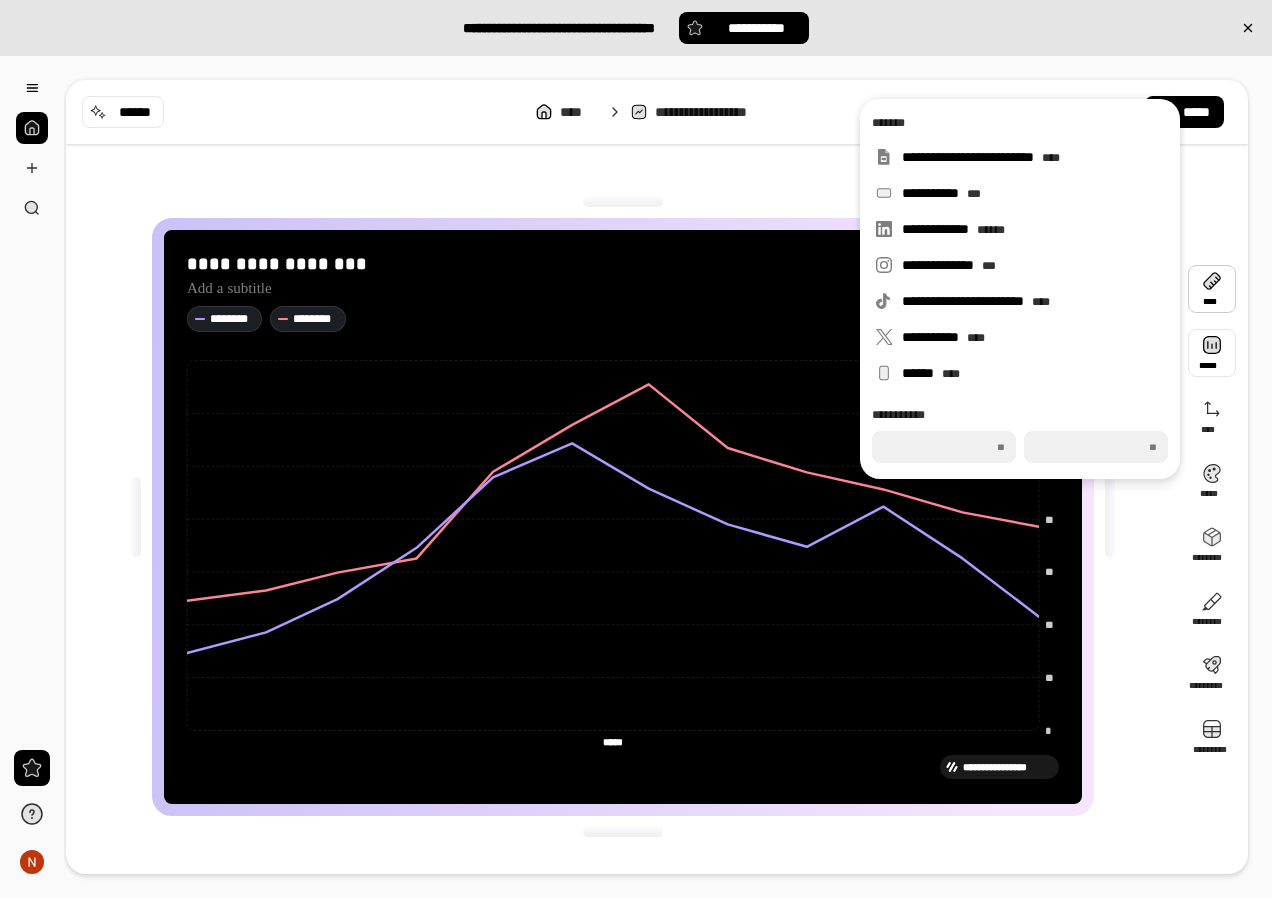 type 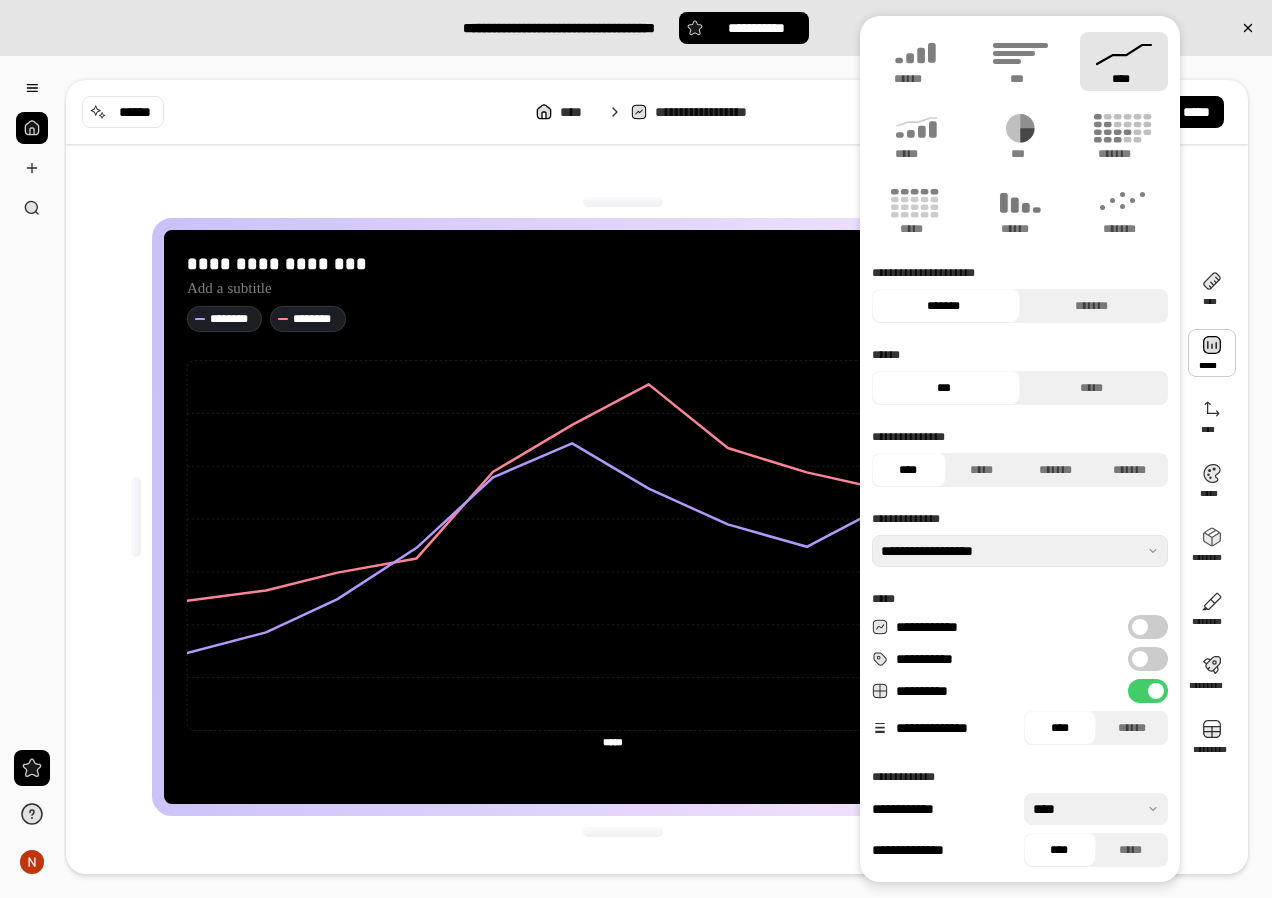click at bounding box center [1212, 353] 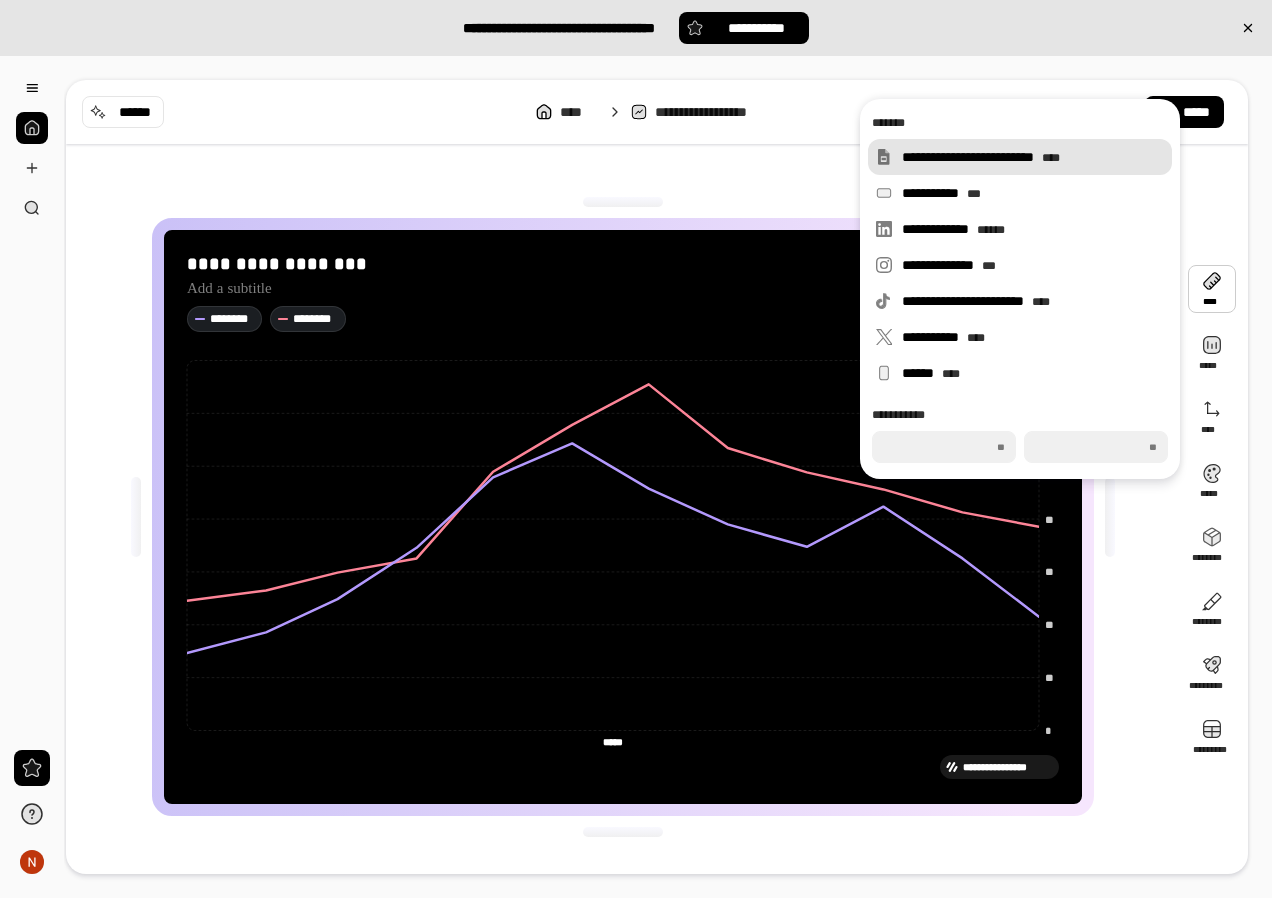 click on "**********" at bounding box center [1020, 157] 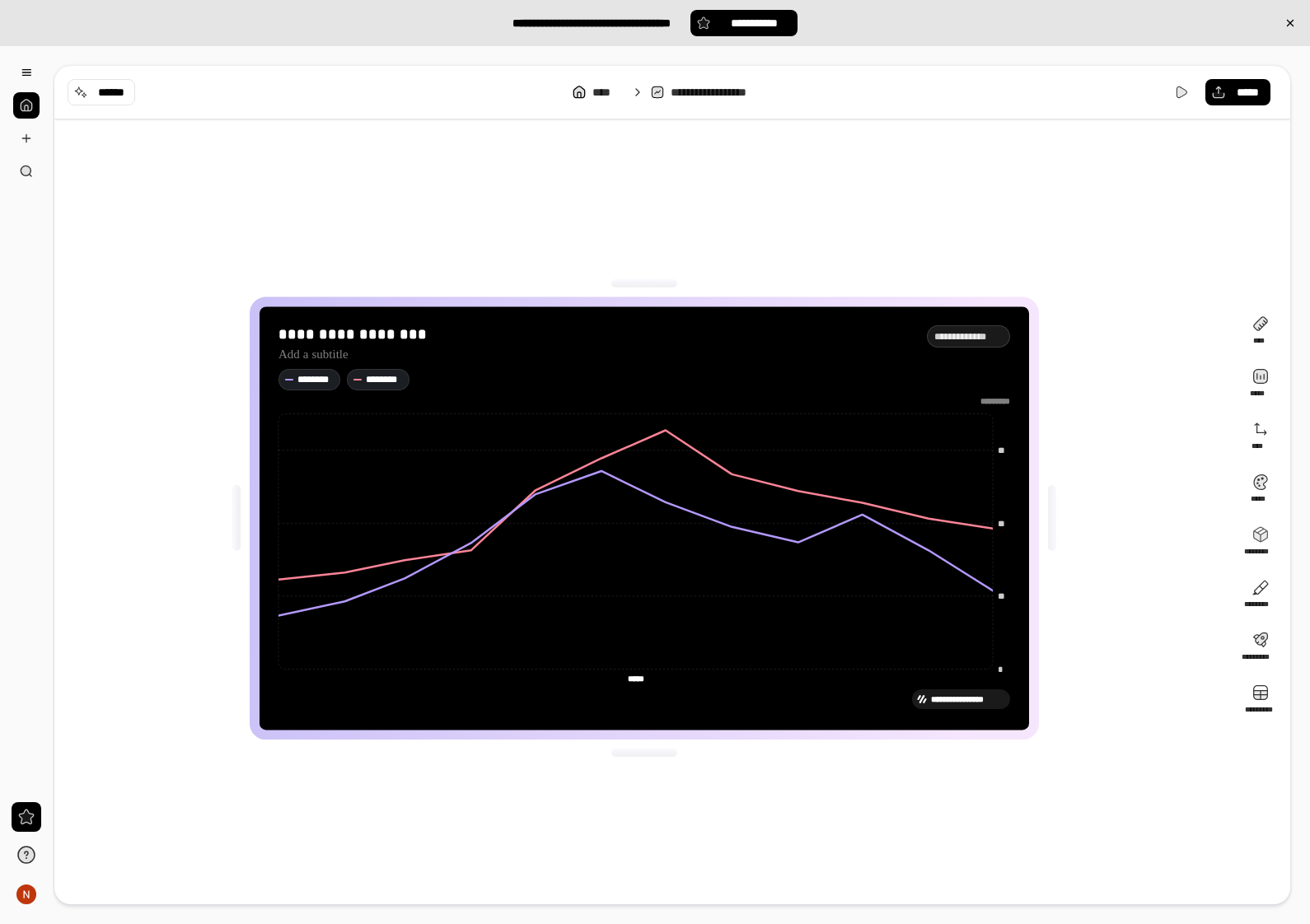 click on "**********" at bounding box center (967, 699) 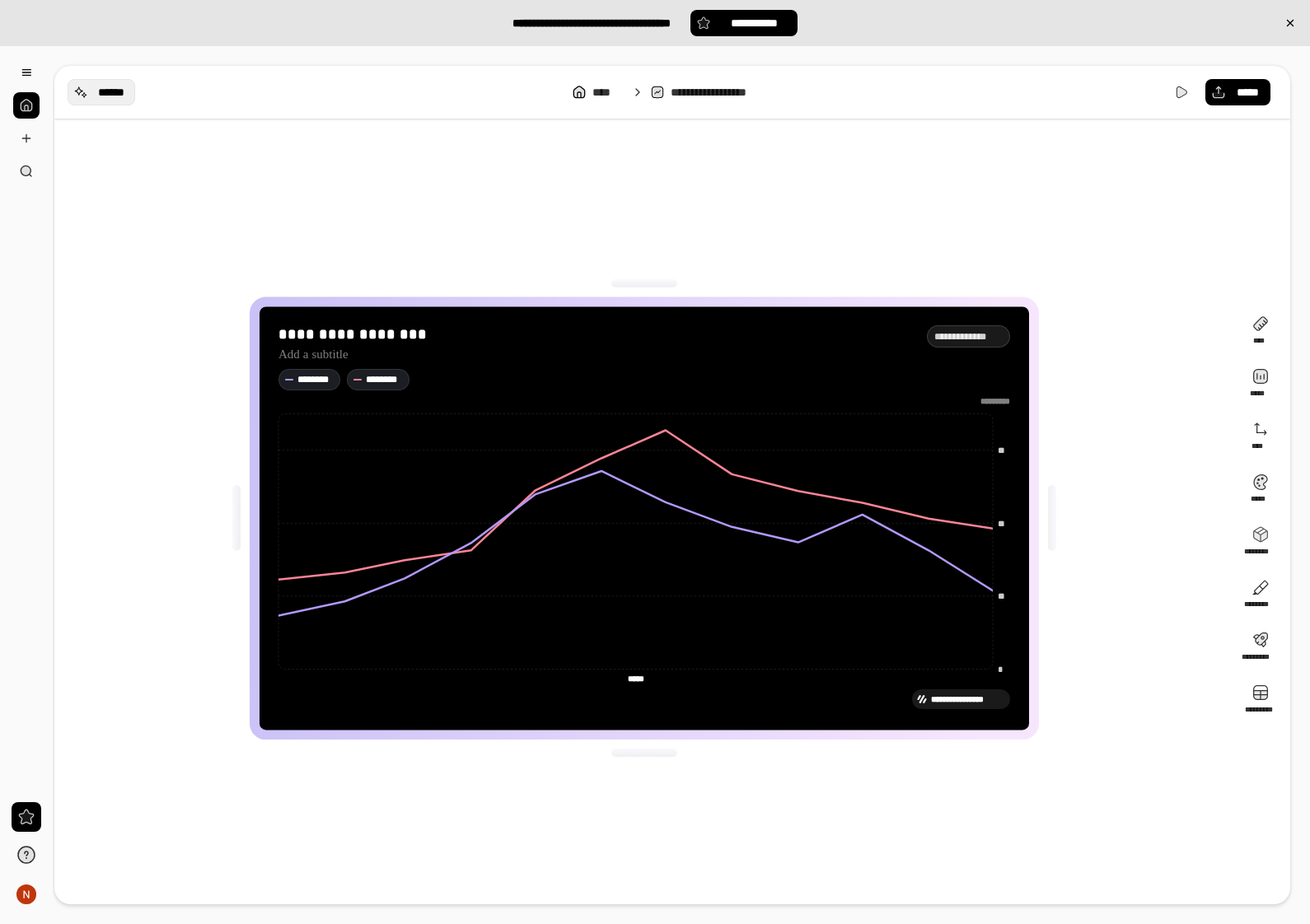 click on "******" at bounding box center (111, 92) 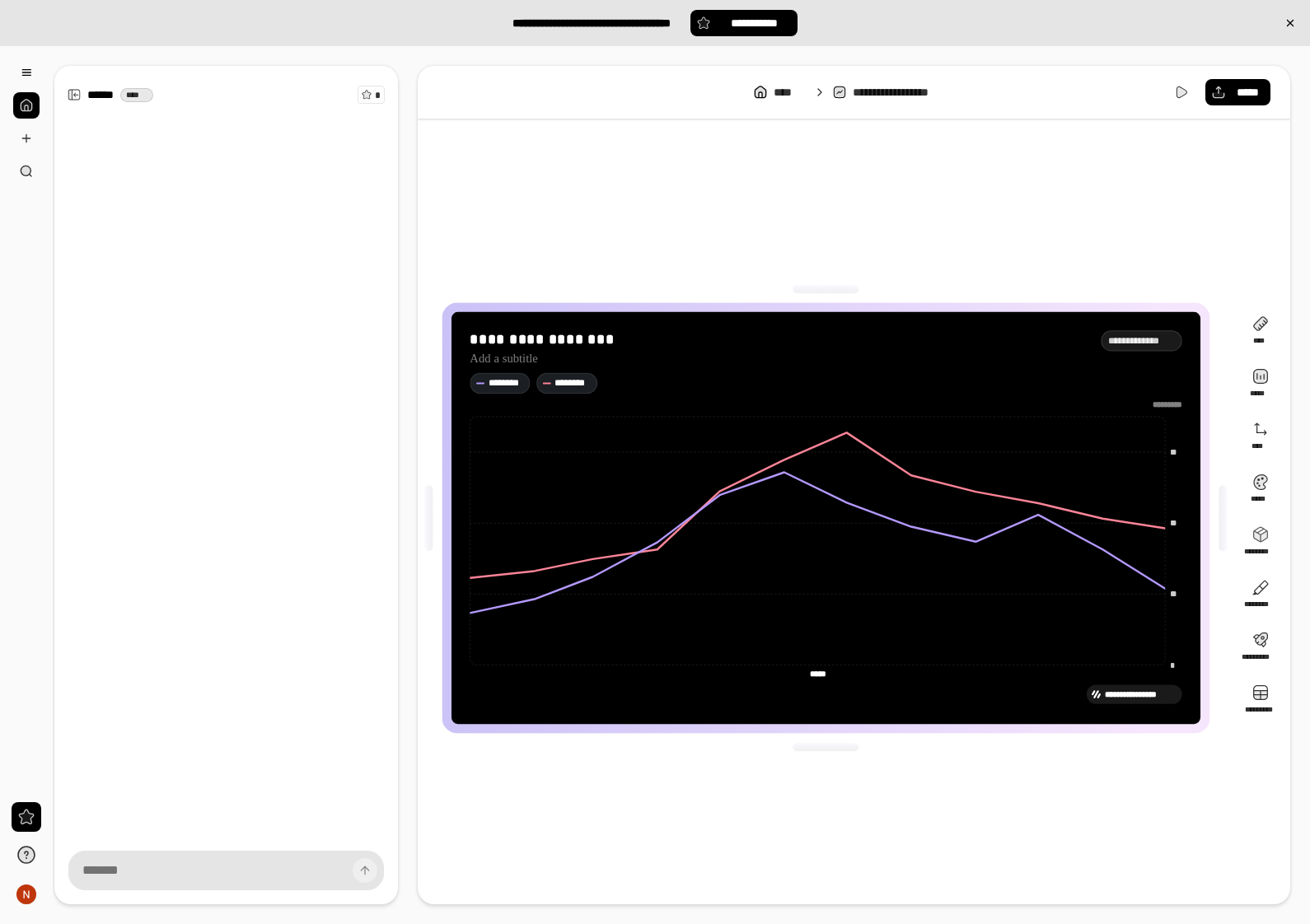 click at bounding box center (226, 455) 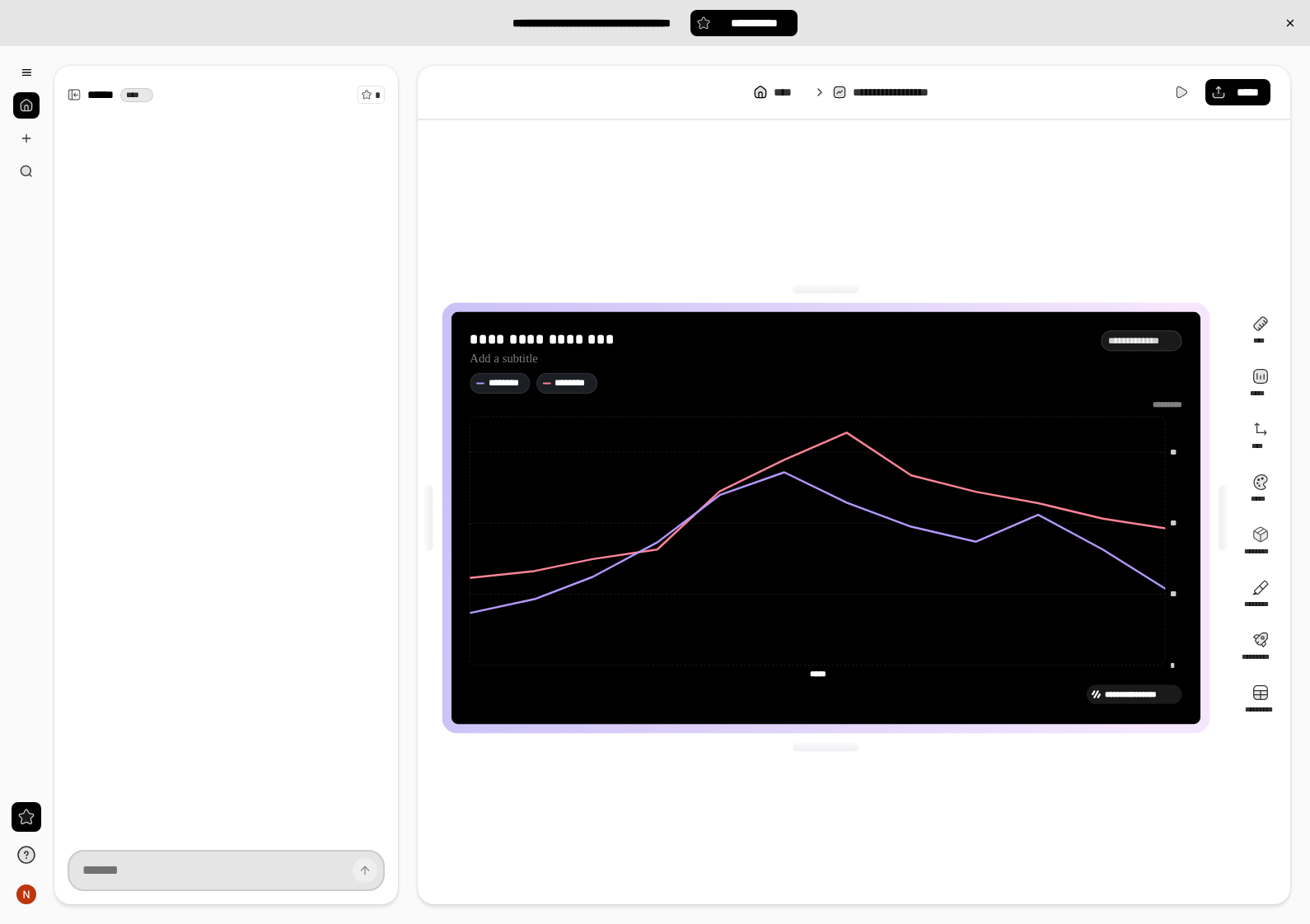 click at bounding box center (226, 870) 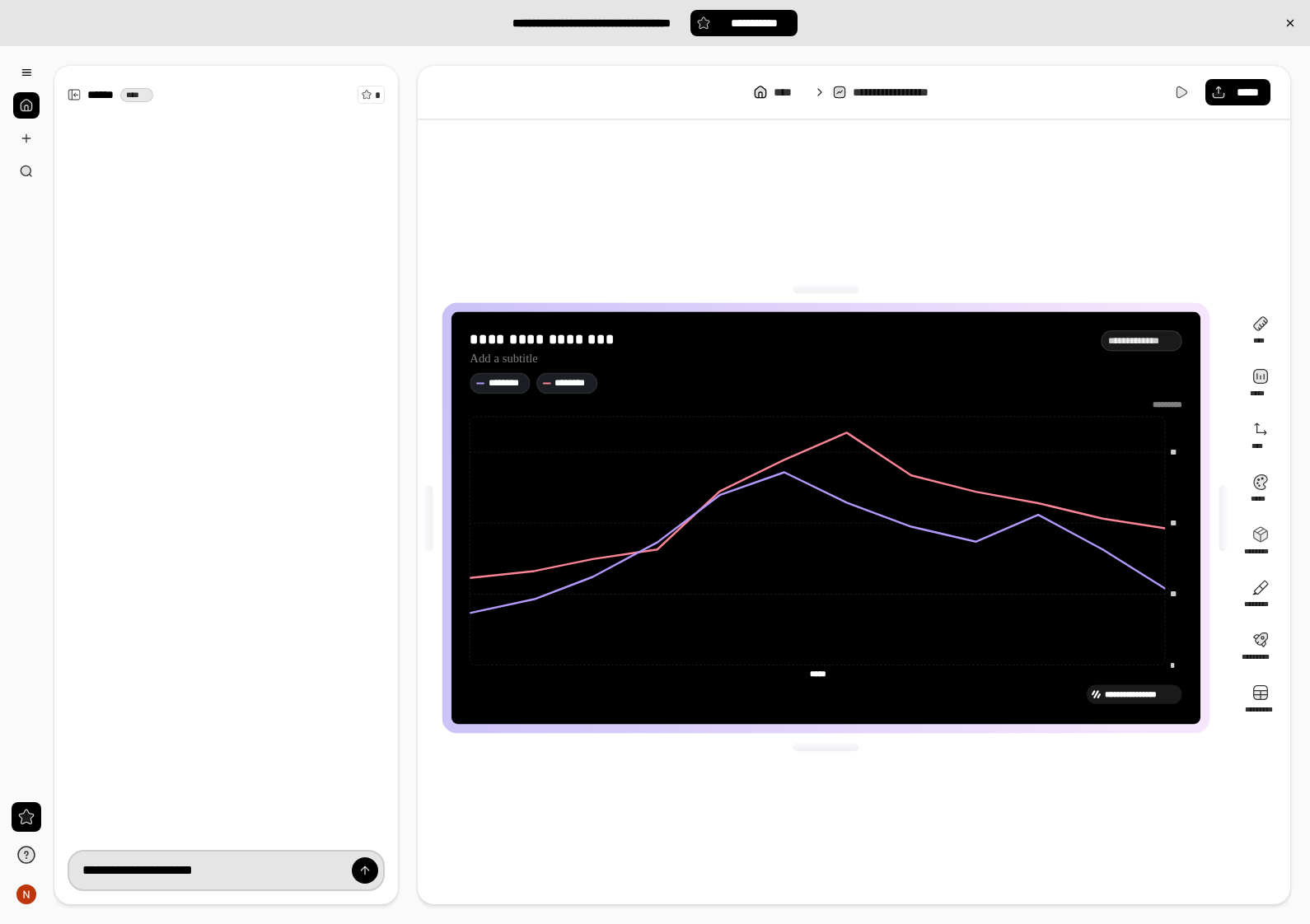 type on "**********" 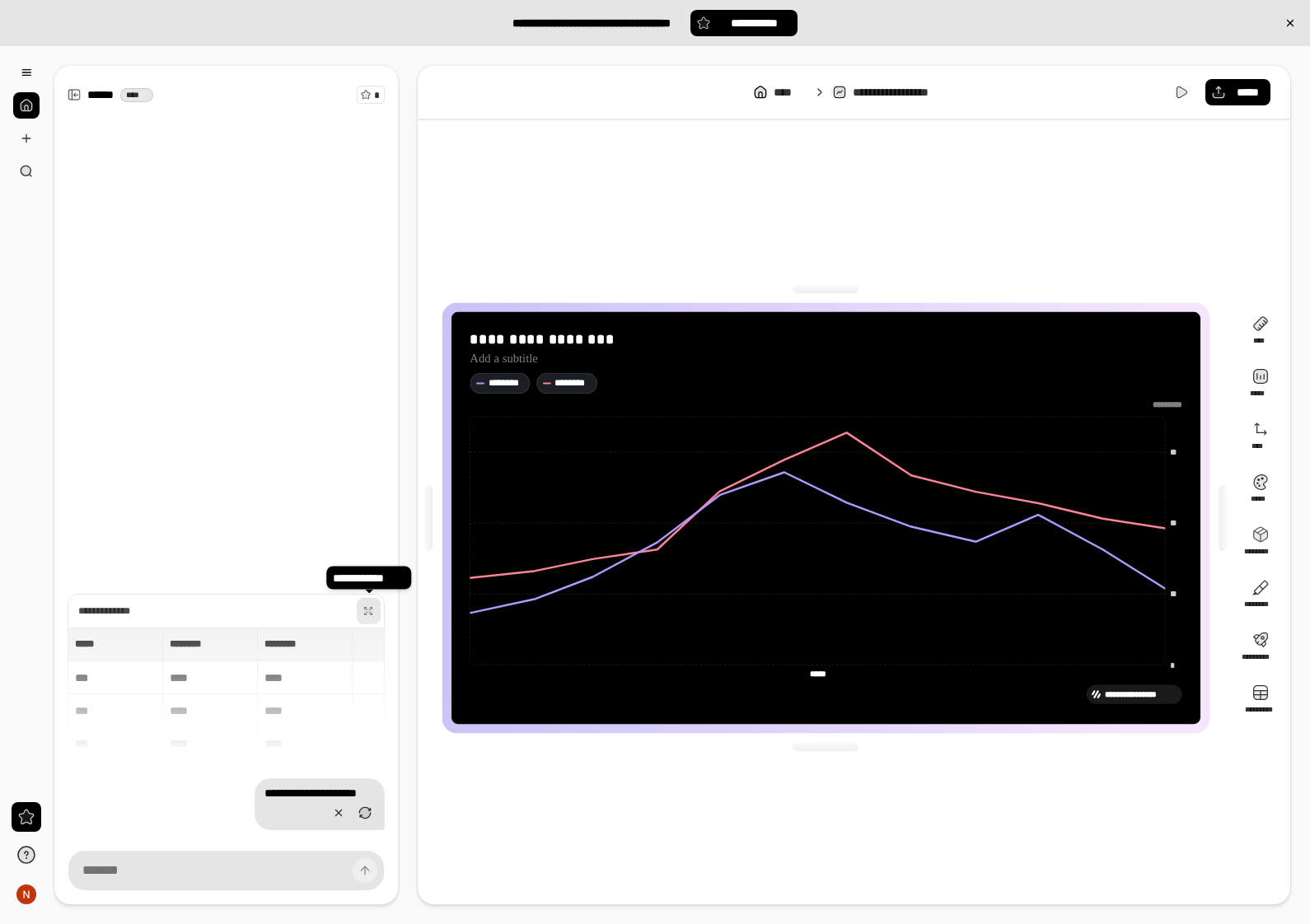 click at bounding box center [368, 611] 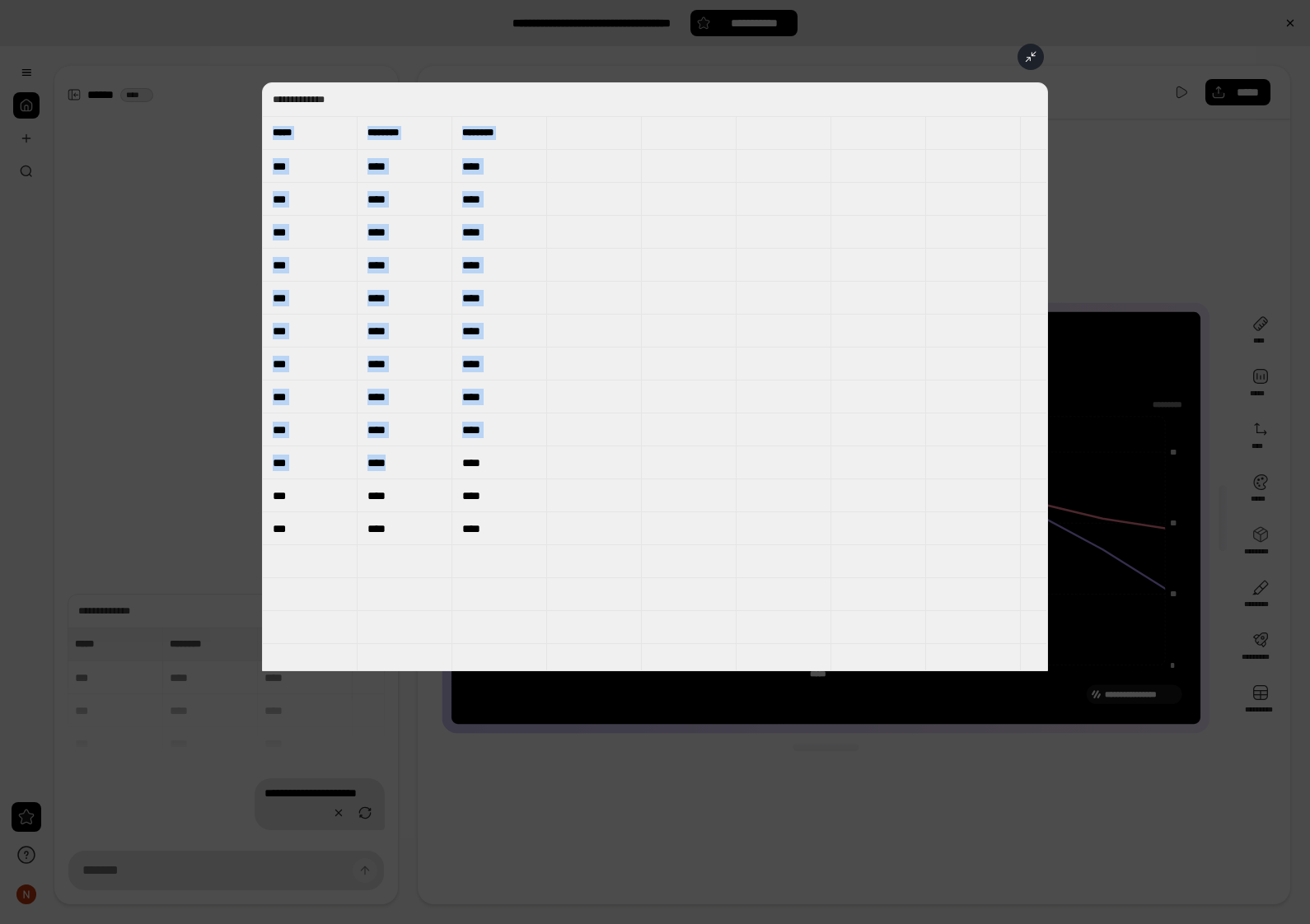 drag, startPoint x: 274, startPoint y: 121, endPoint x: 529, endPoint y: 499, distance: 455.9704 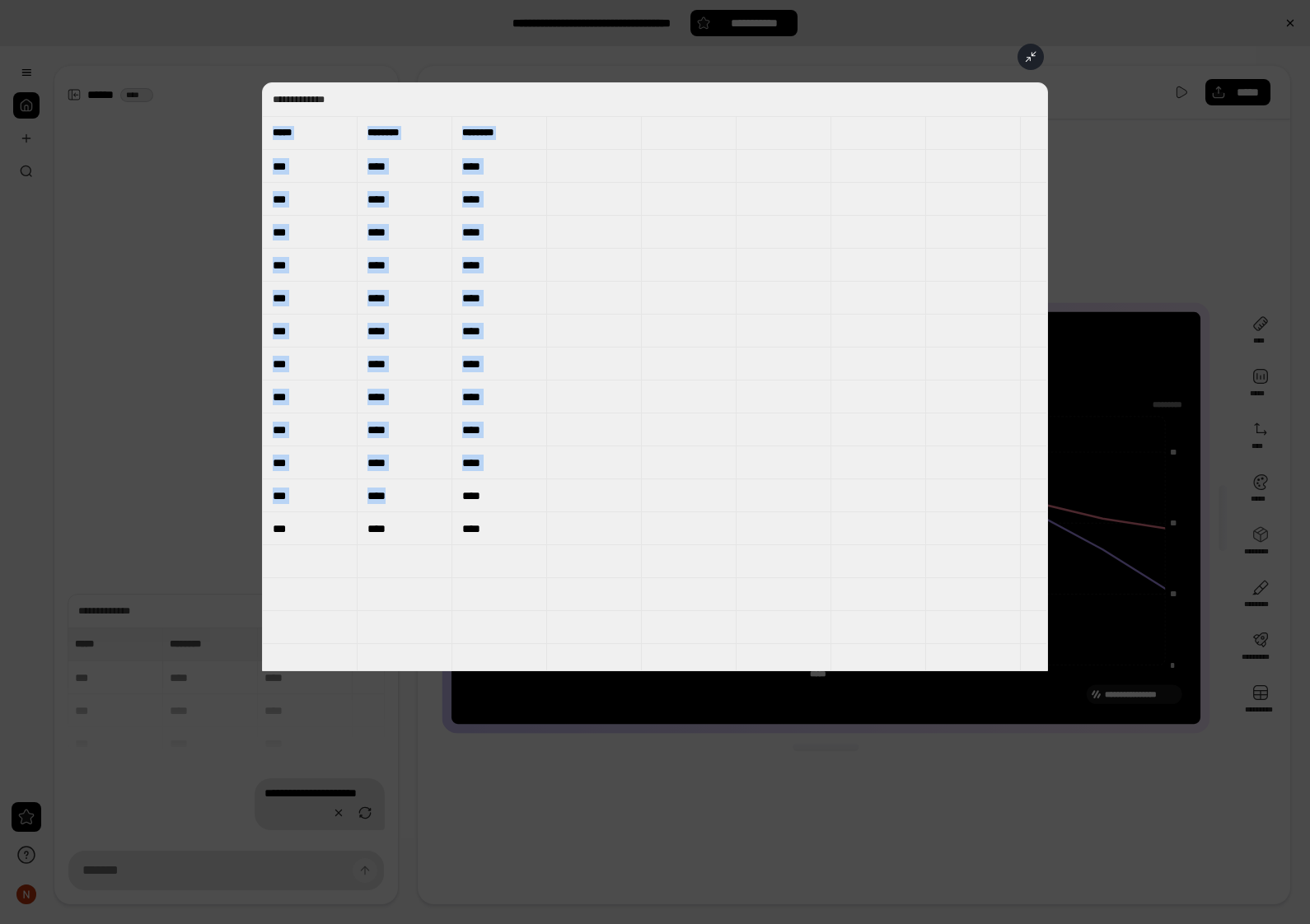 copy on "***** ******** ********" 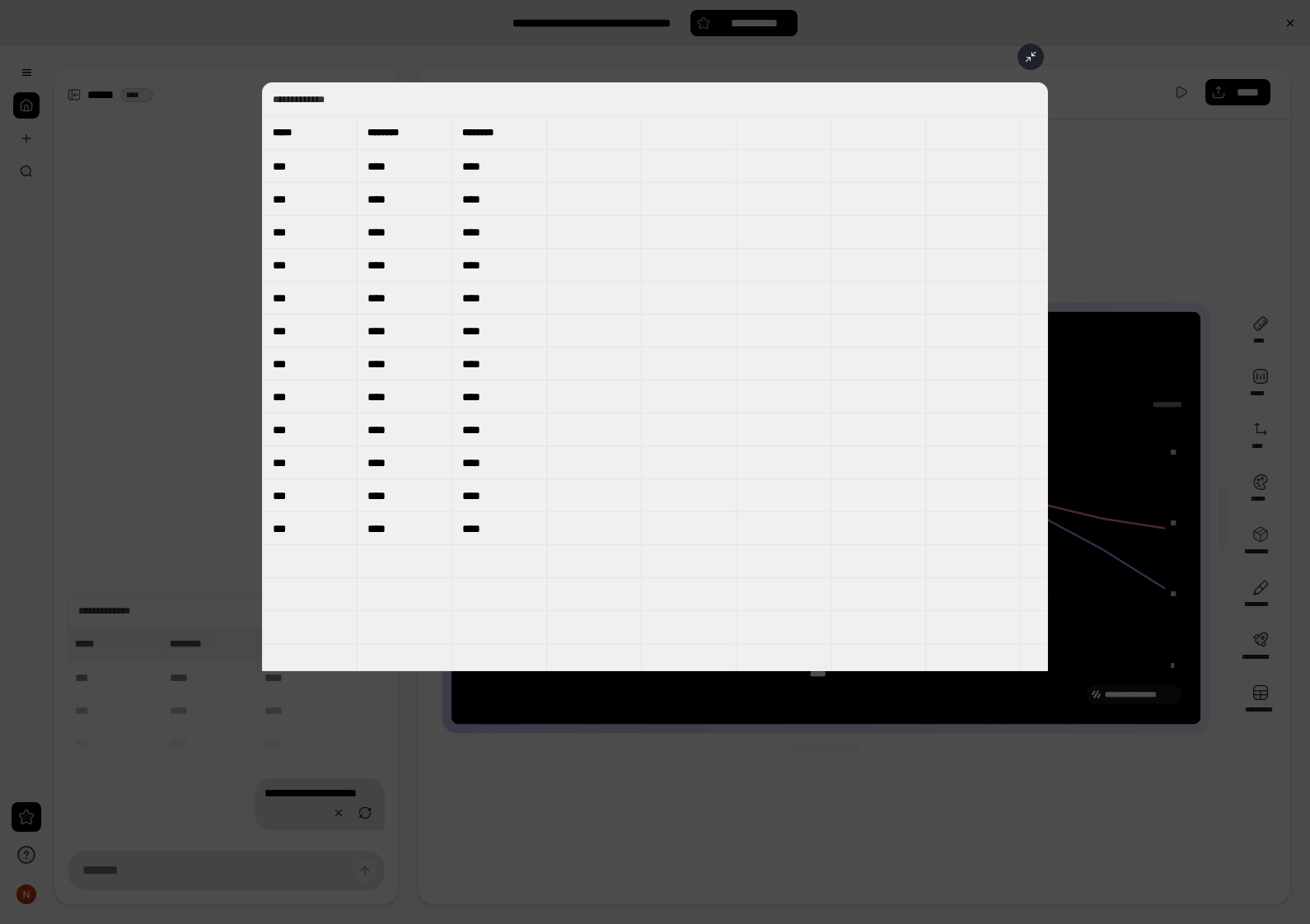 click on "**********" at bounding box center [655, 376] 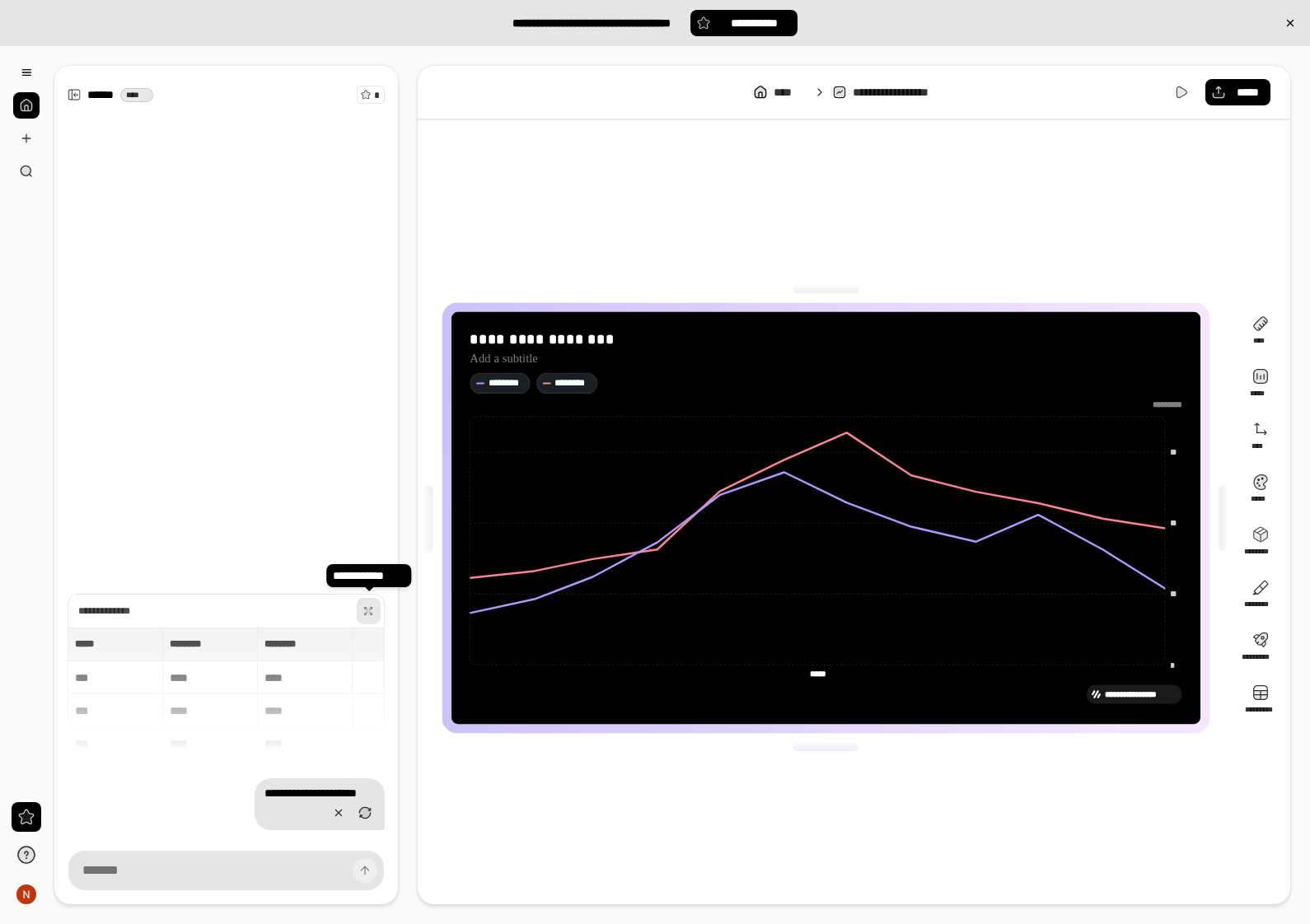 click on "**********" at bounding box center [826, 518] 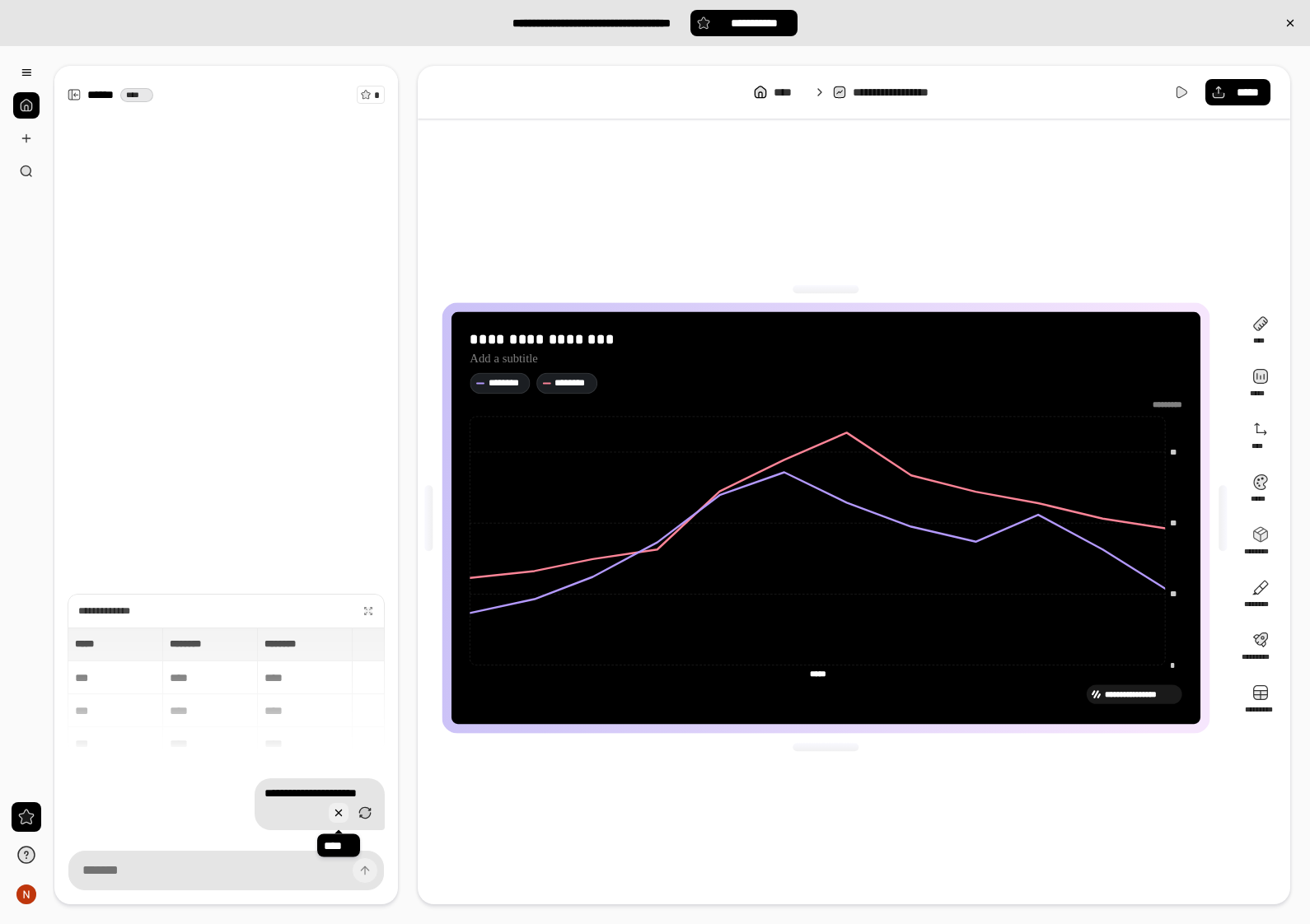 click at bounding box center (339, 813) 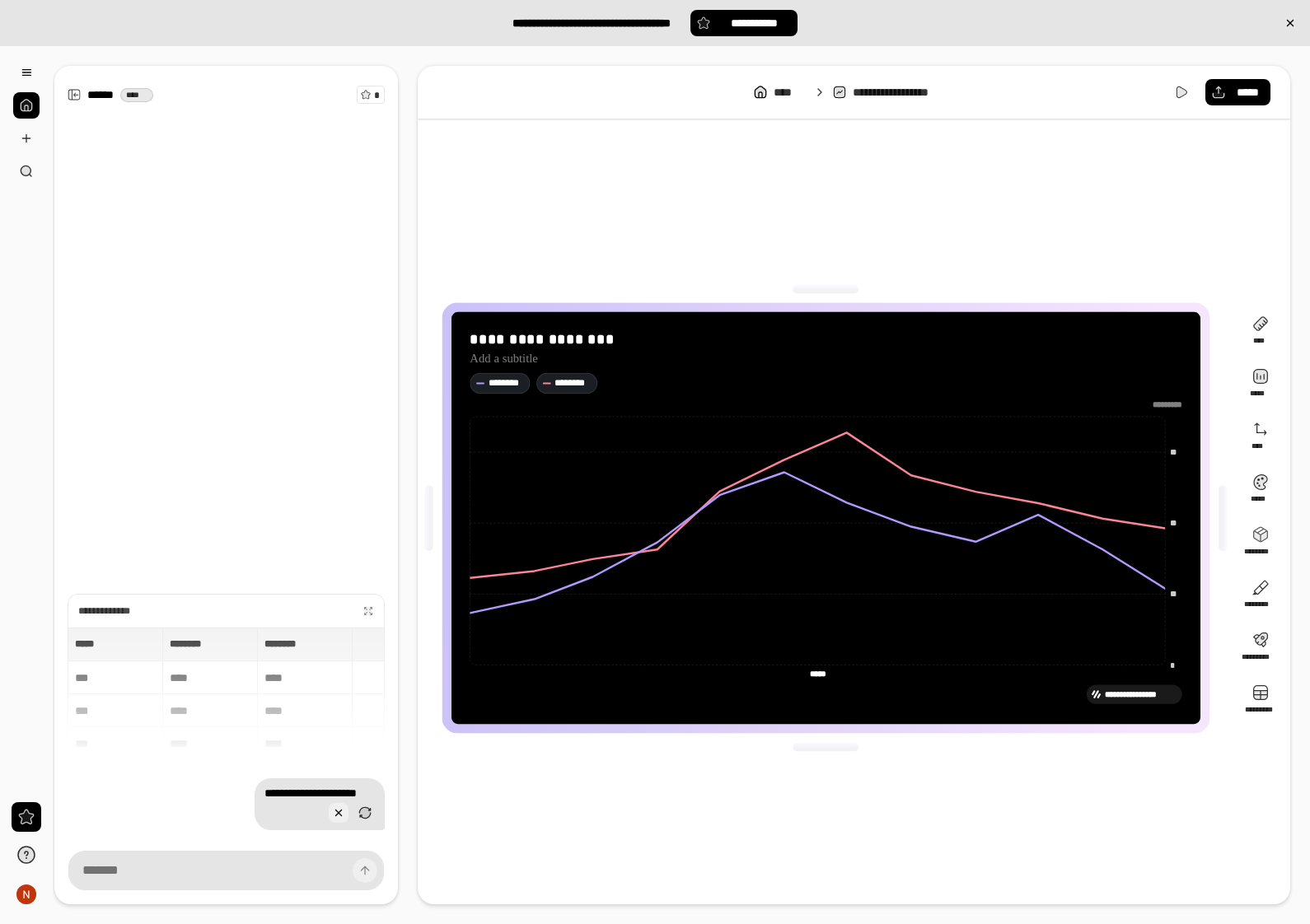 click at bounding box center (339, 813) 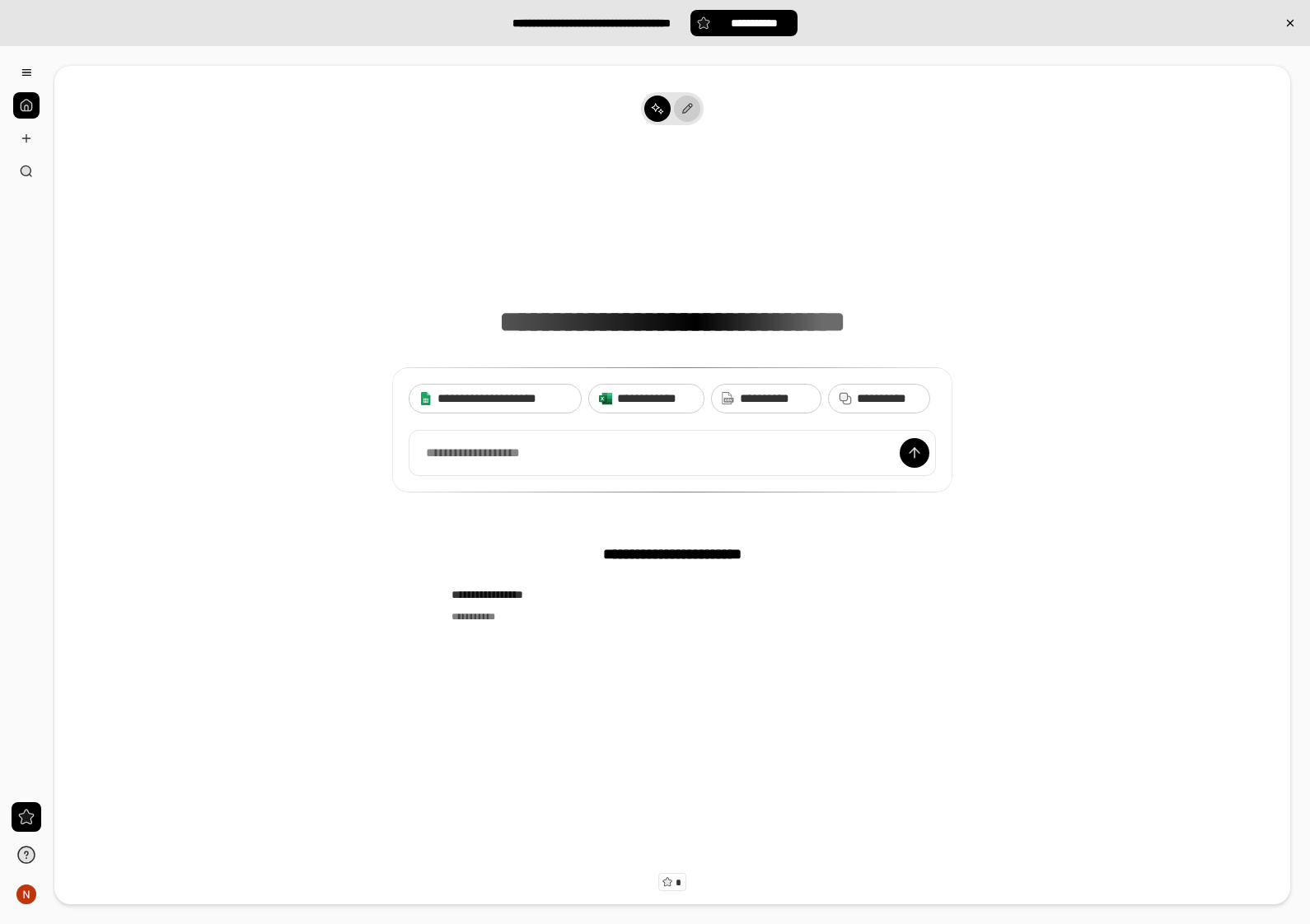 click at bounding box center (687, 109) 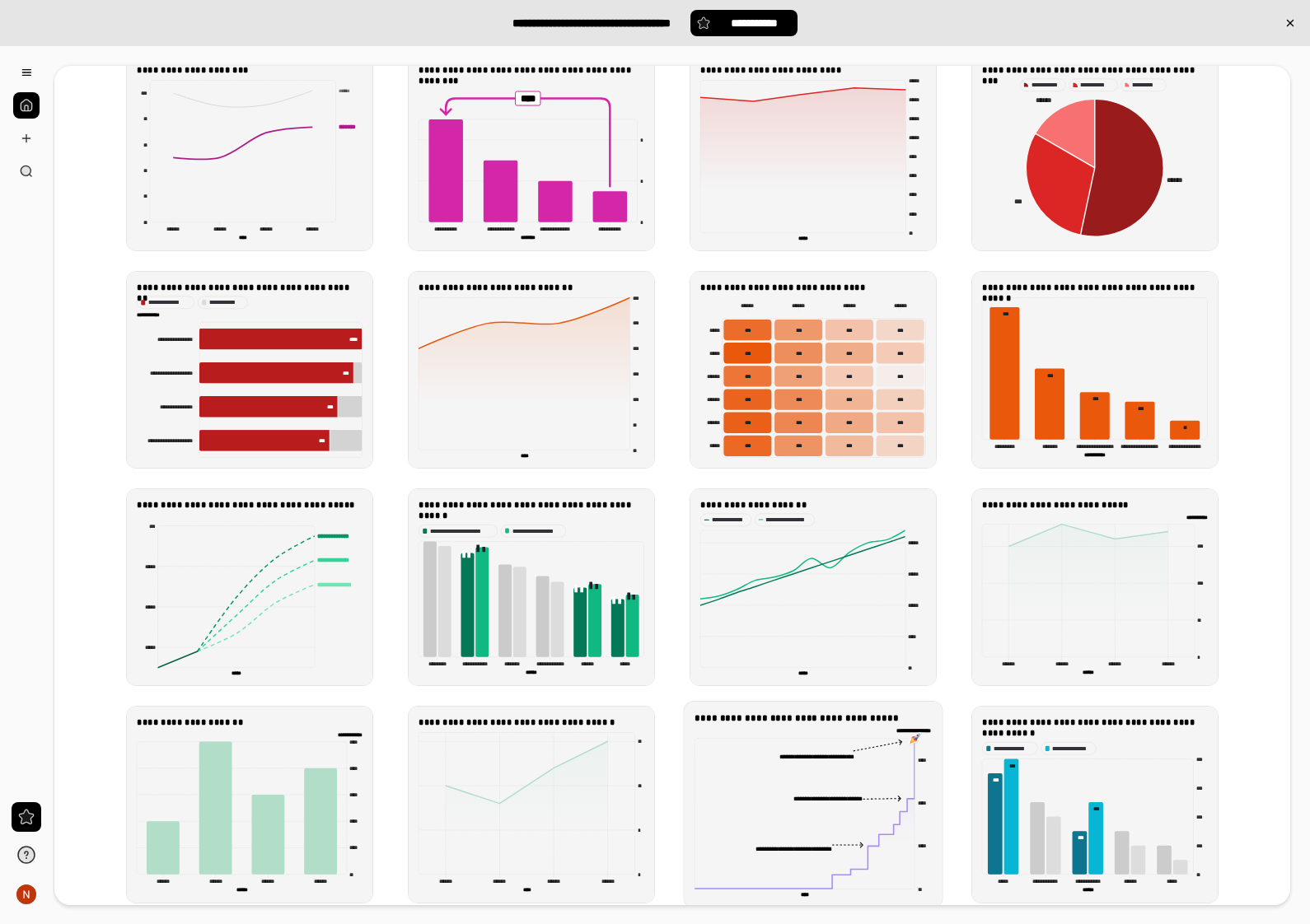 scroll, scrollTop: 1293, scrollLeft: 0, axis: vertical 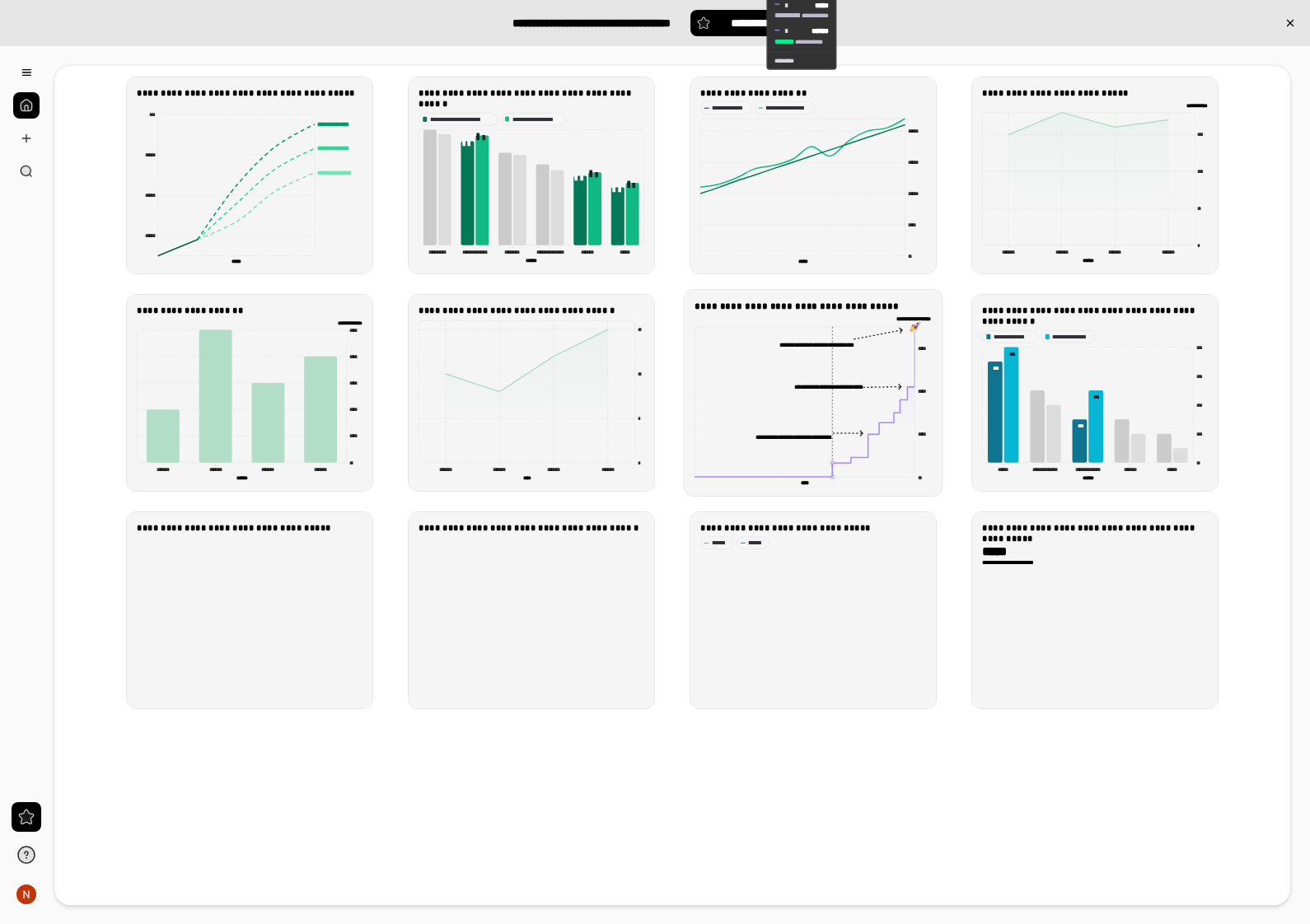 click 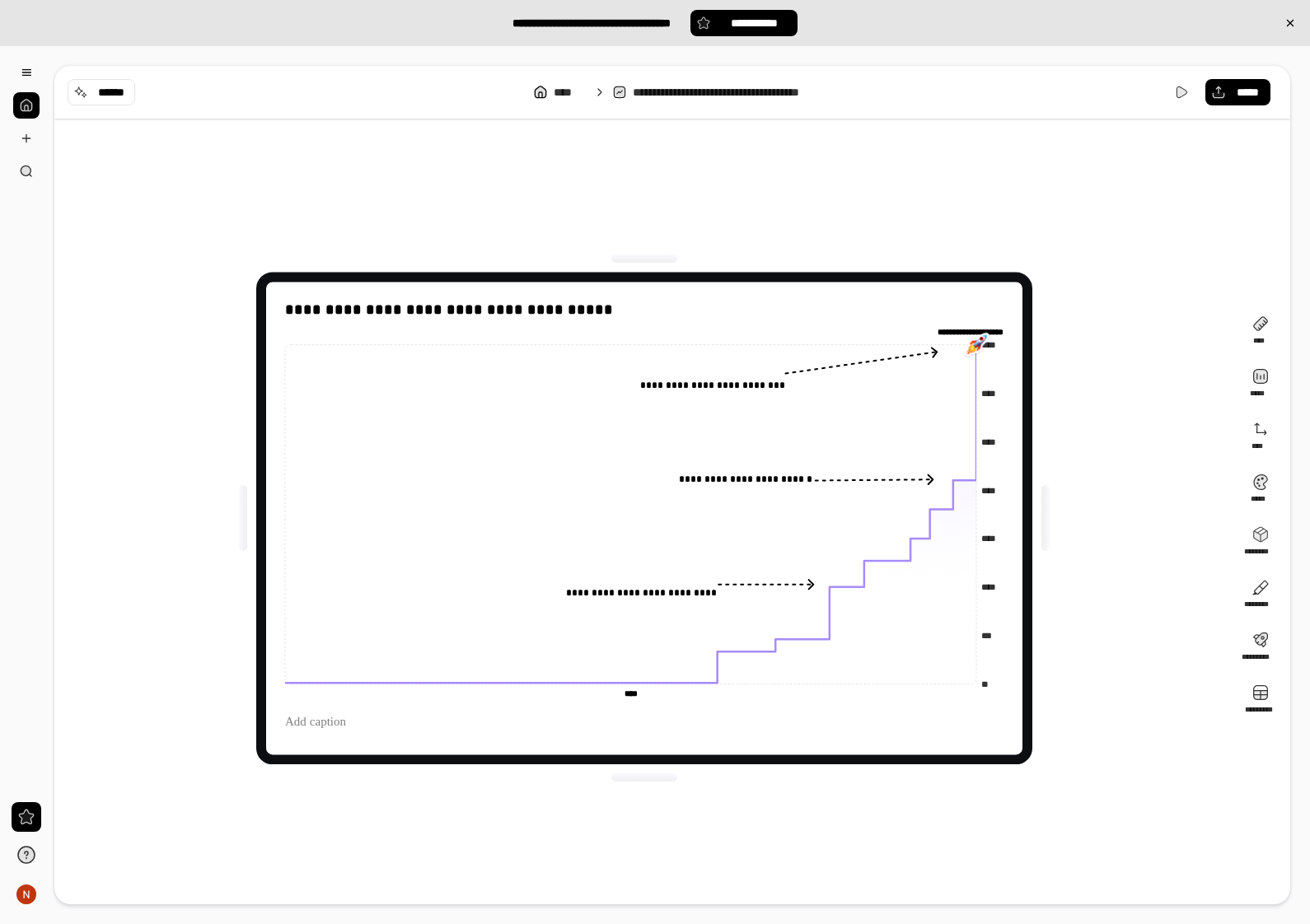 click on "**********" at bounding box center [644, 518] 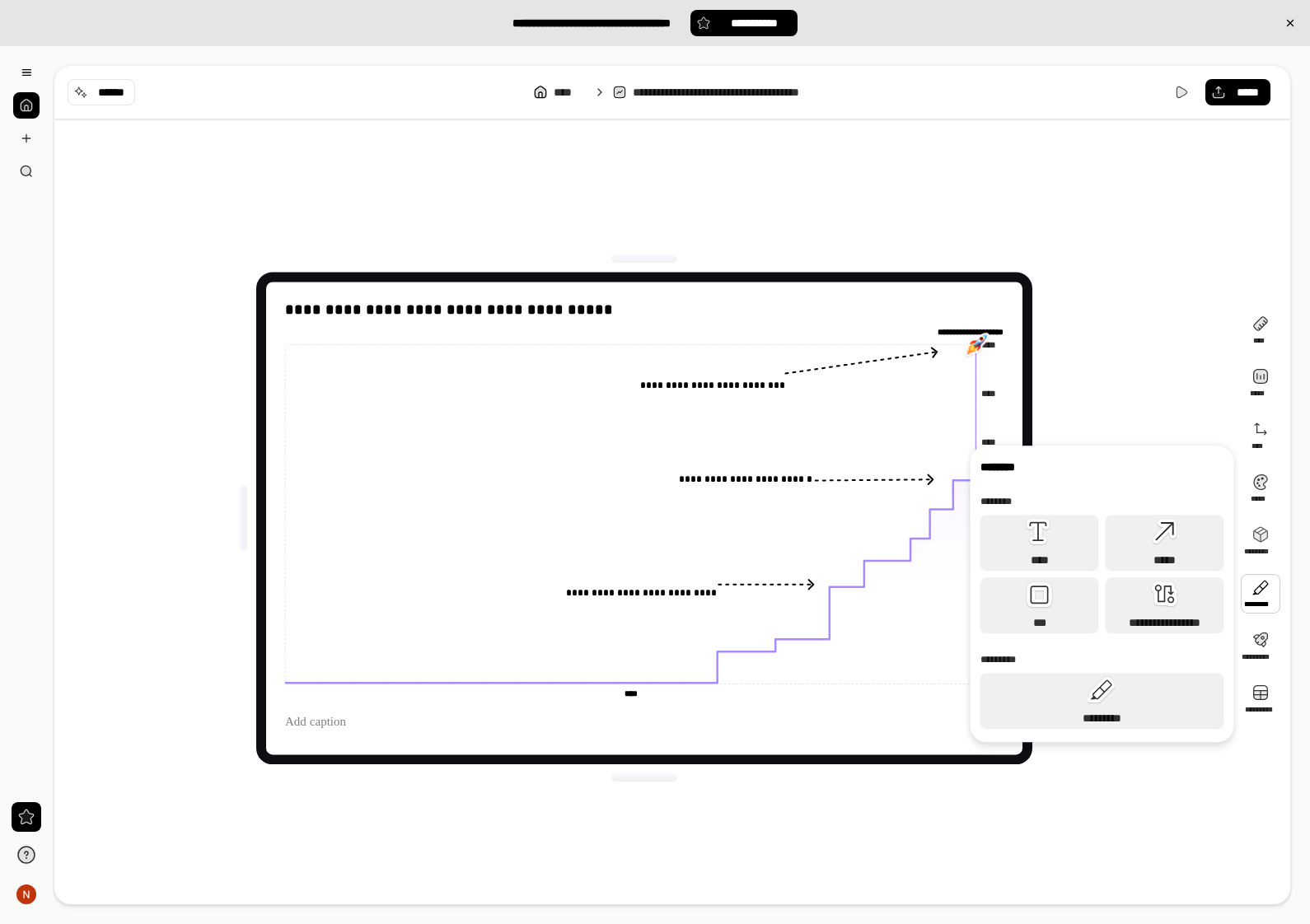 click at bounding box center (1261, 594) 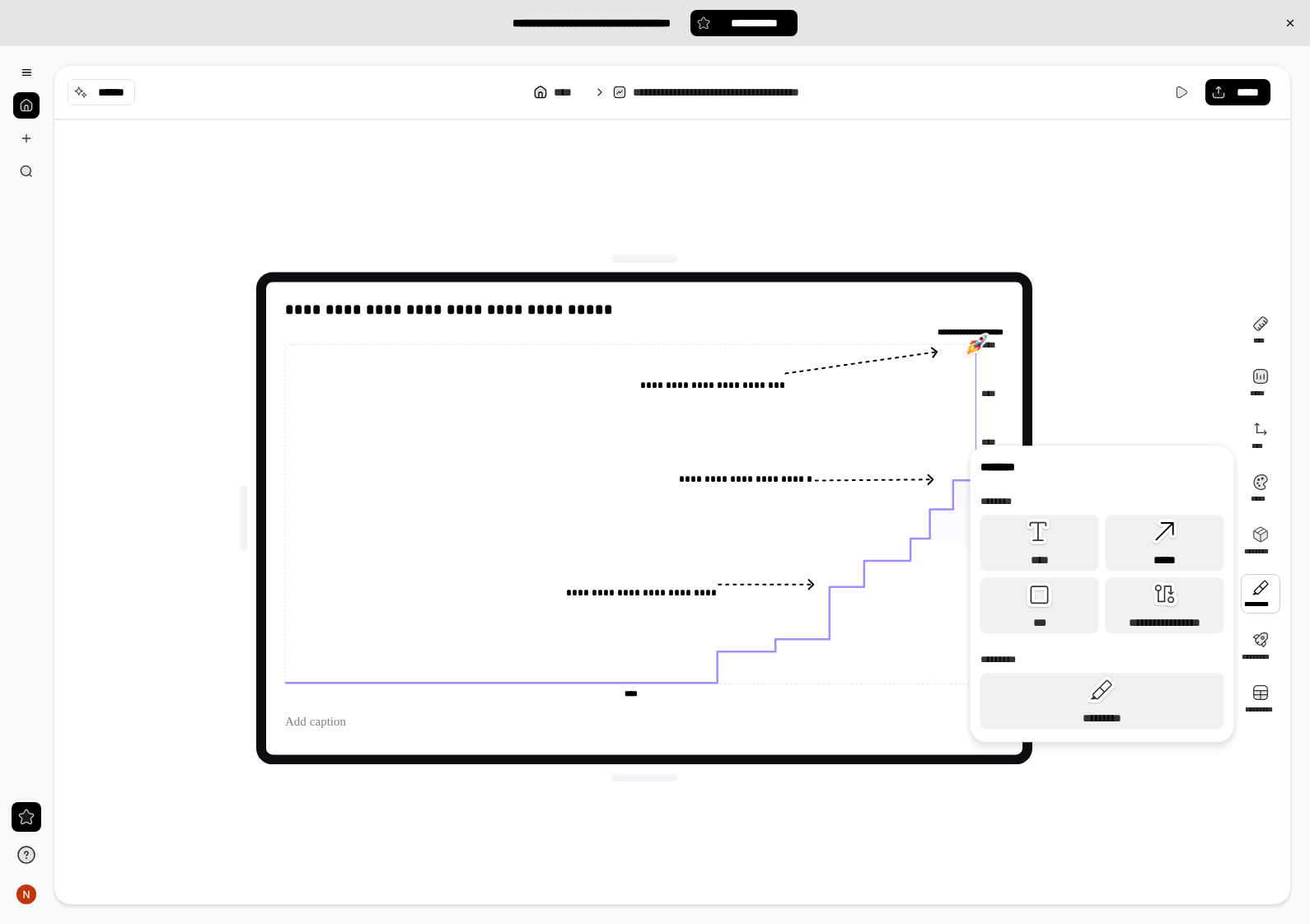 click on "*****" at bounding box center (1165, 560) 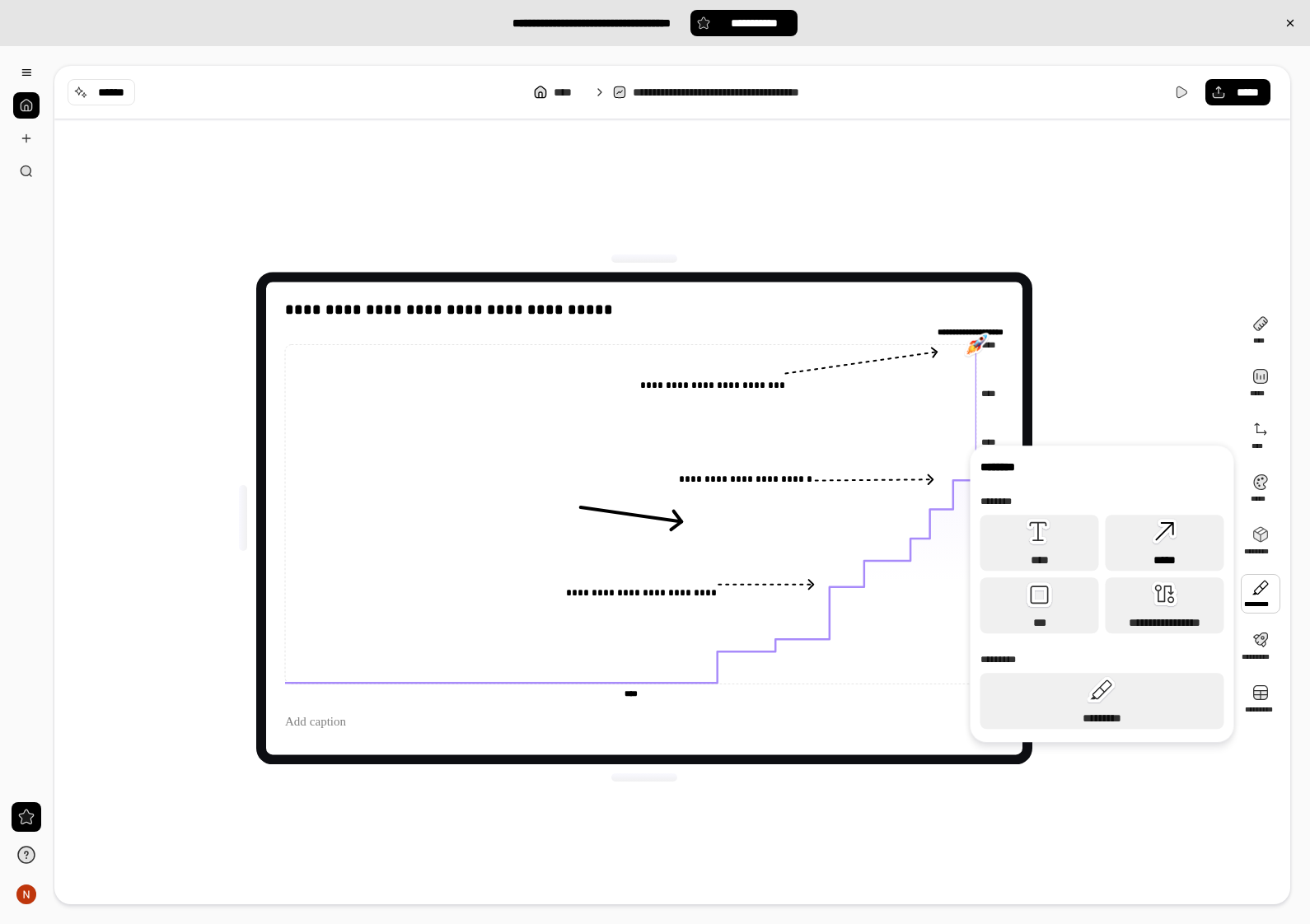 click on "*****" at bounding box center [1165, 543] 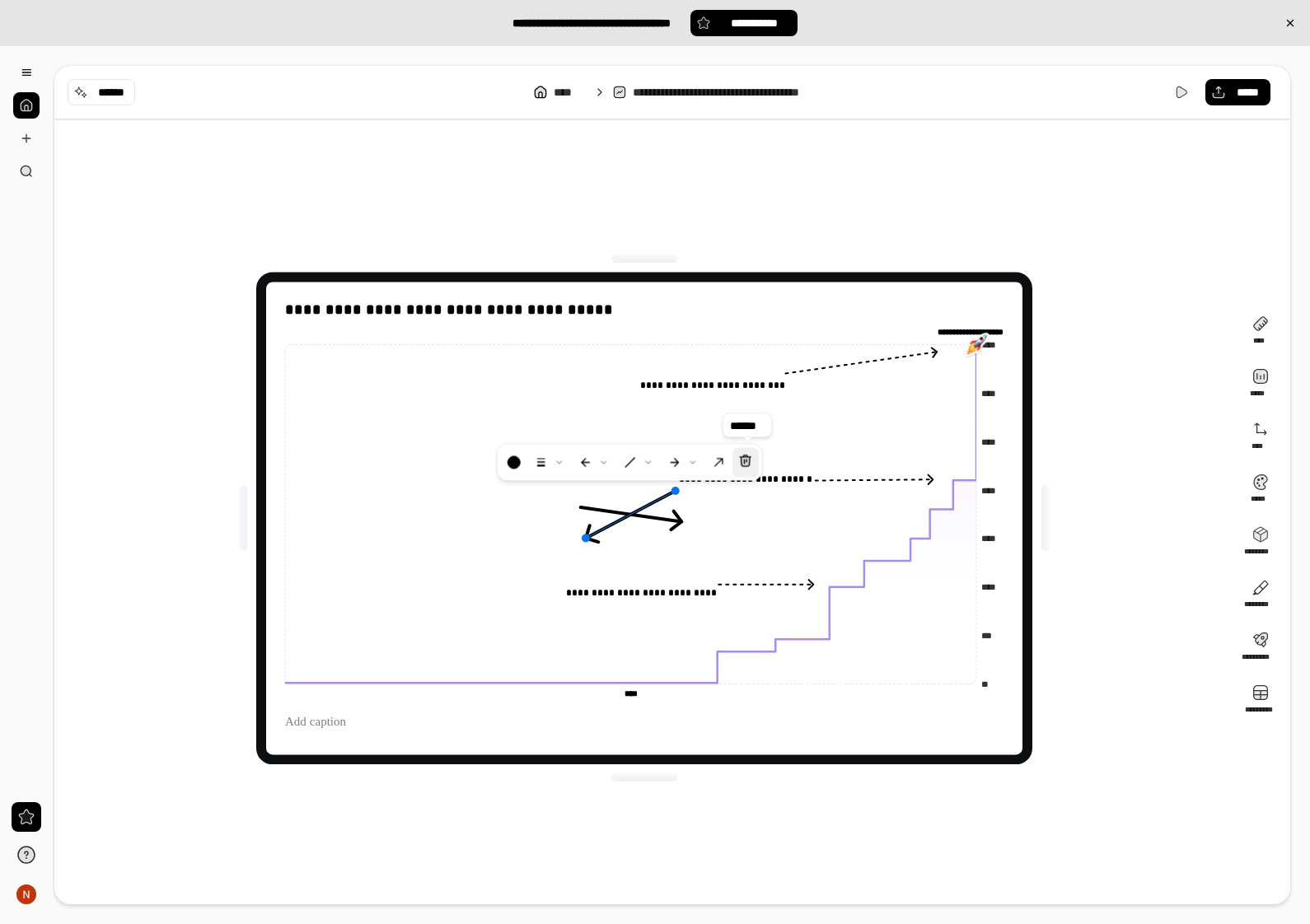 click 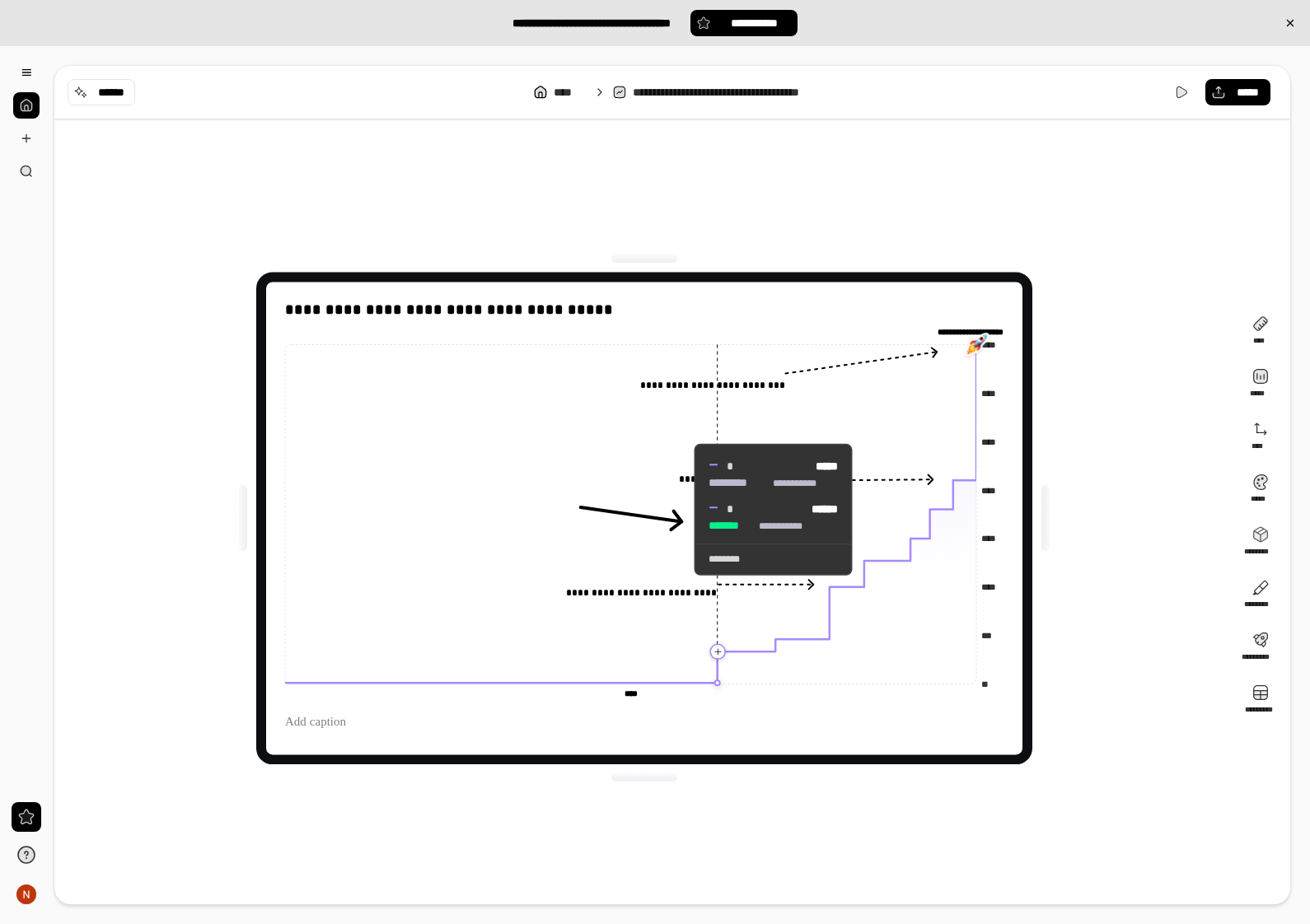 click 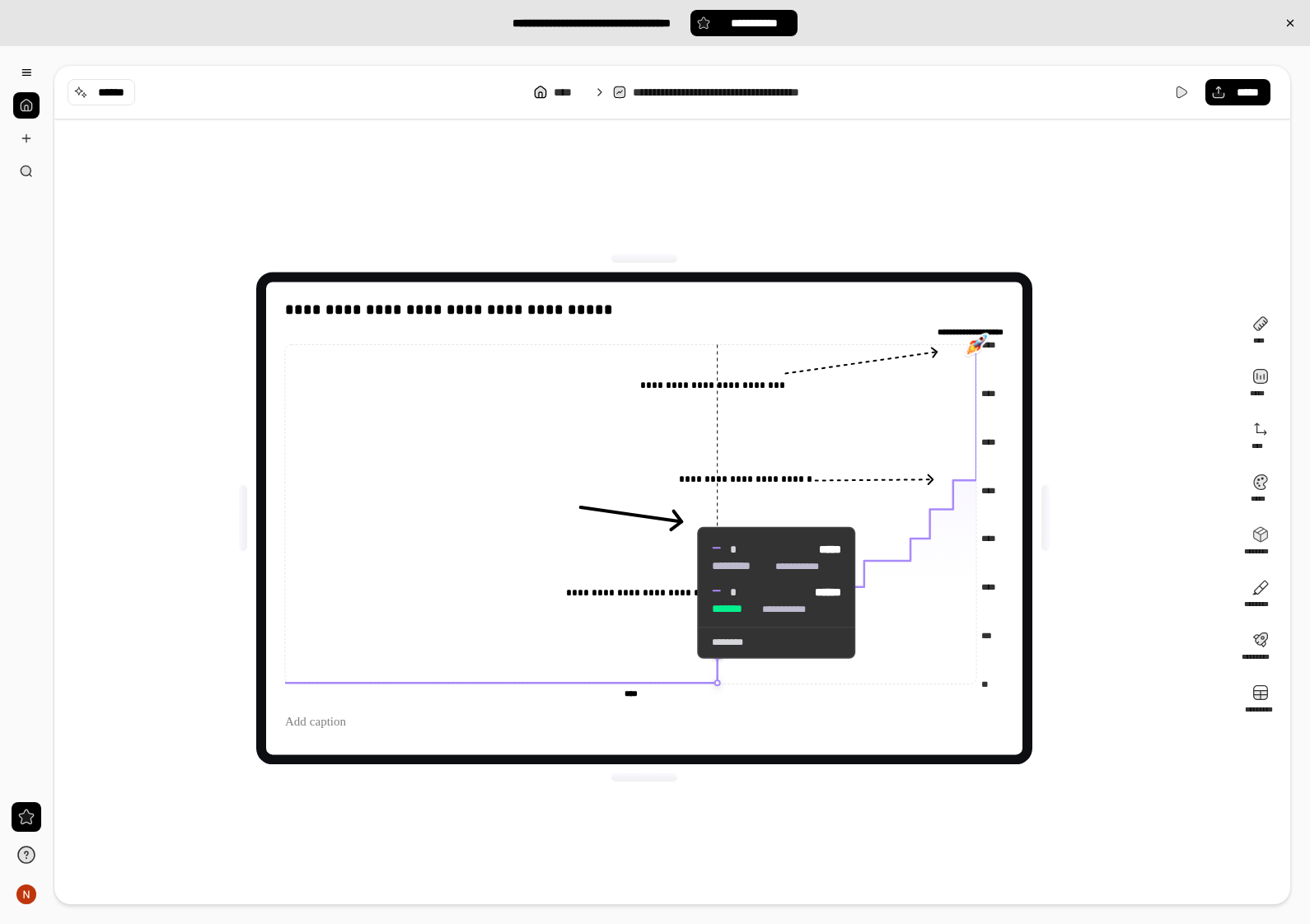 click 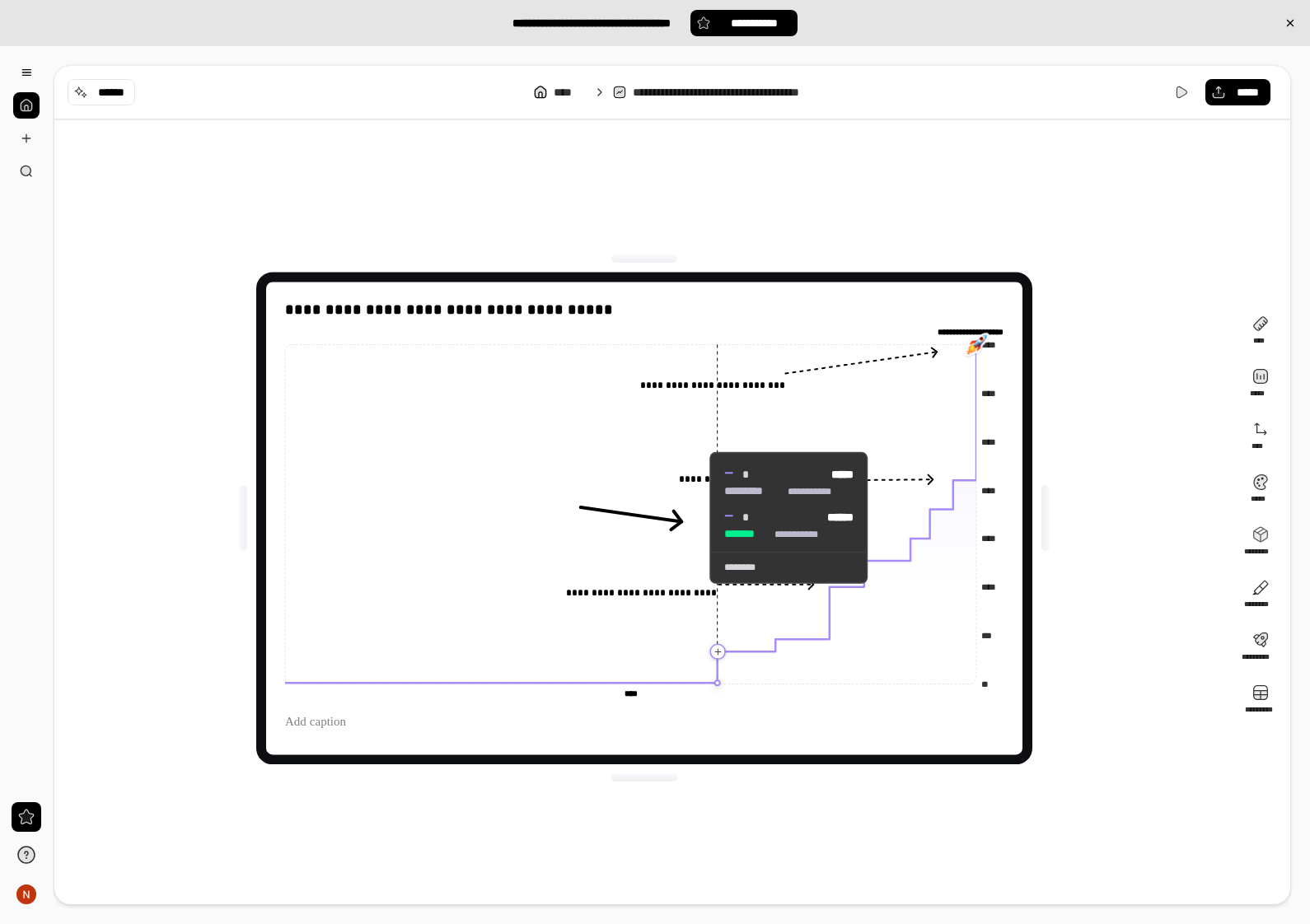 click 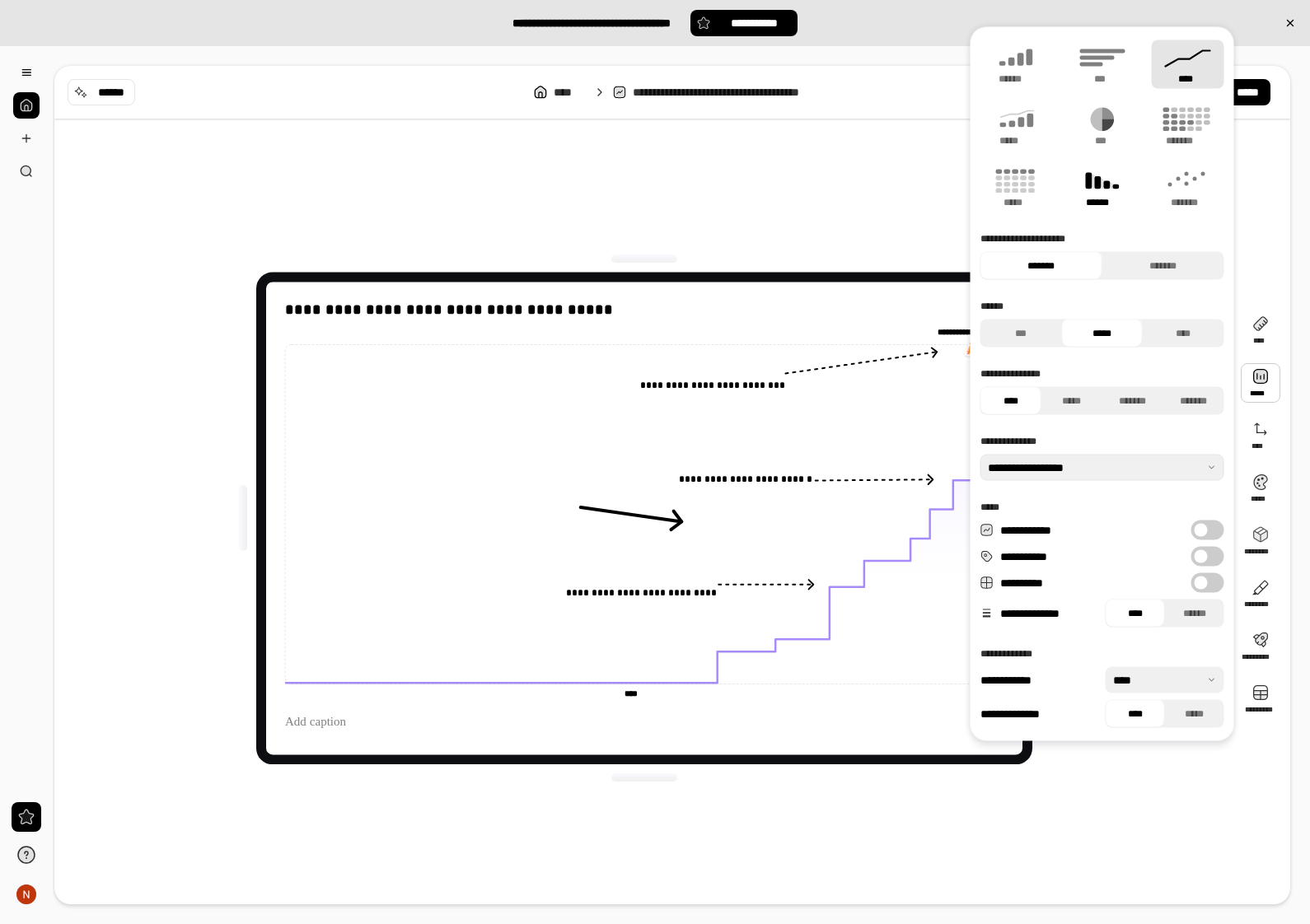 click on "******" at bounding box center (1102, 187) 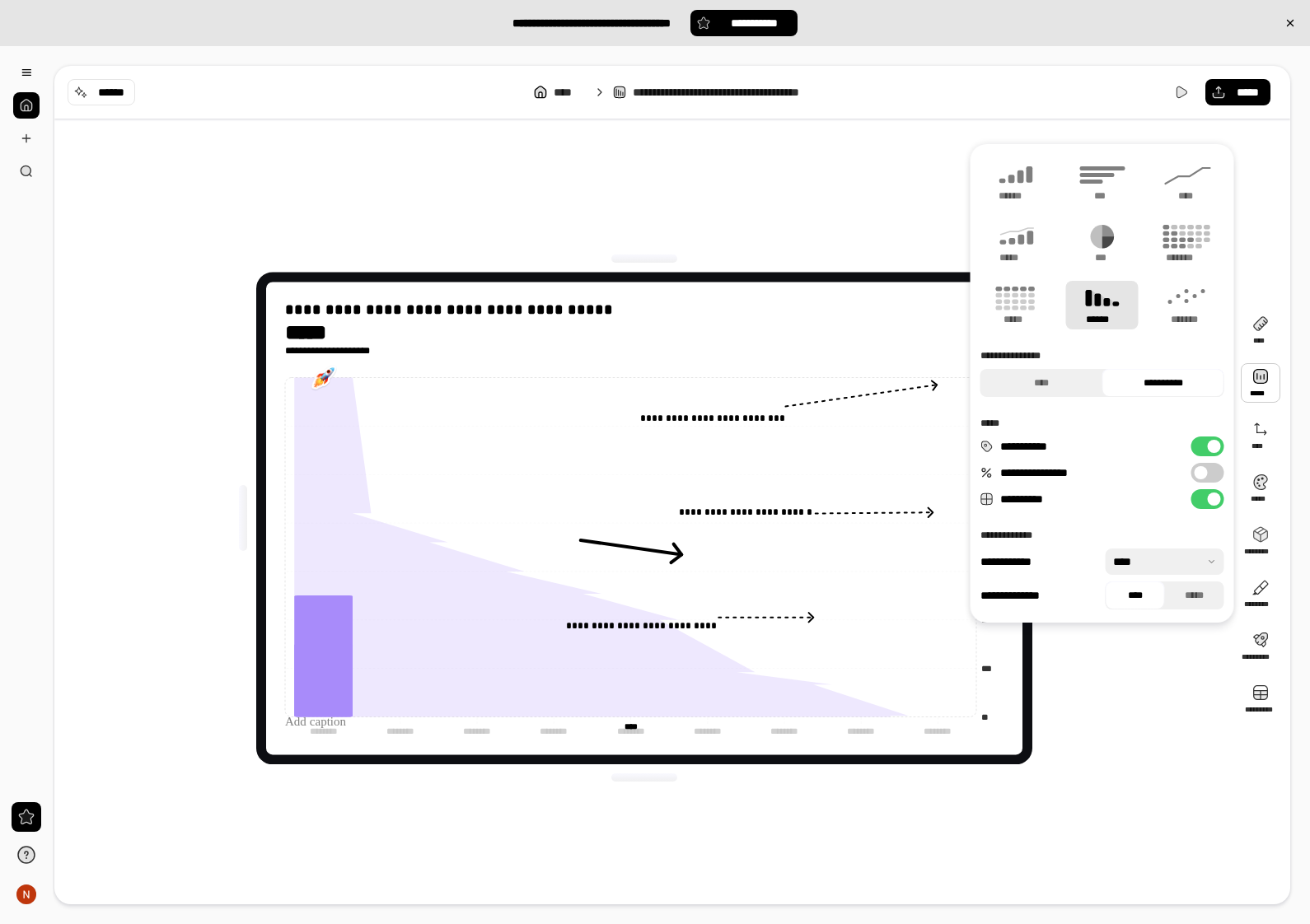 type on "*" 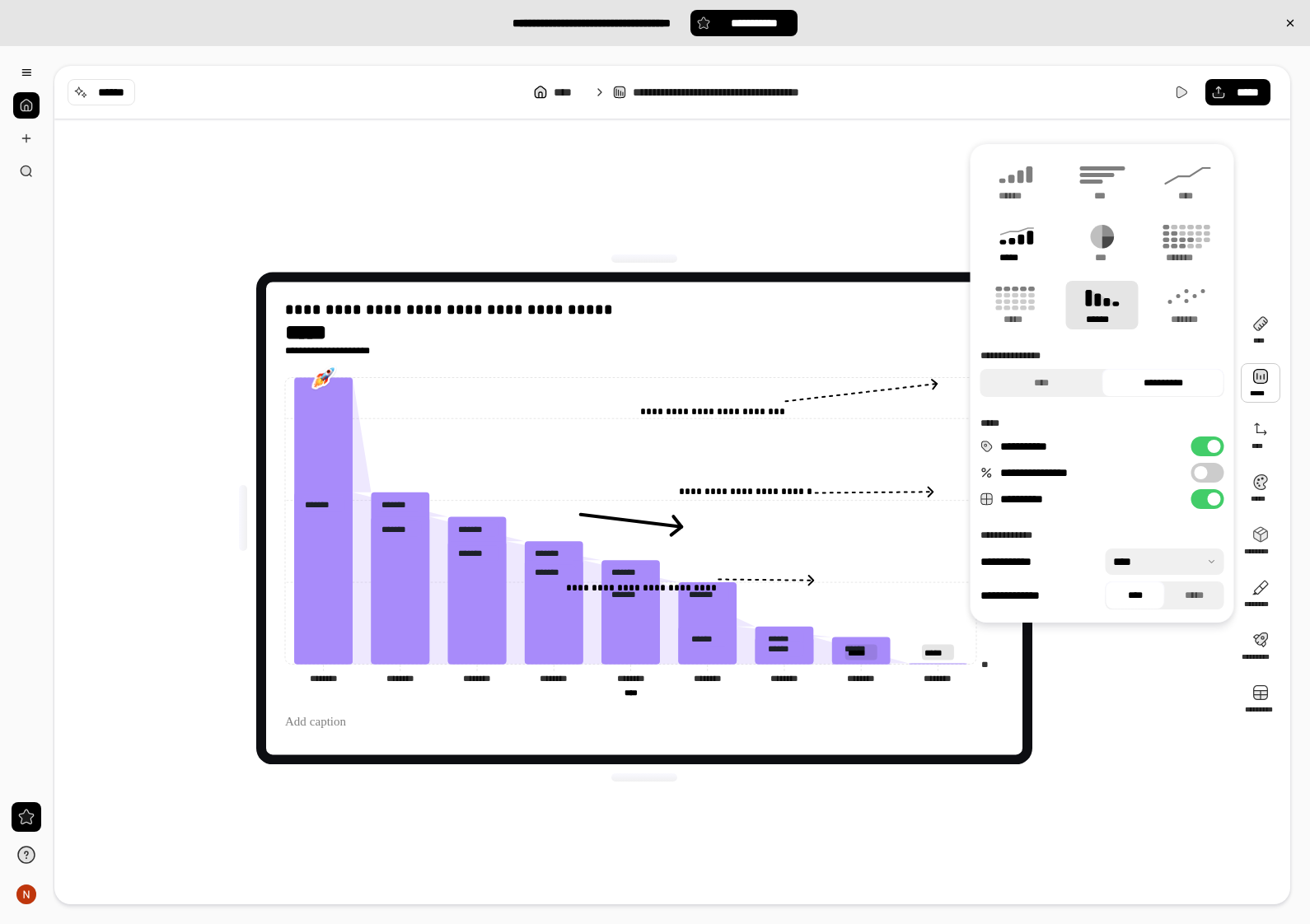 click on "*****" at bounding box center [1017, 243] 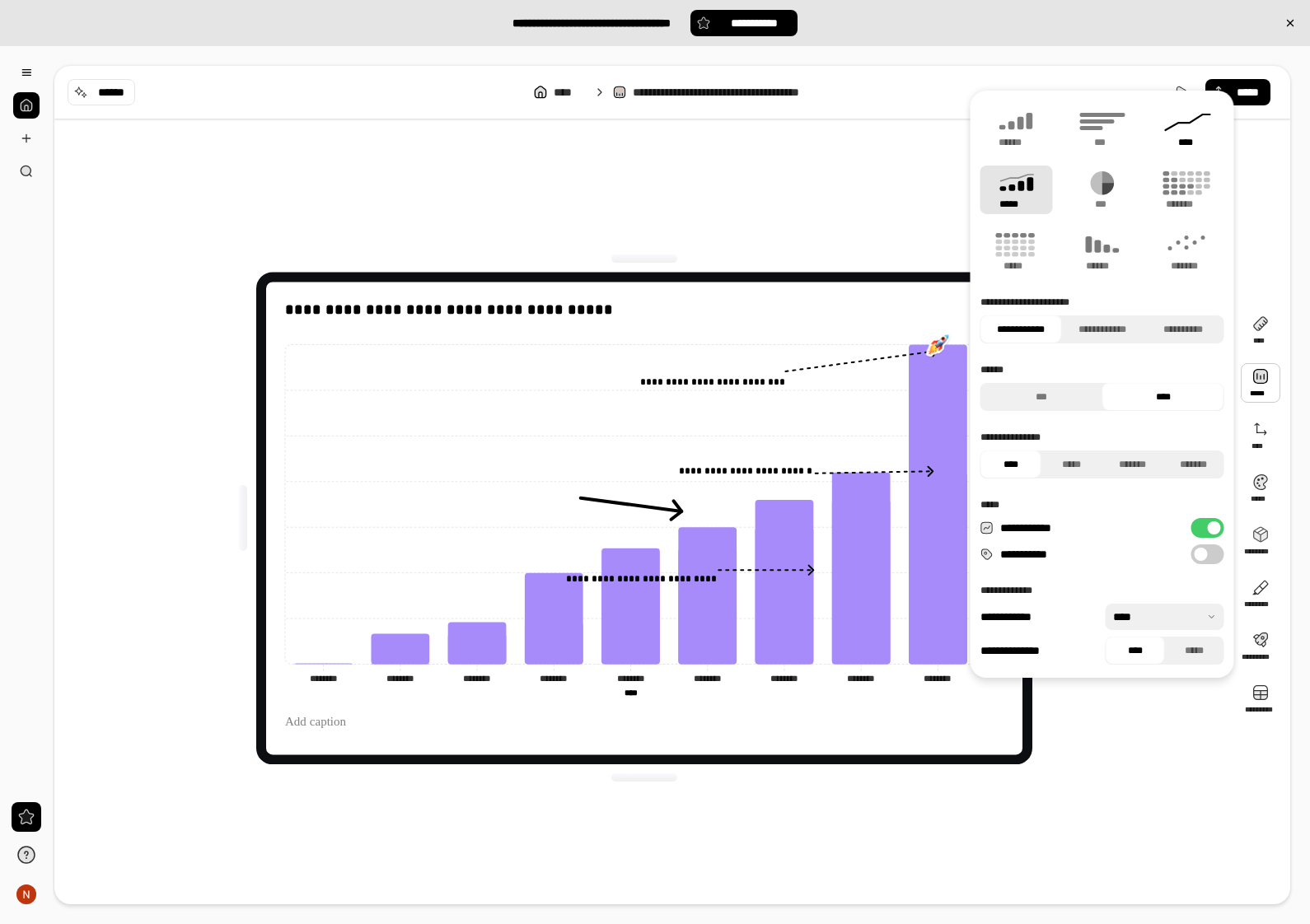 click 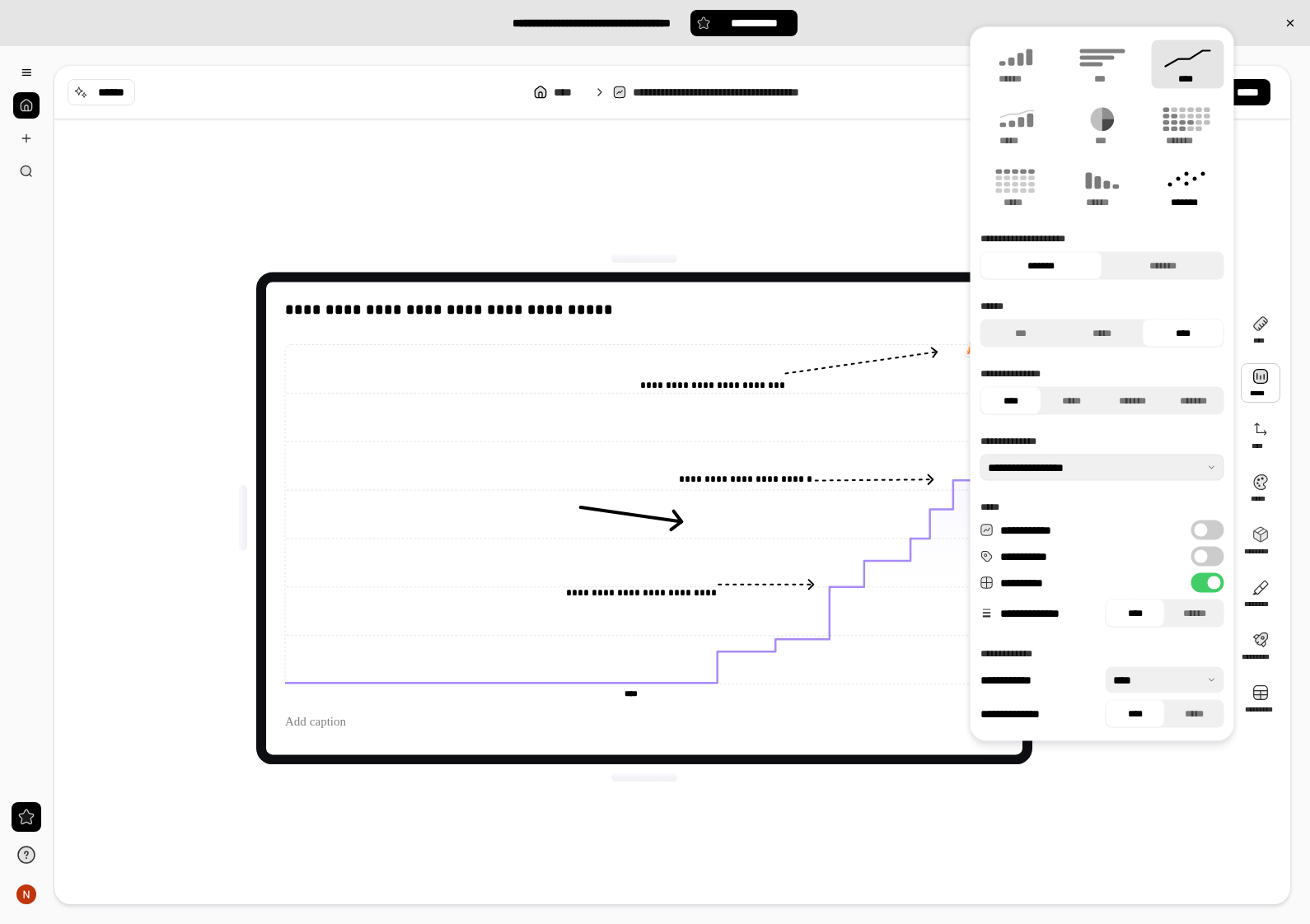 click 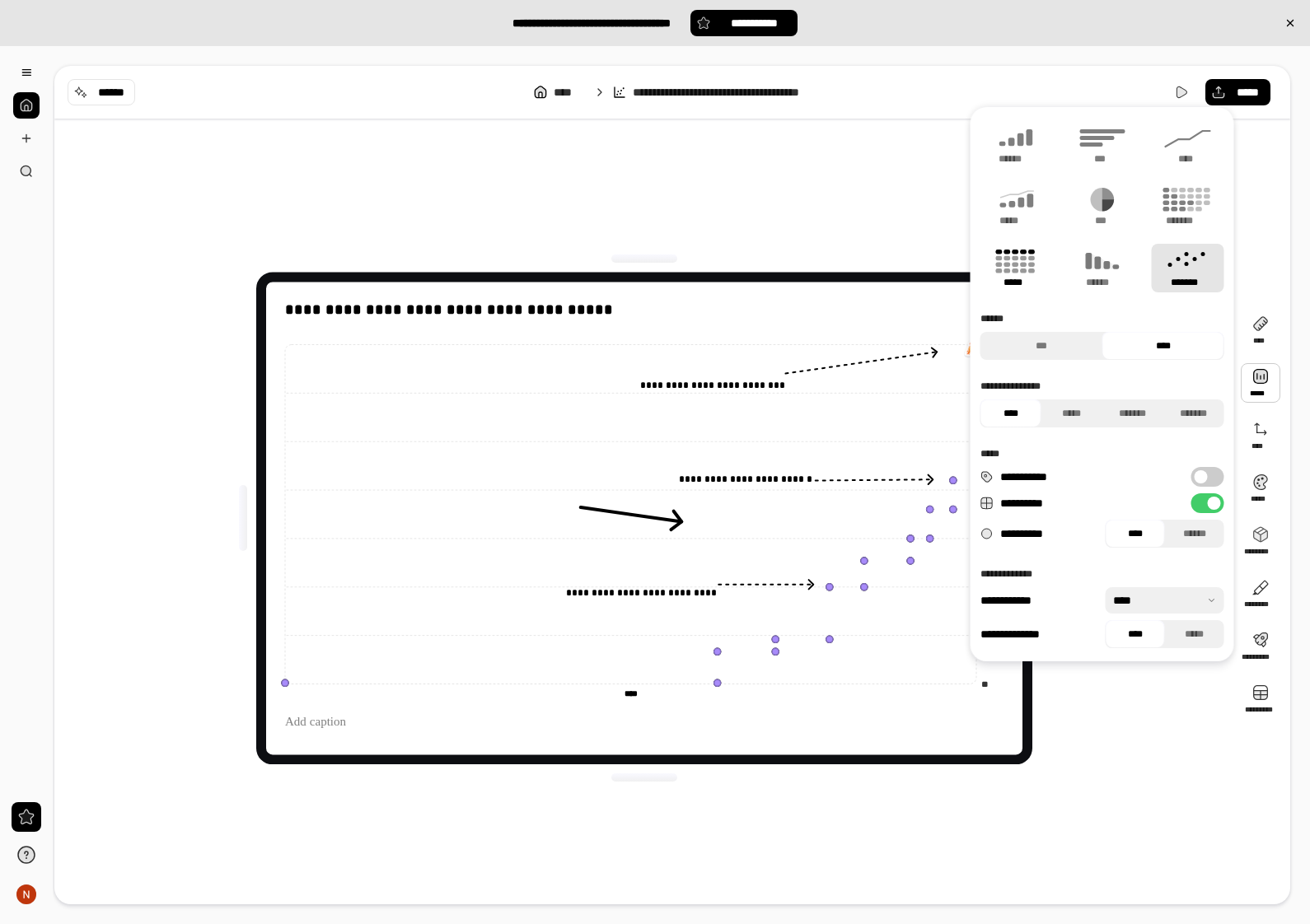 click 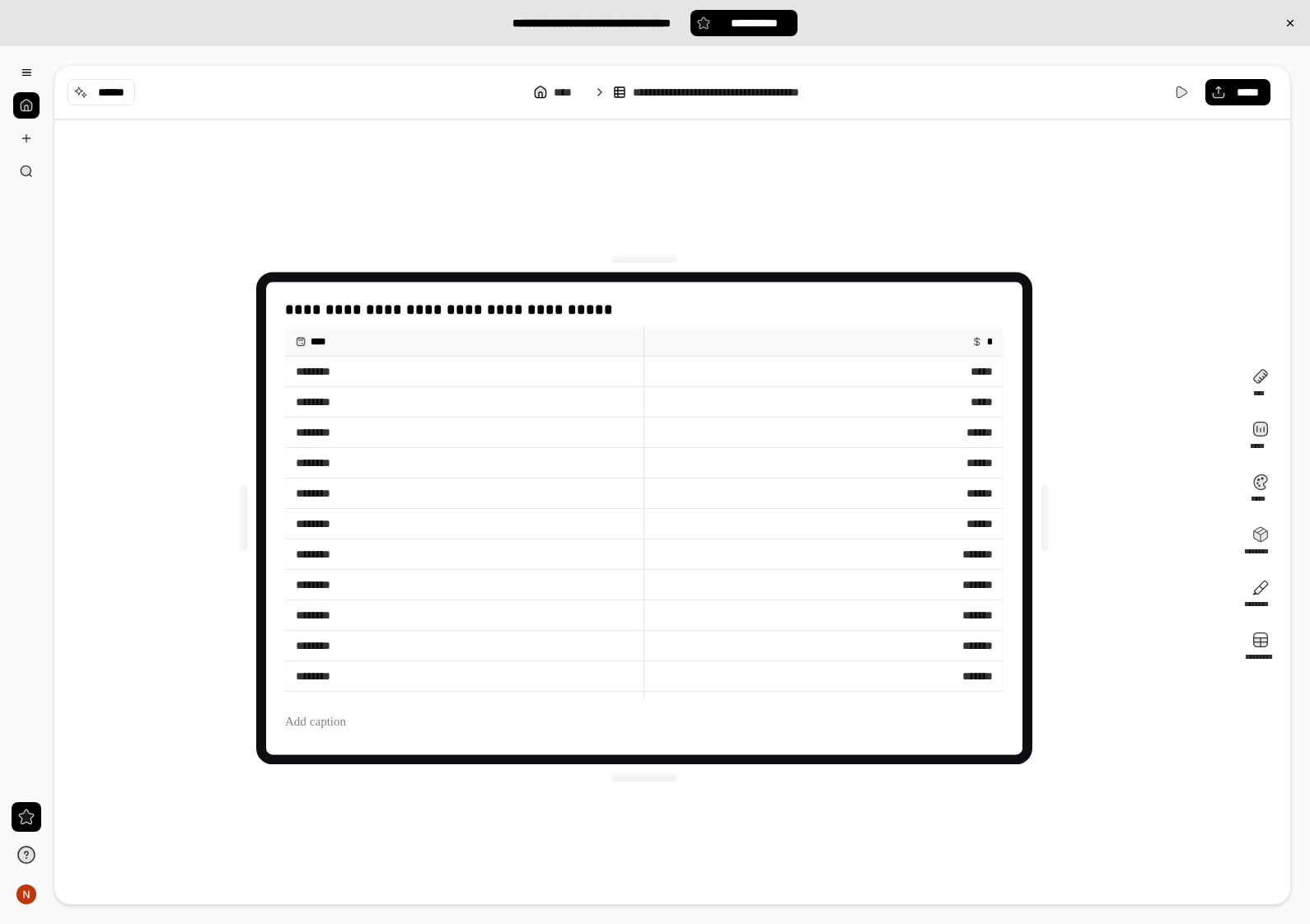 click on "**********" at bounding box center (644, 518) 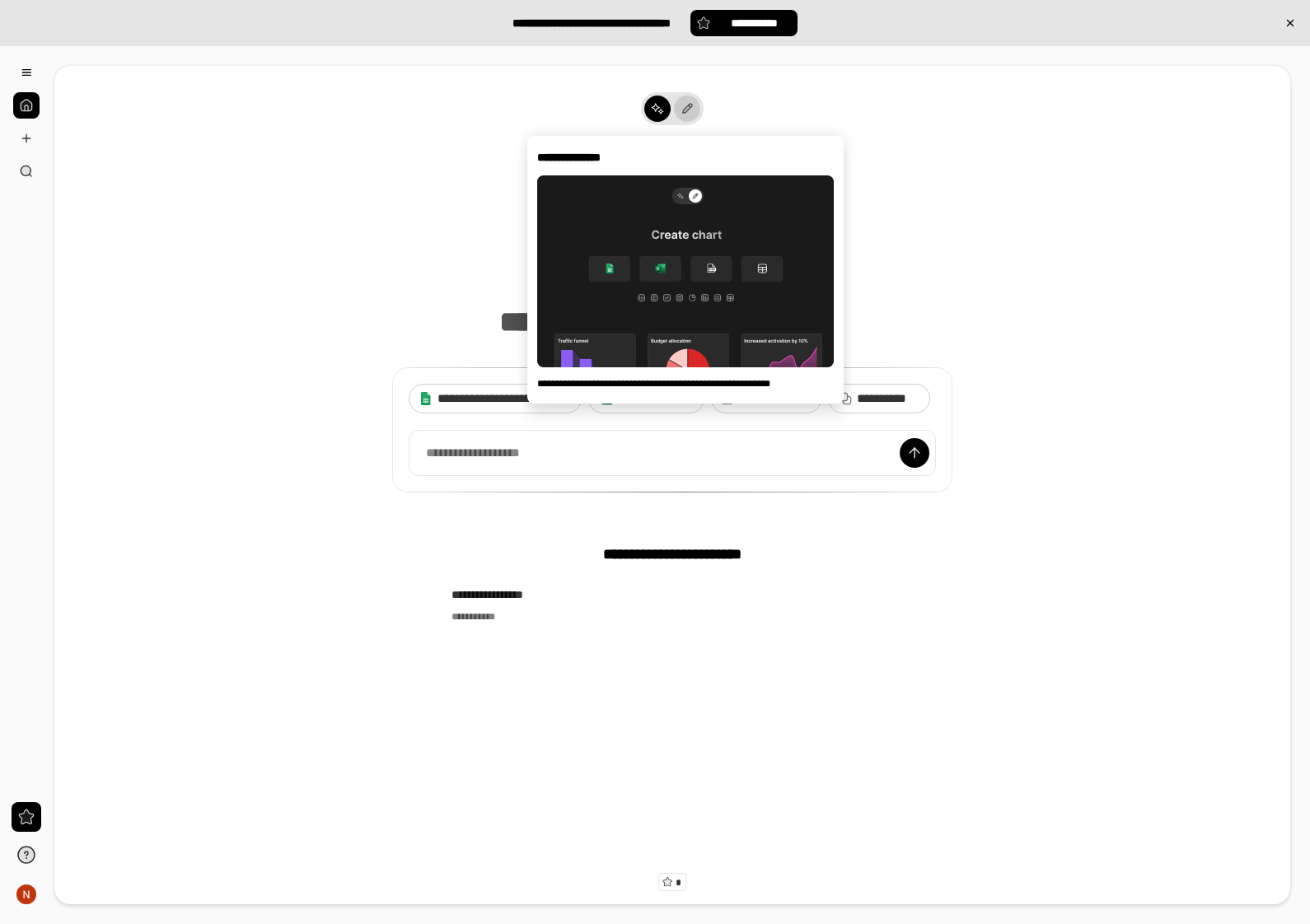 click at bounding box center [687, 109] 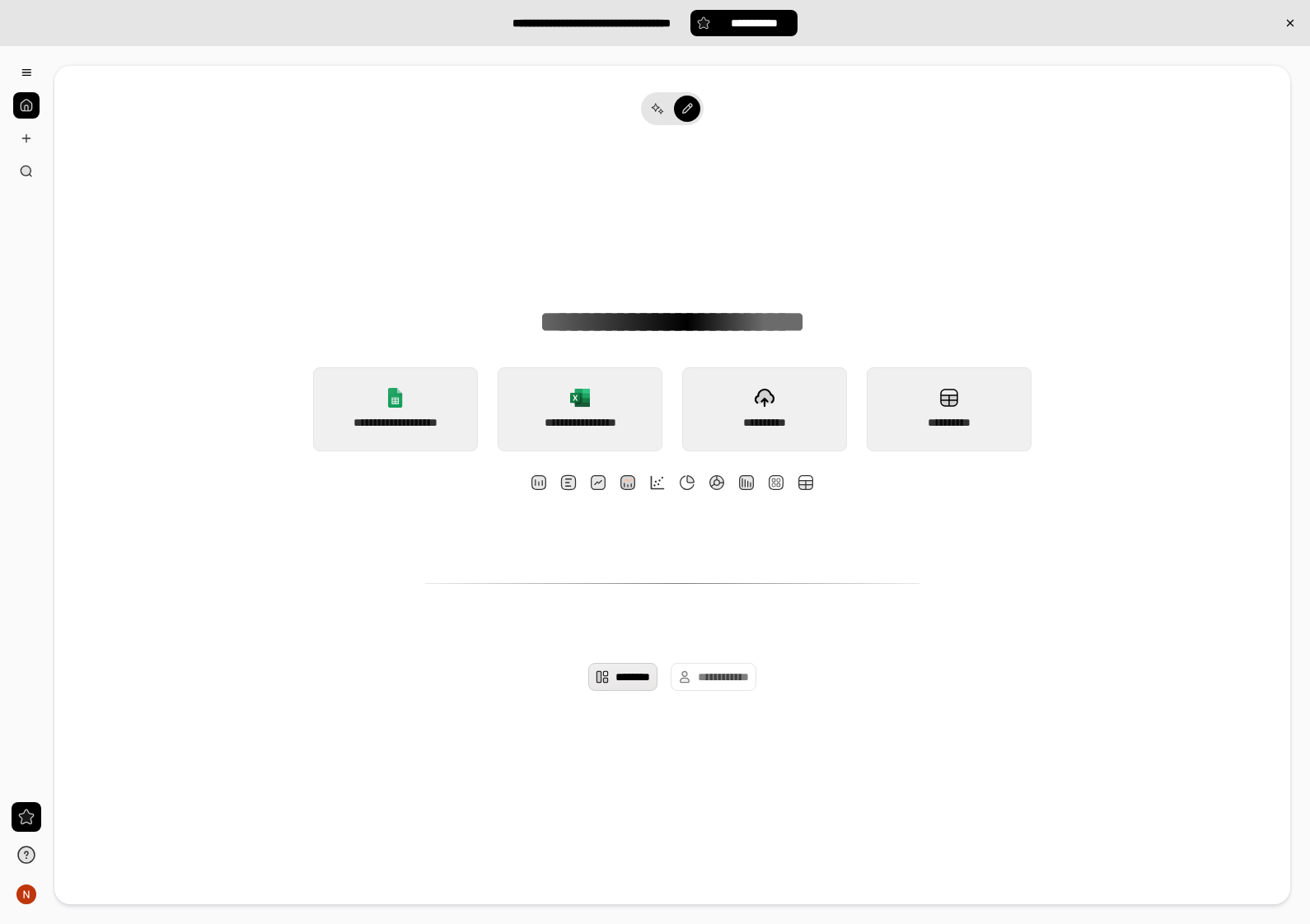click on "**********" at bounding box center (672, 1458) 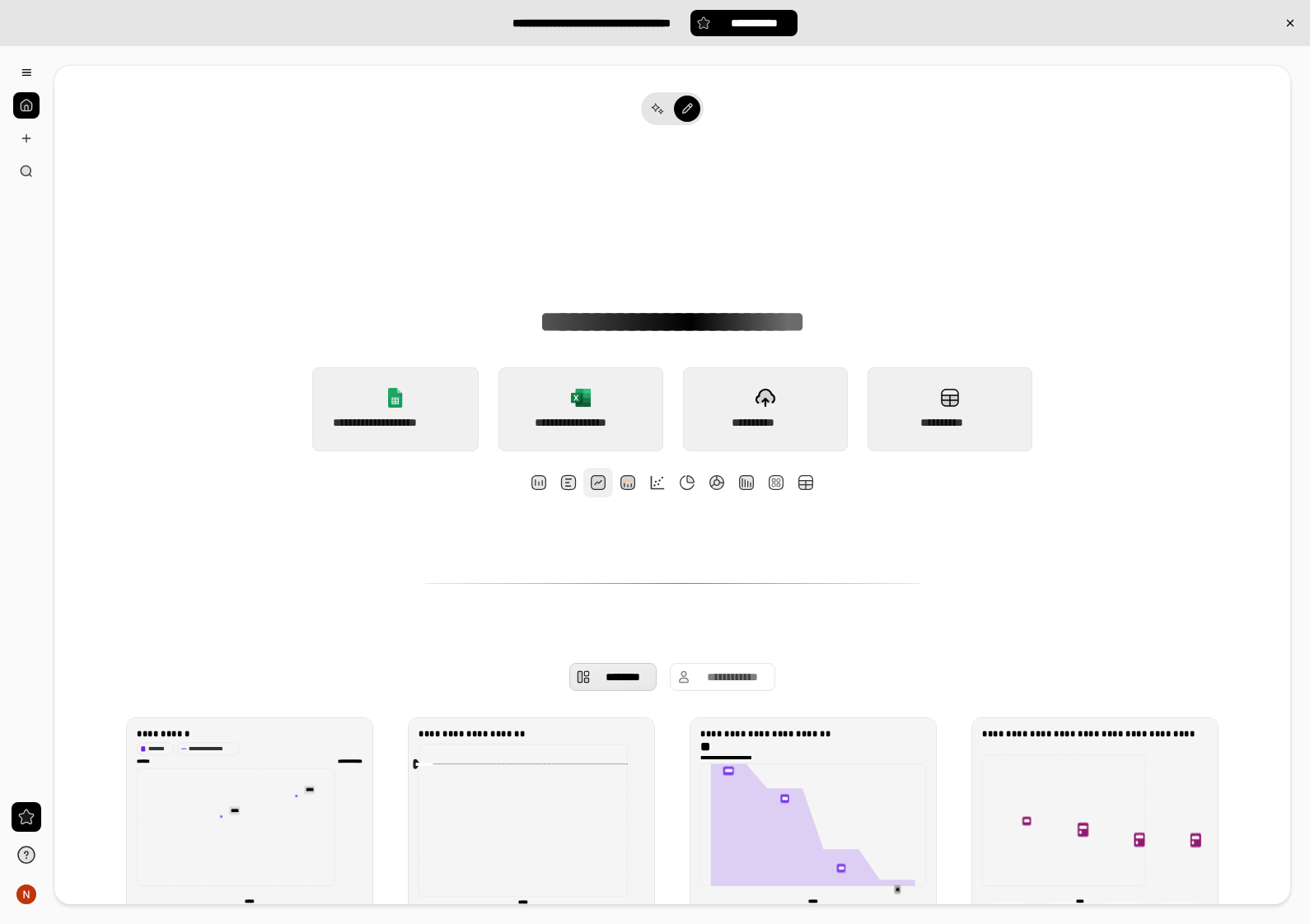 scroll, scrollTop: 12, scrollLeft: 0, axis: vertical 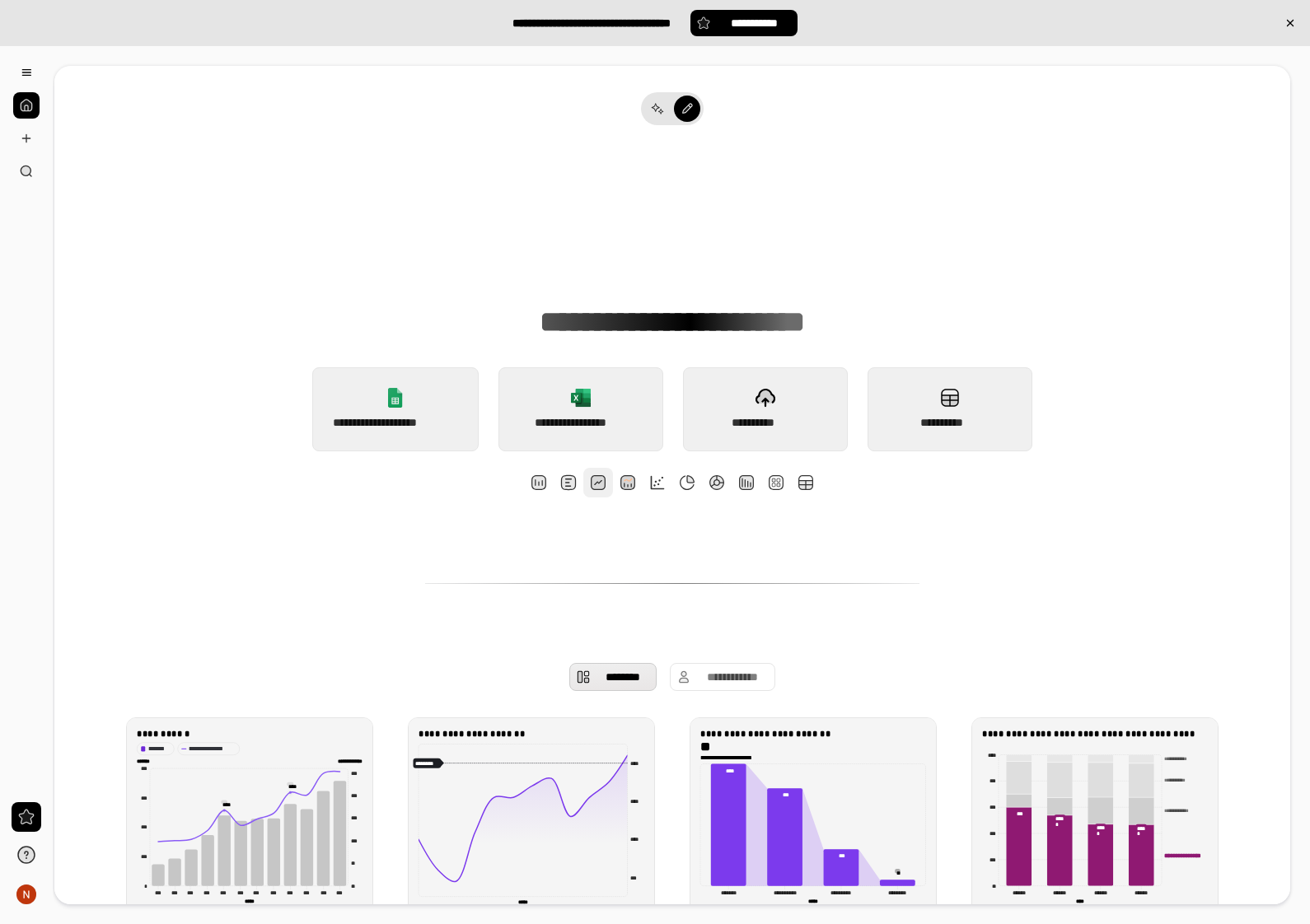 click at bounding box center [598, 483] 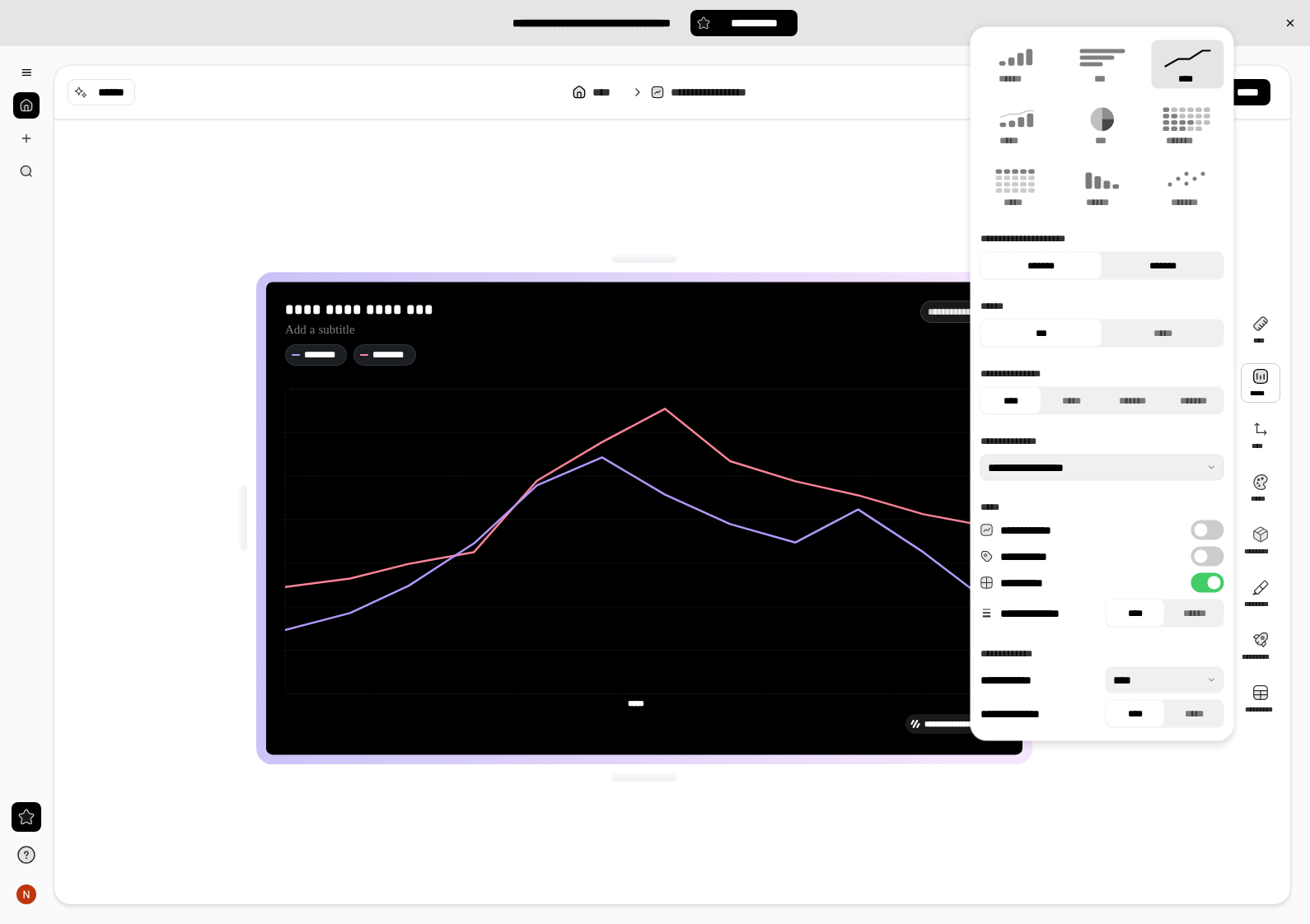 click on "*******" at bounding box center [1163, 265] 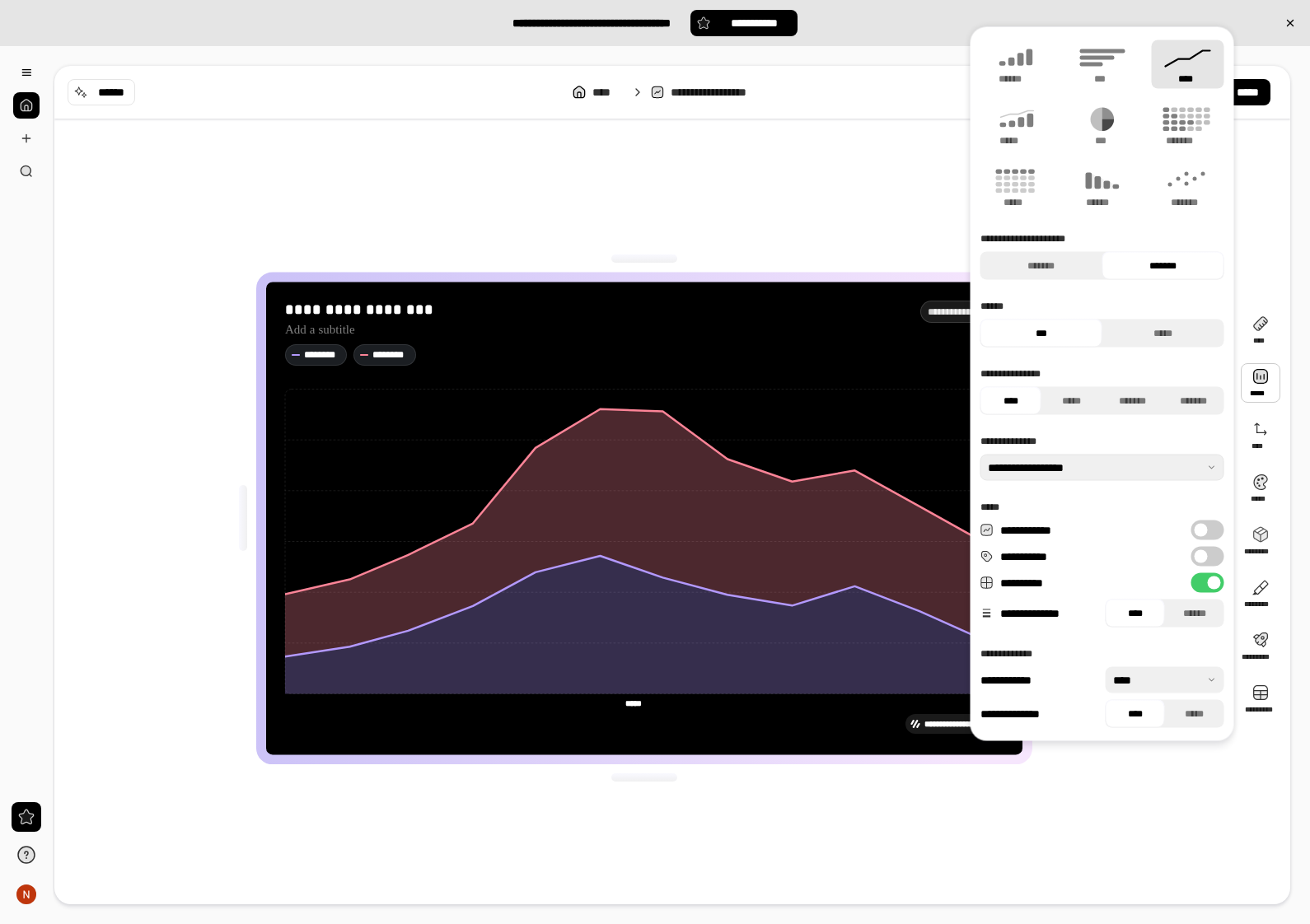 click on "****** *** *****" at bounding box center (1102, 323) 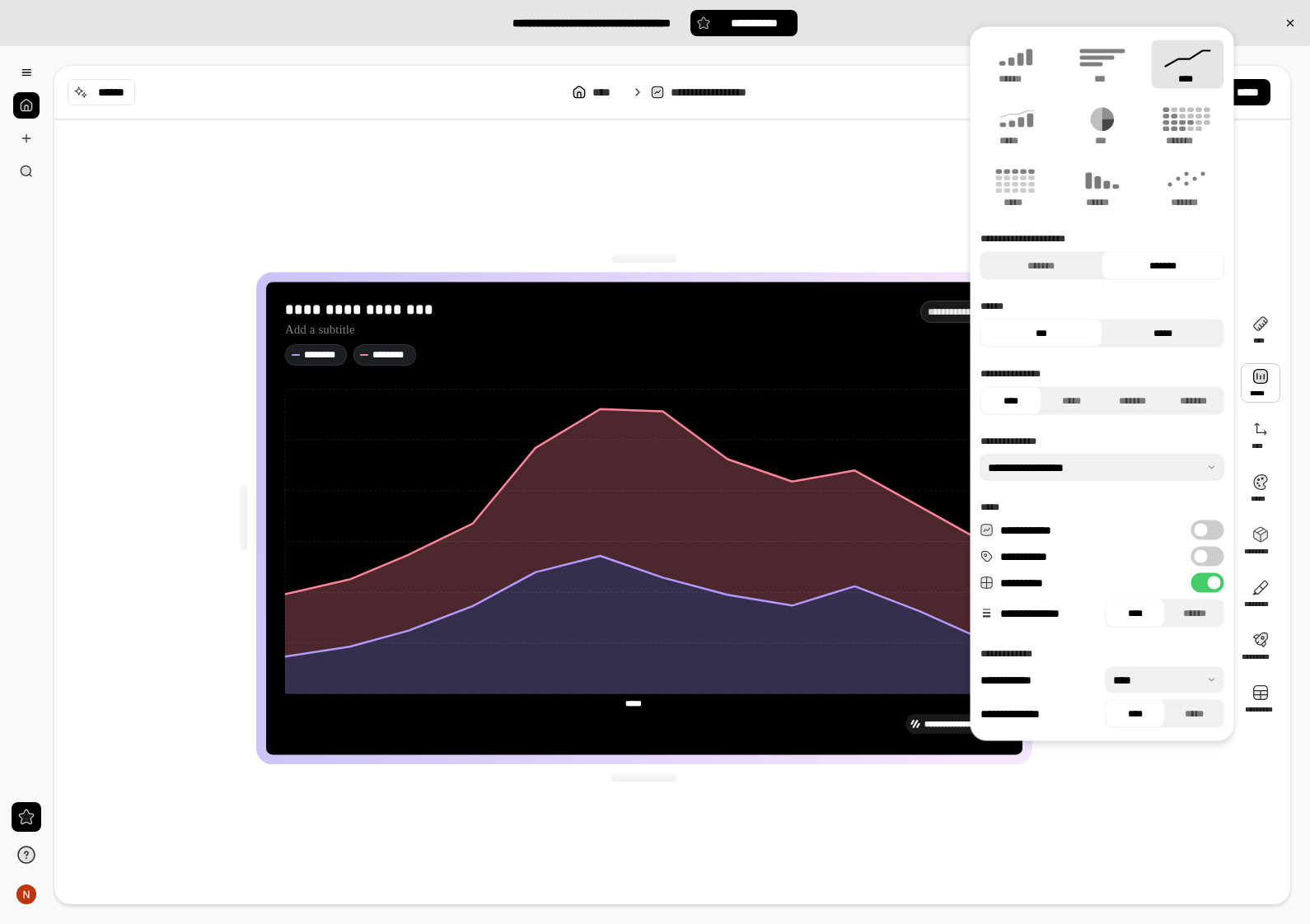 click on "*****" at bounding box center [1163, 333] 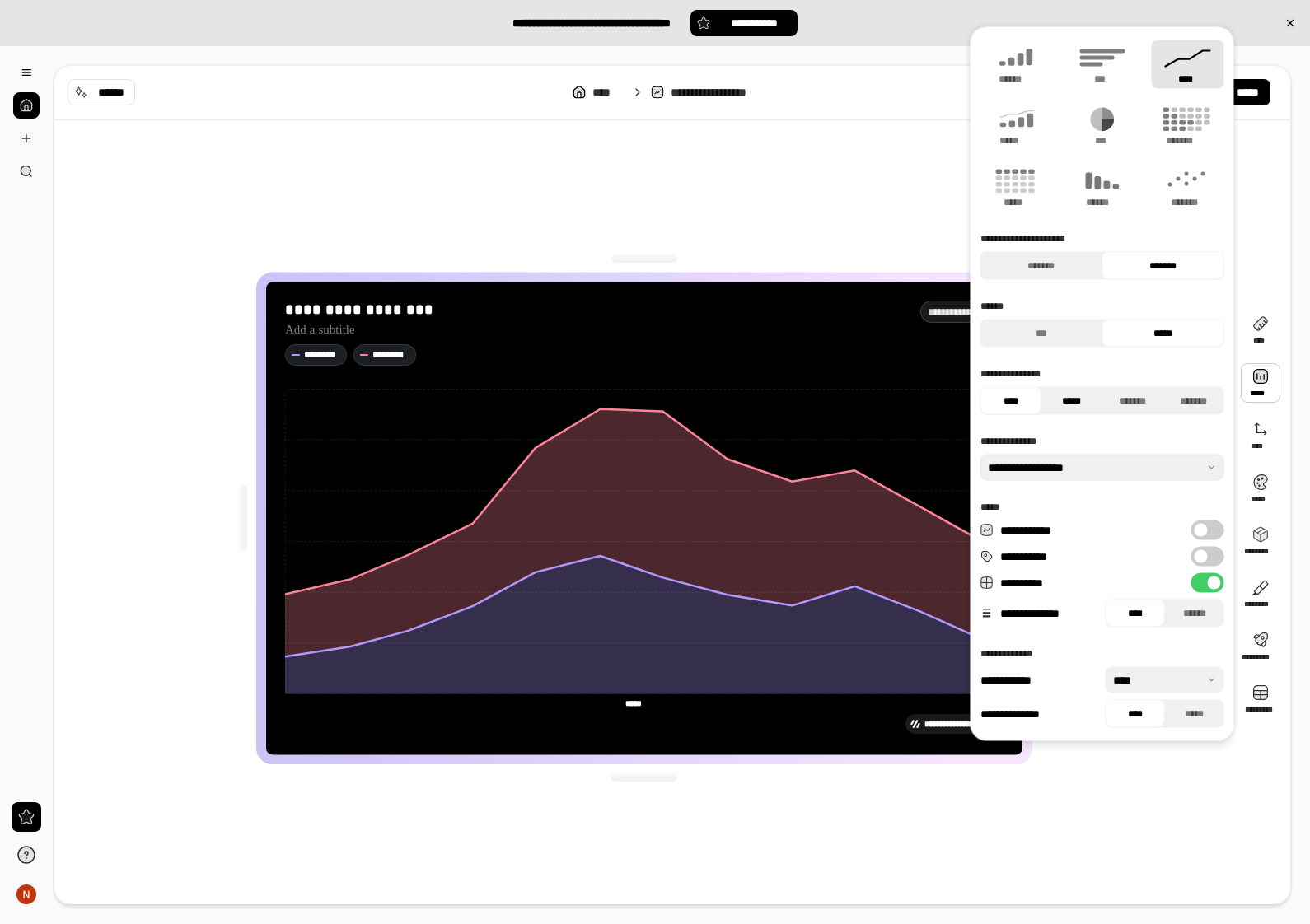 click on "*****" at bounding box center [1072, 400] 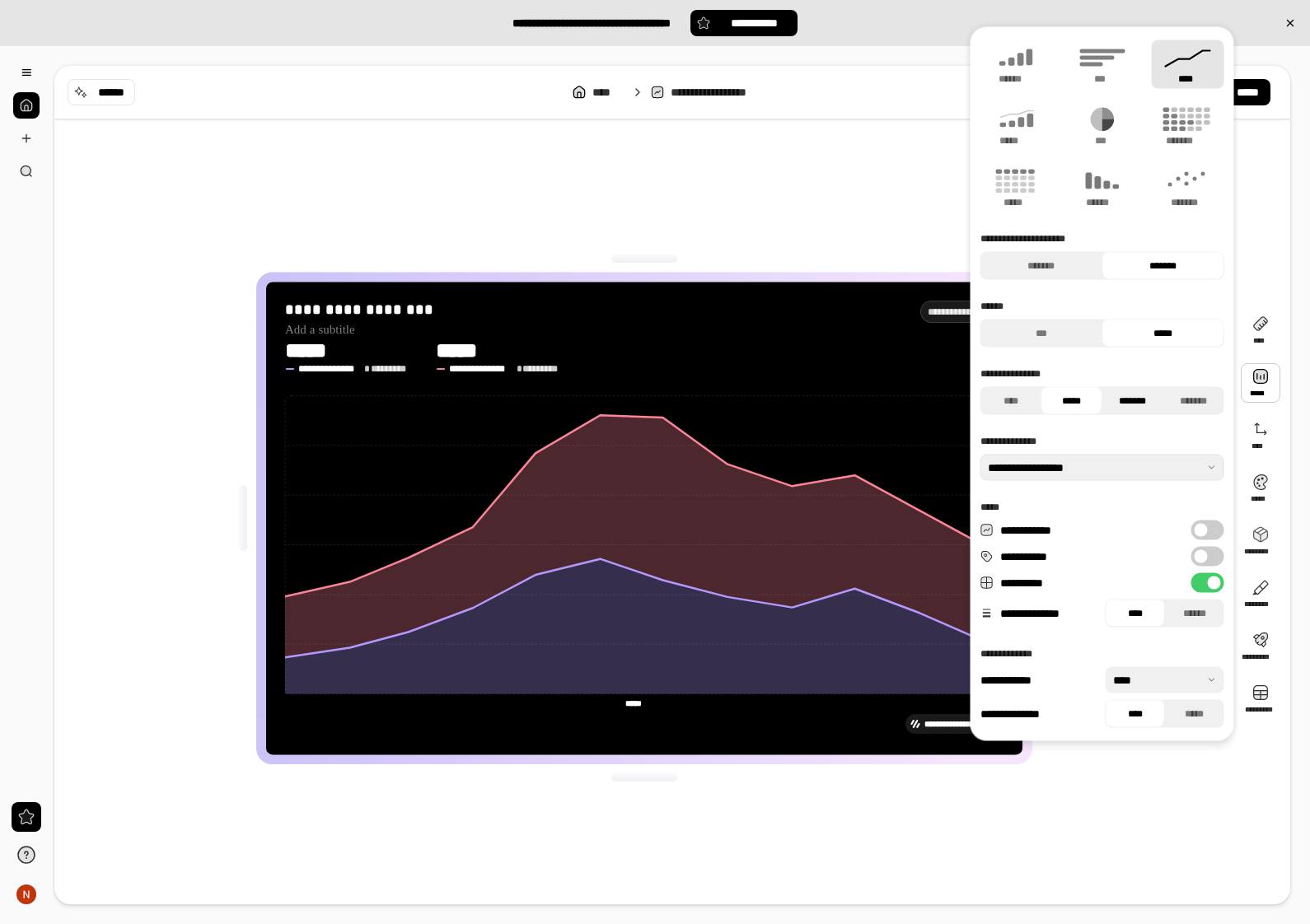 click on "*******" at bounding box center [1133, 400] 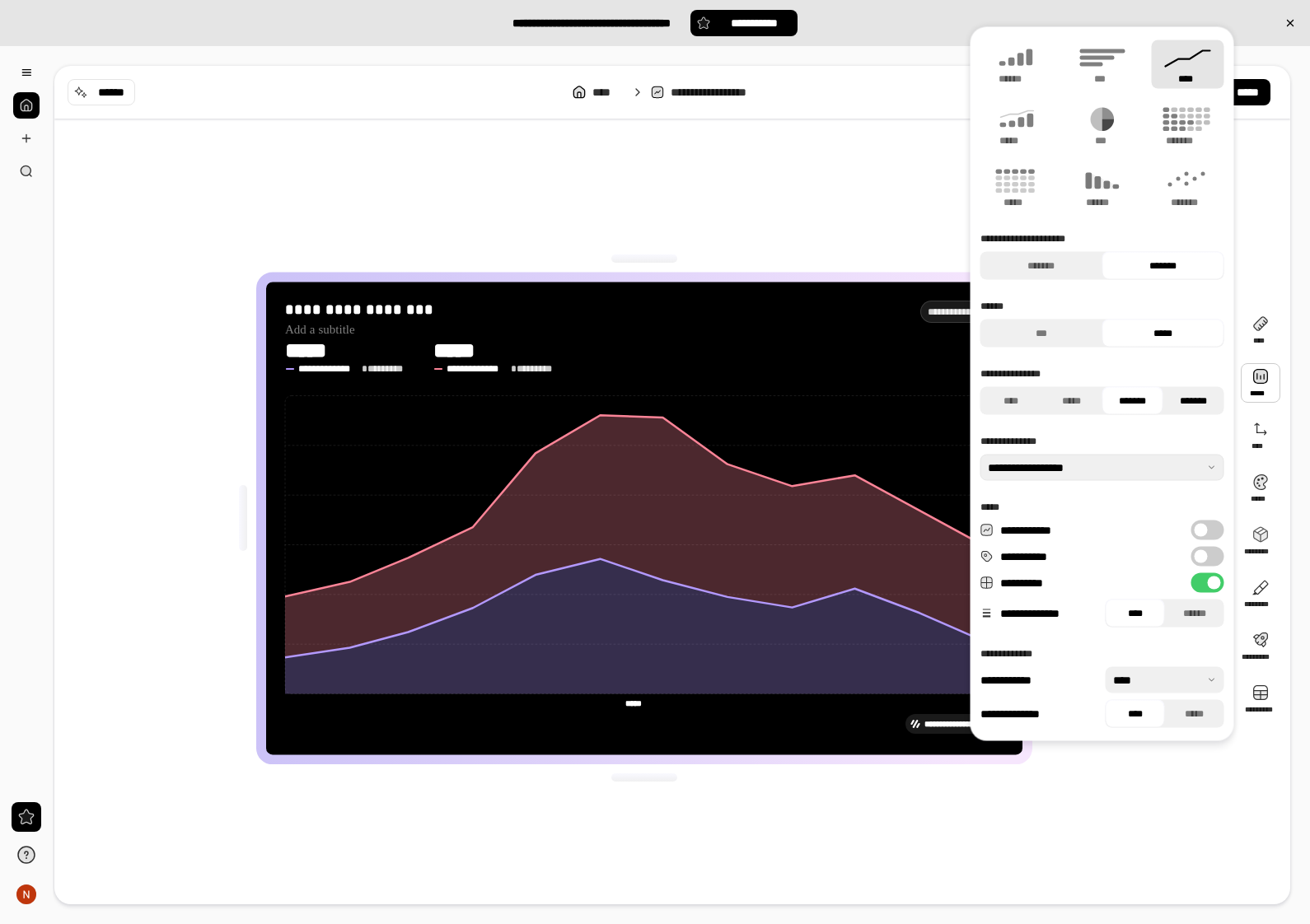 click on "*******" at bounding box center (1194, 400) 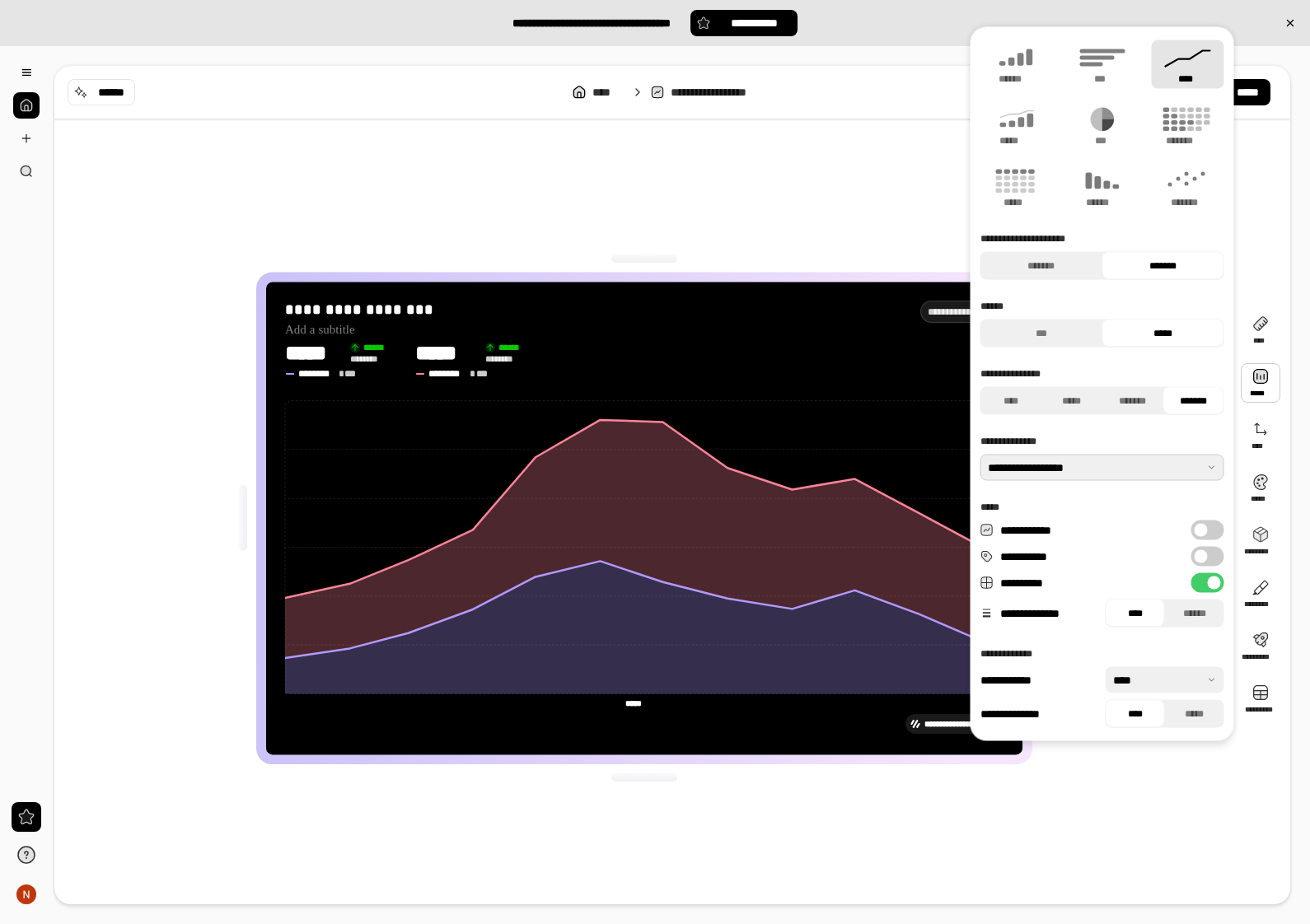 click at bounding box center [1102, 467] 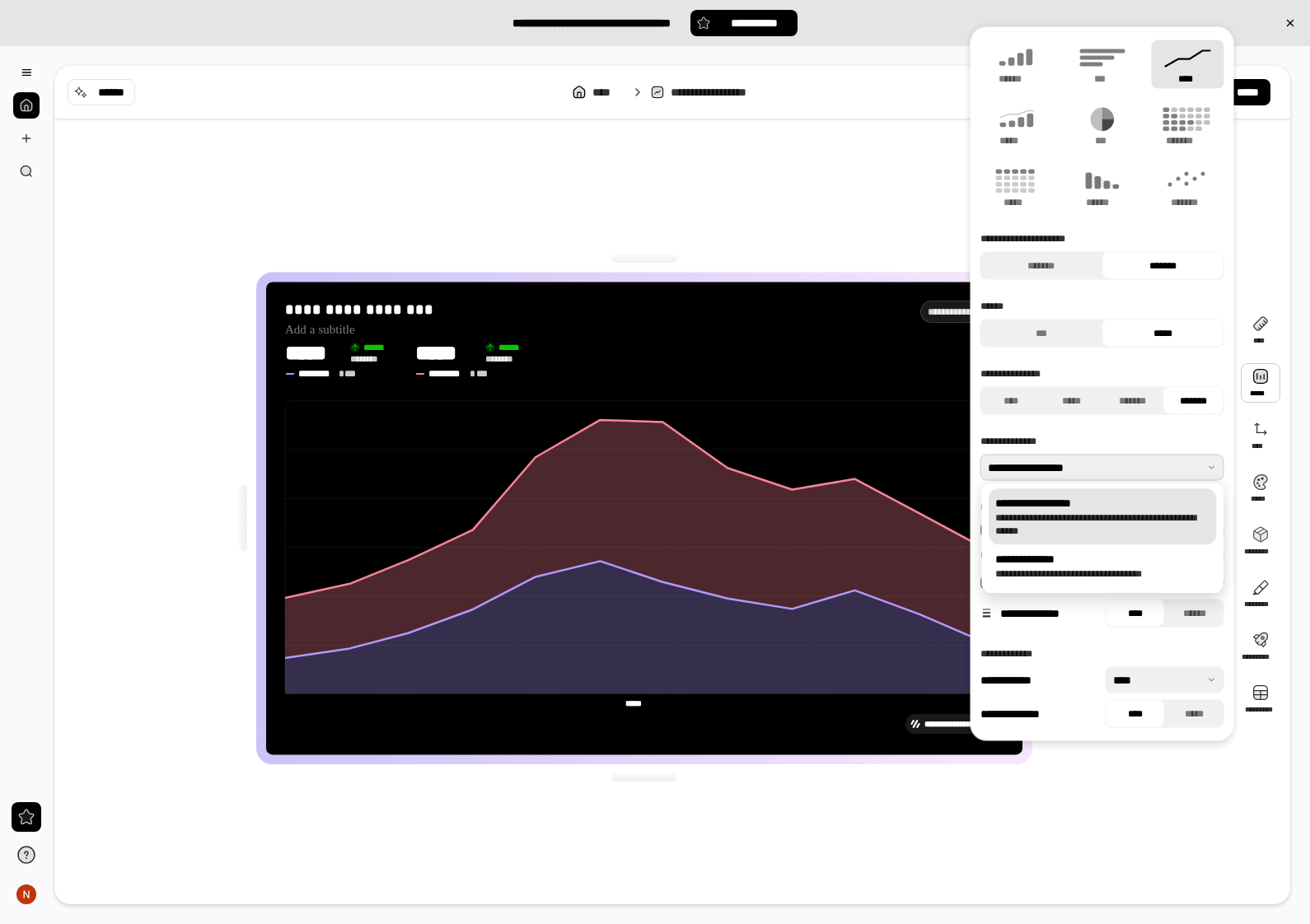 click on "**********" at bounding box center [1102, 516] 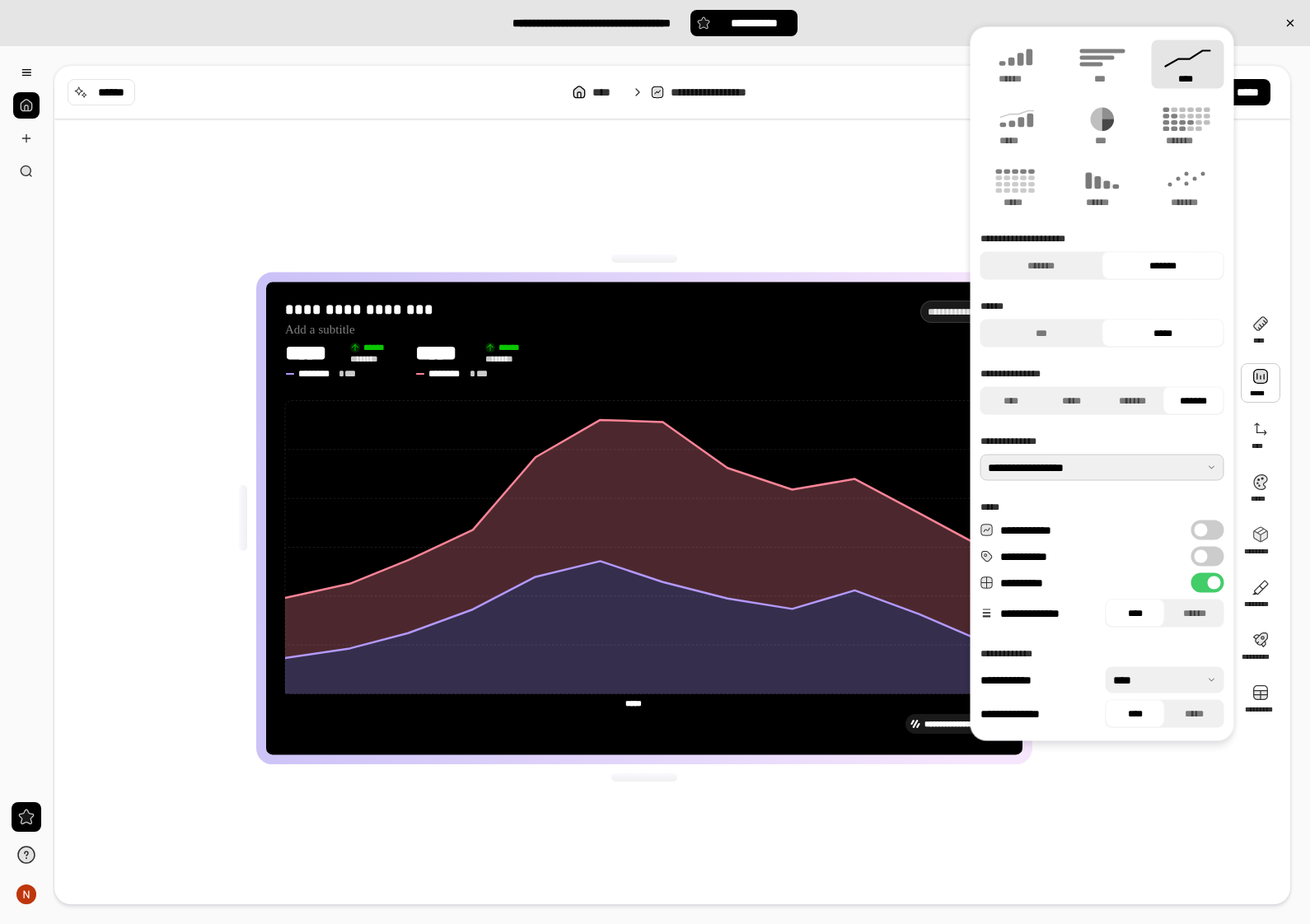 click on "**********" at bounding box center (1208, 530) 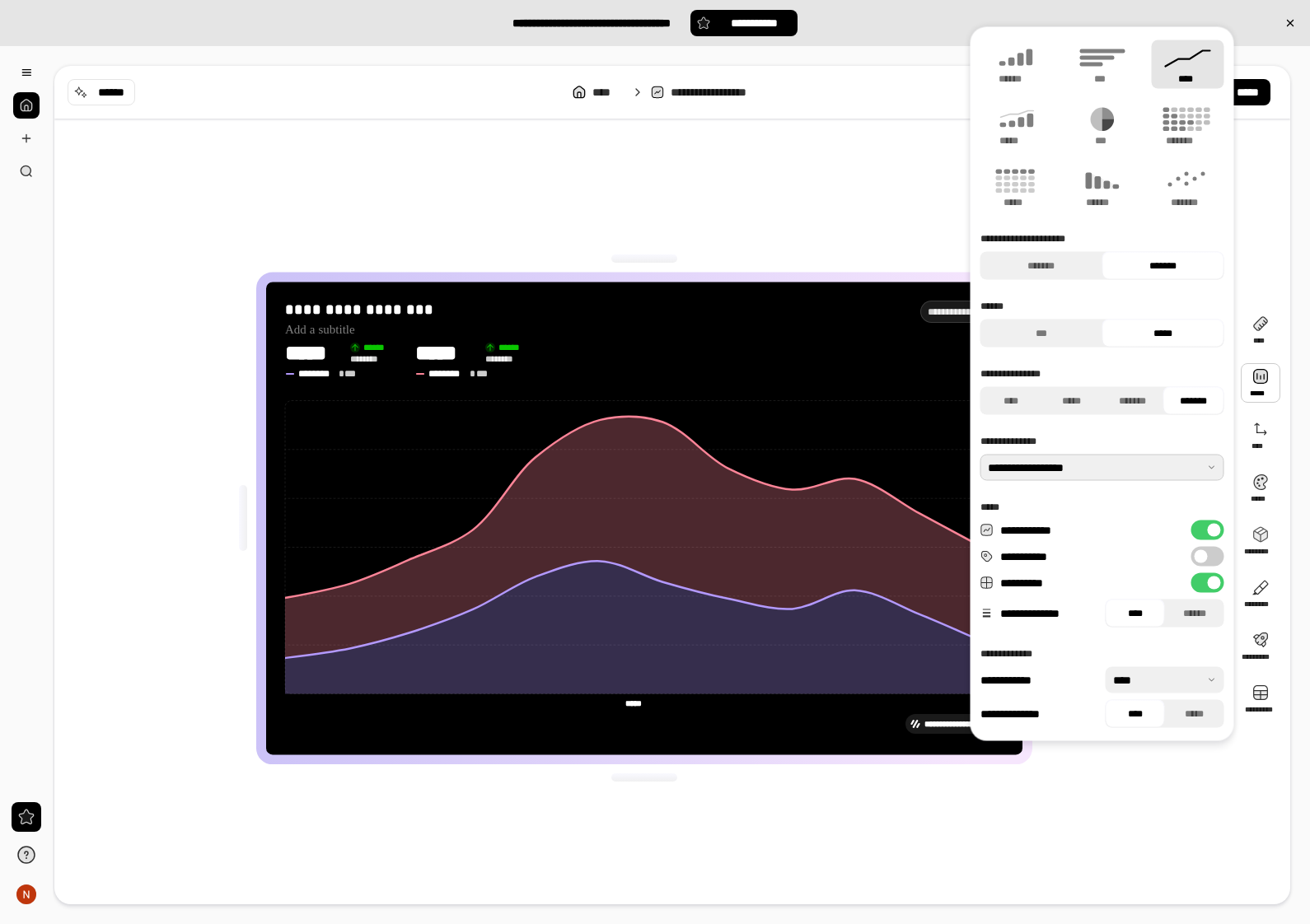 click on "**********" at bounding box center (1208, 556) 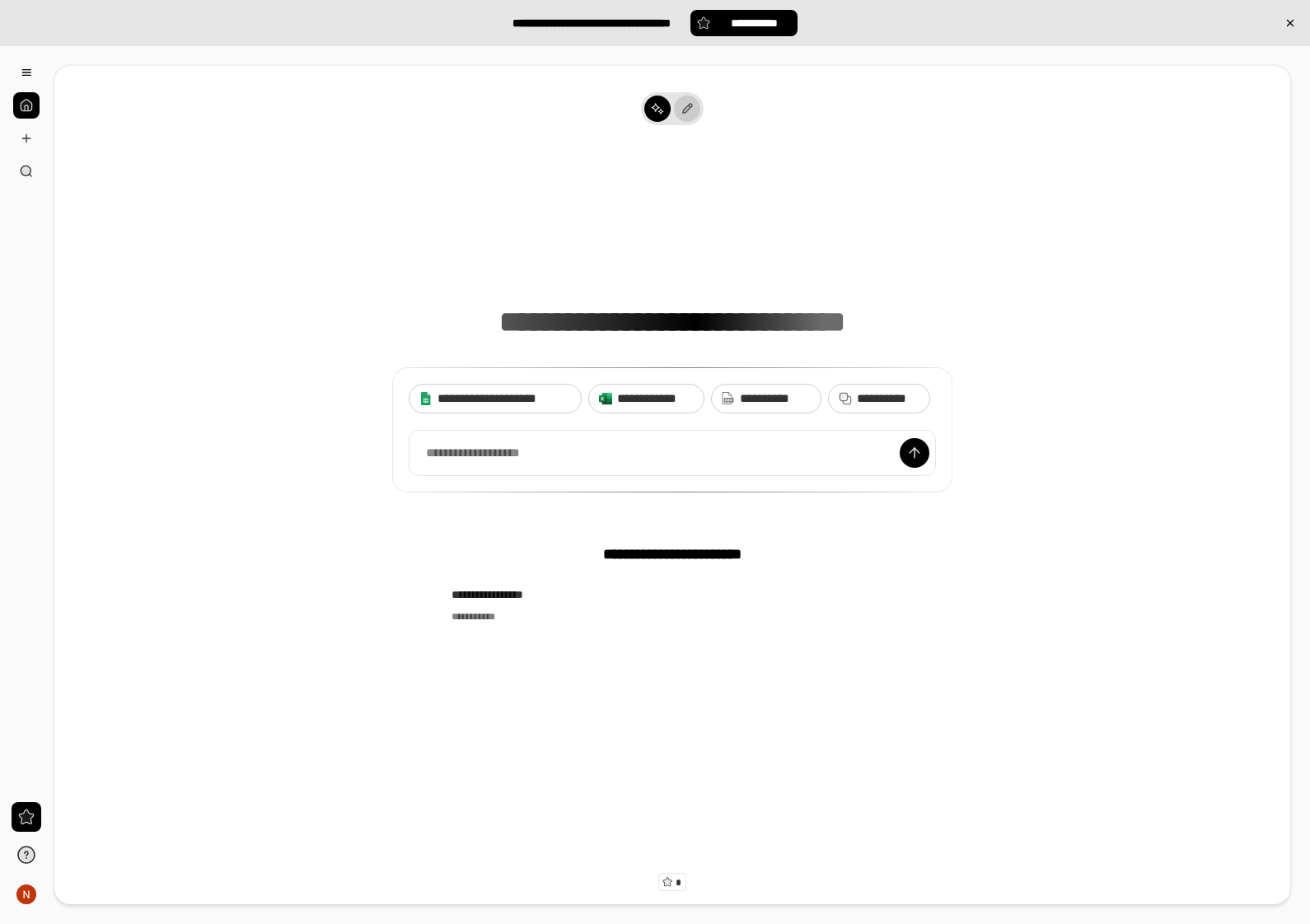 click 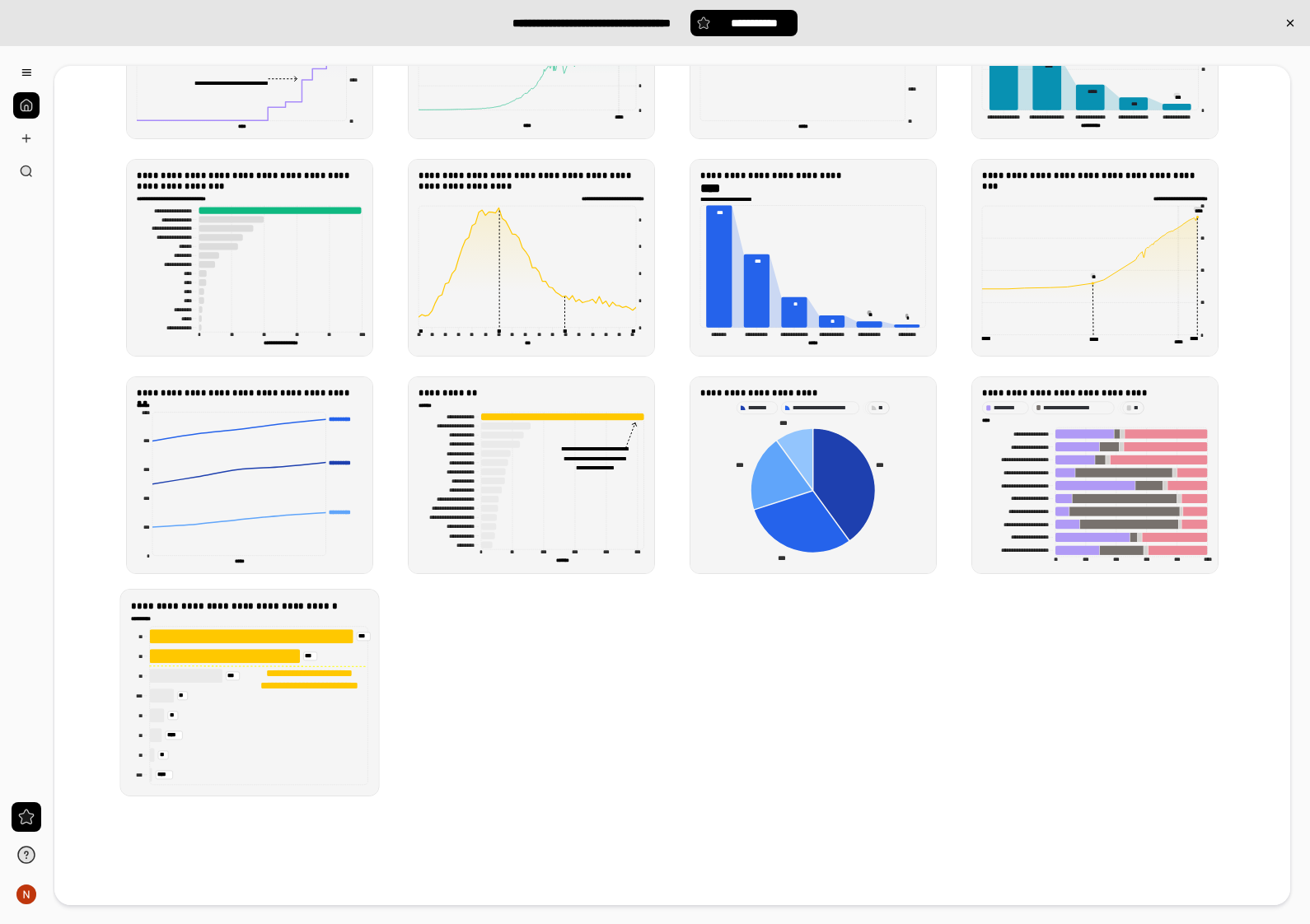 scroll, scrollTop: 1948, scrollLeft: 0, axis: vertical 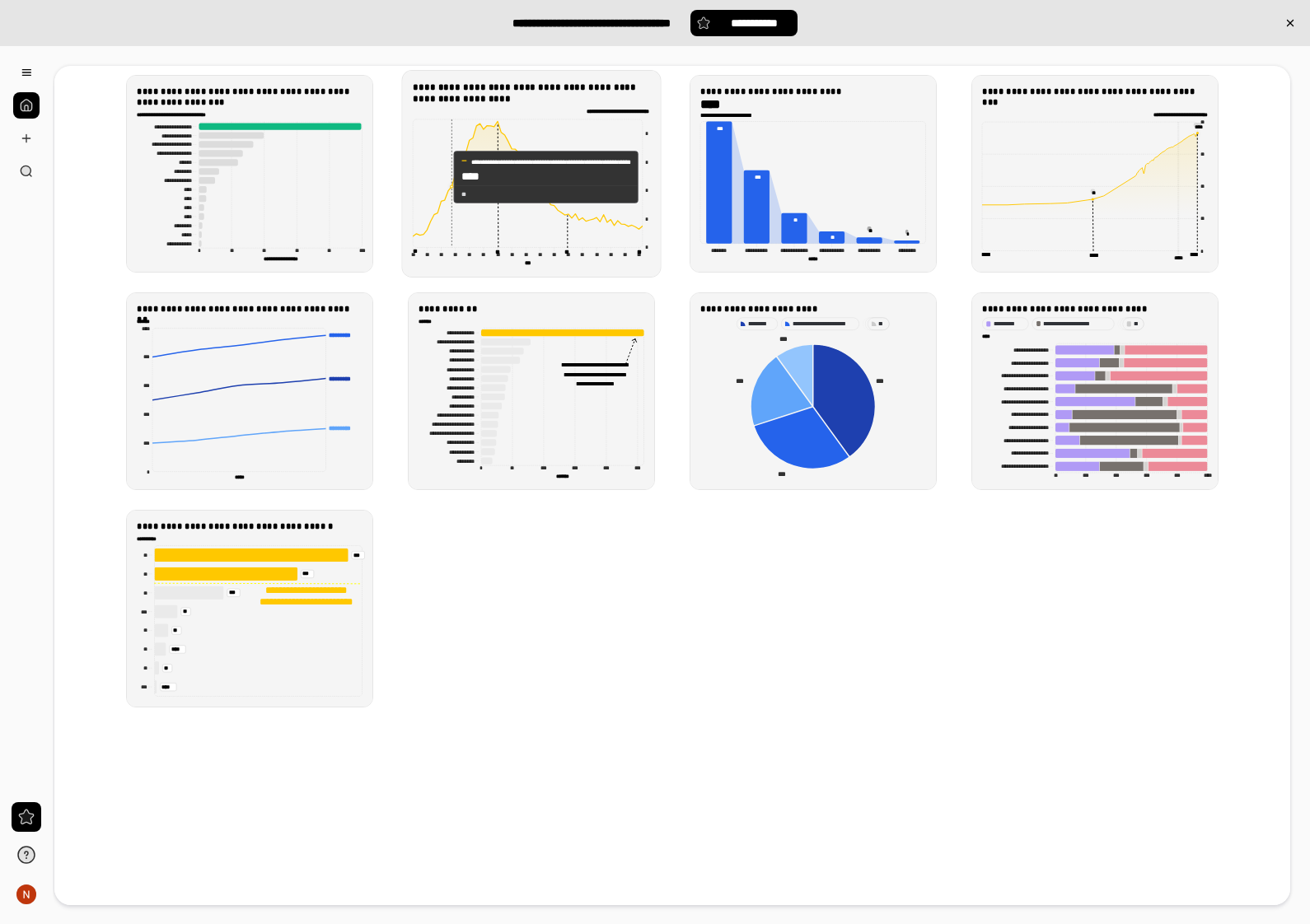 click 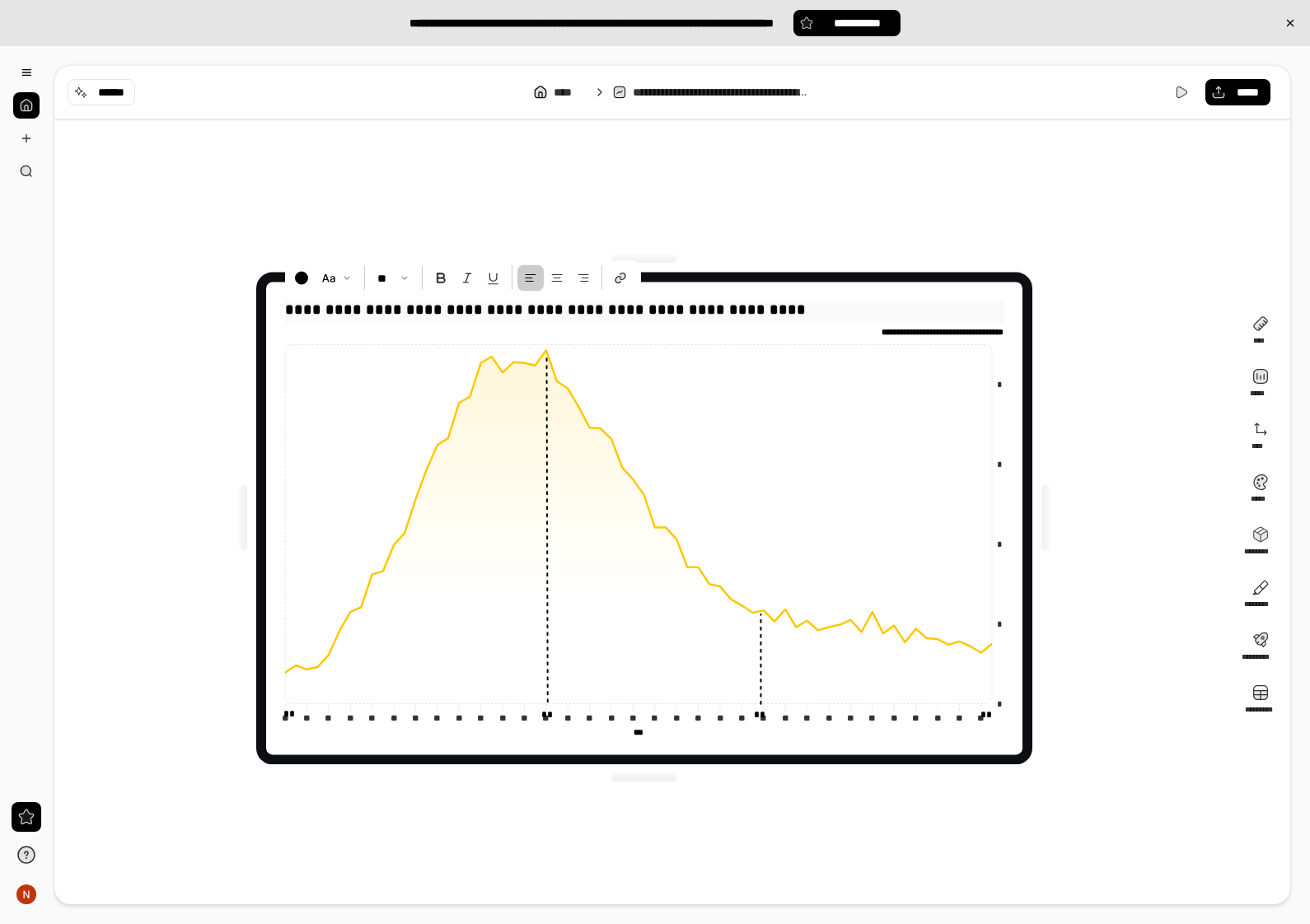 click on "**********" at bounding box center (644, 310) 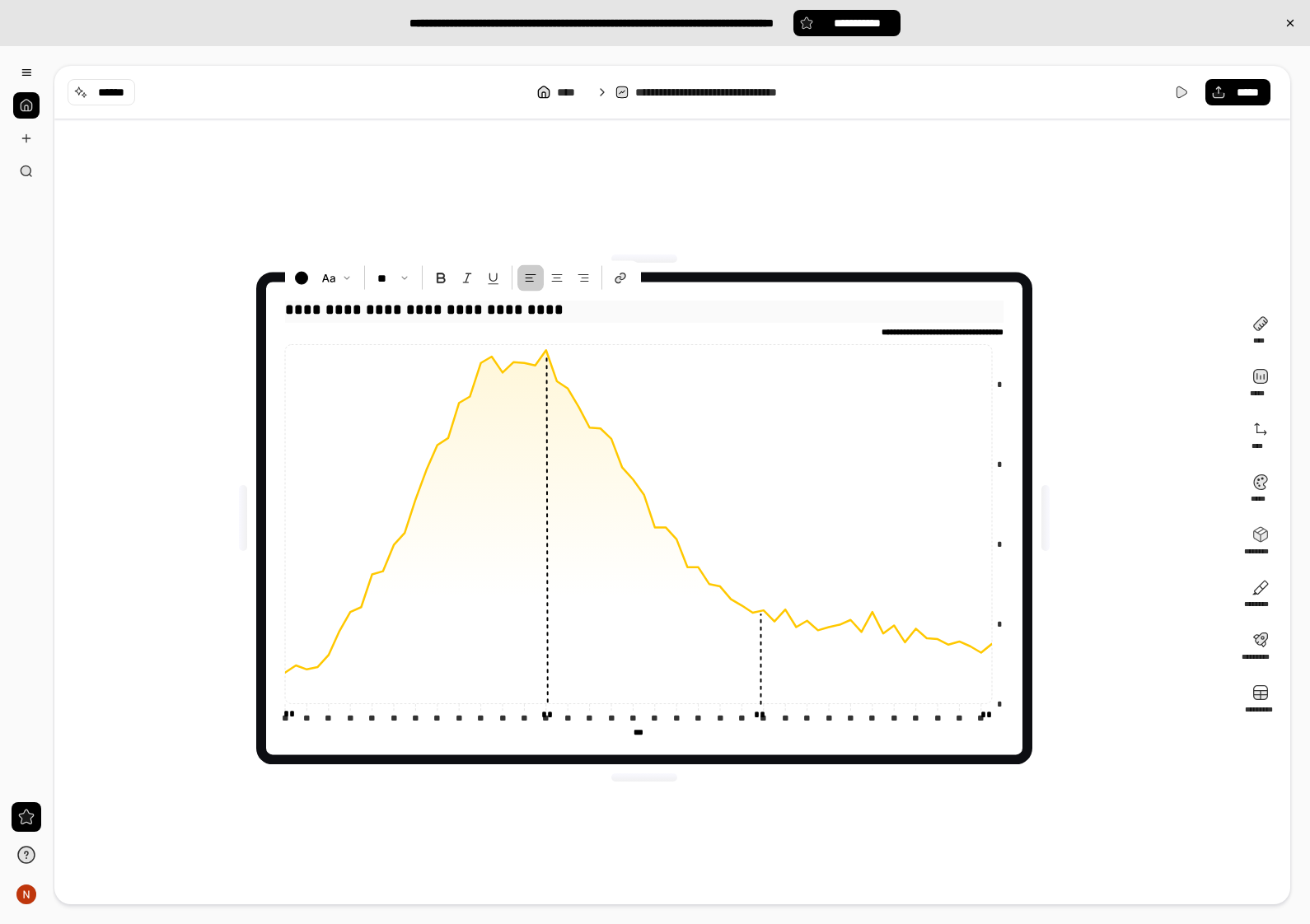 click on "**********" at bounding box center [644, 310] 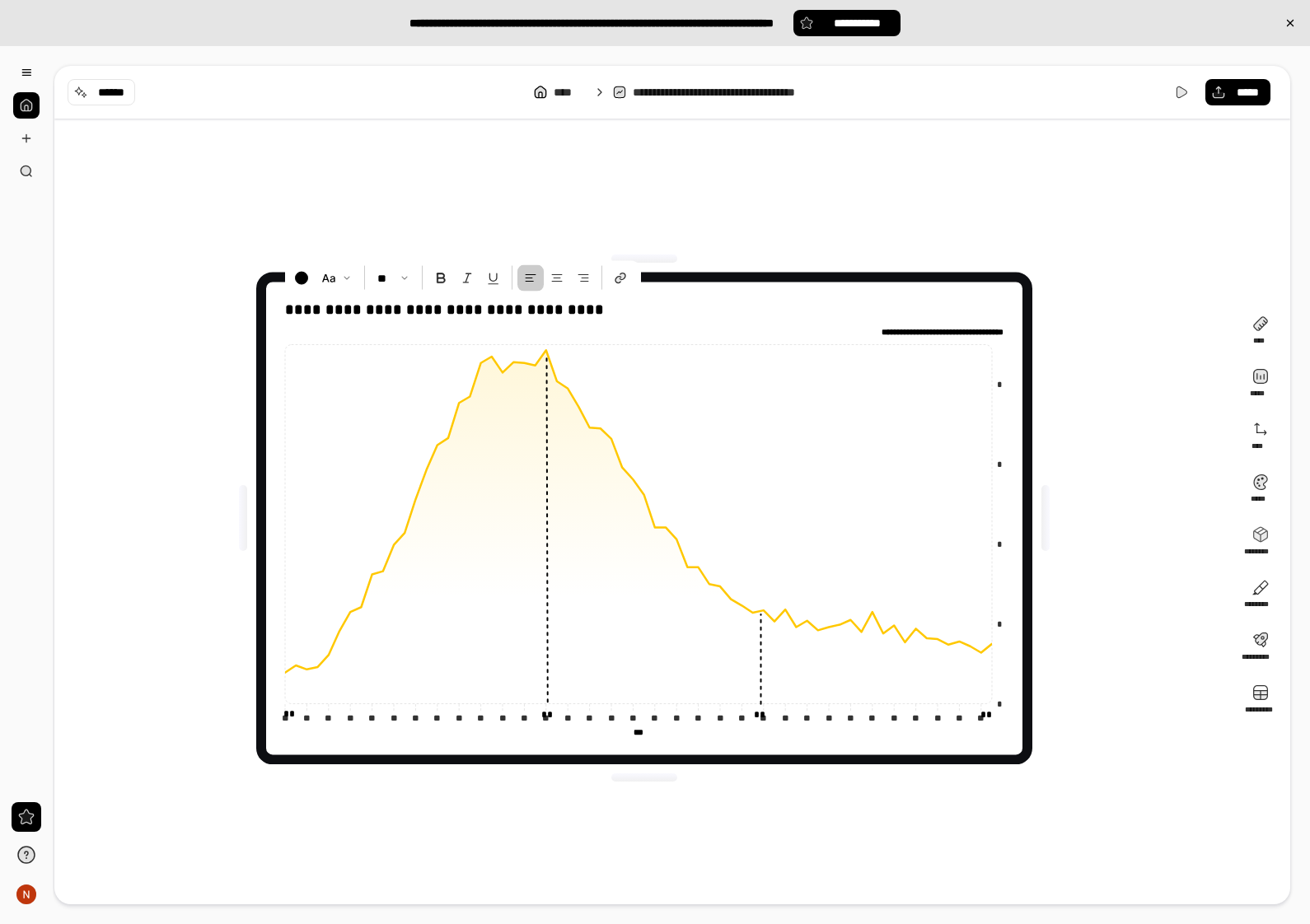 click on "**********" at bounding box center [644, 518] 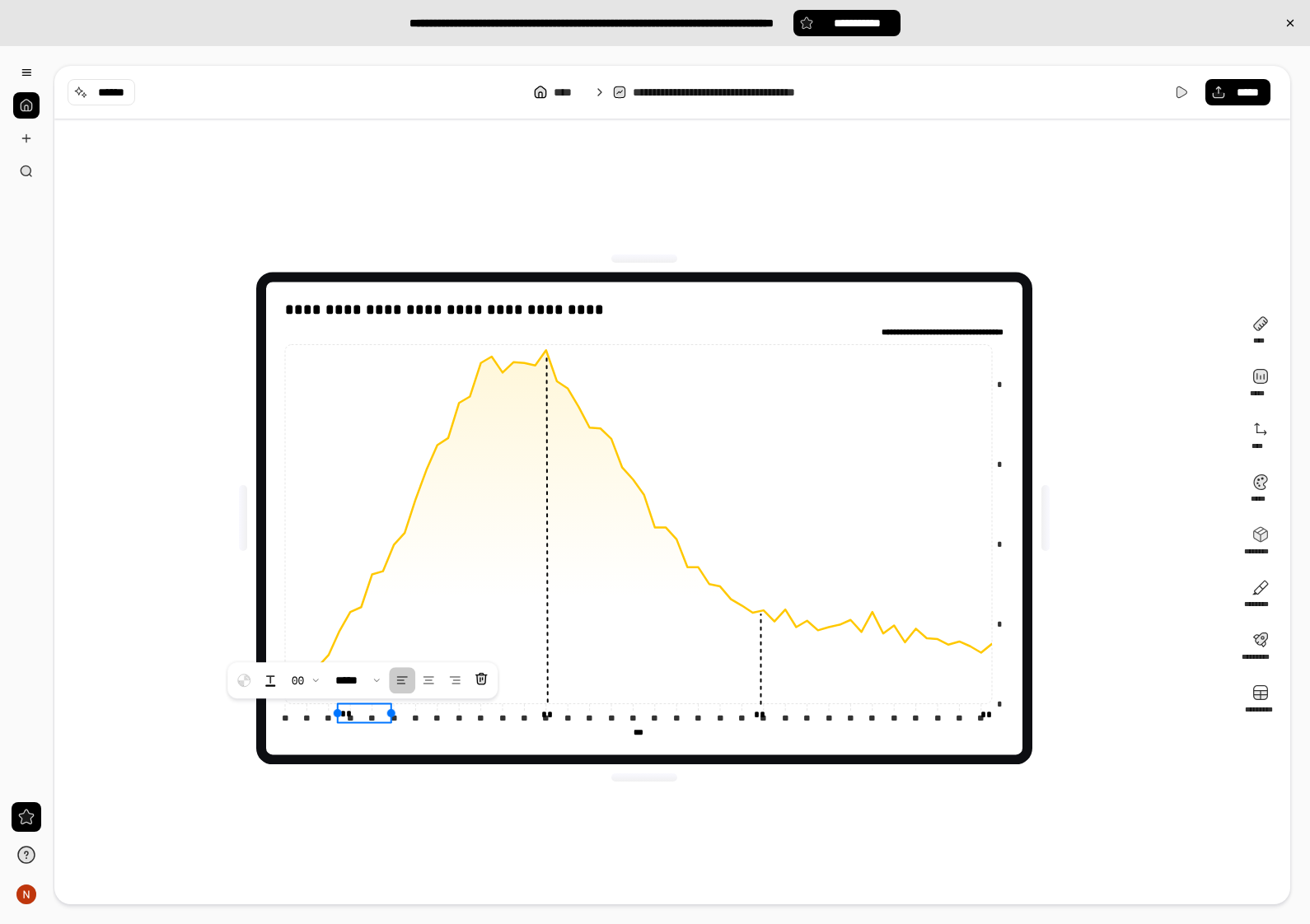 drag, startPoint x: 298, startPoint y: 716, endPoint x: 355, endPoint y: 716, distance: 57 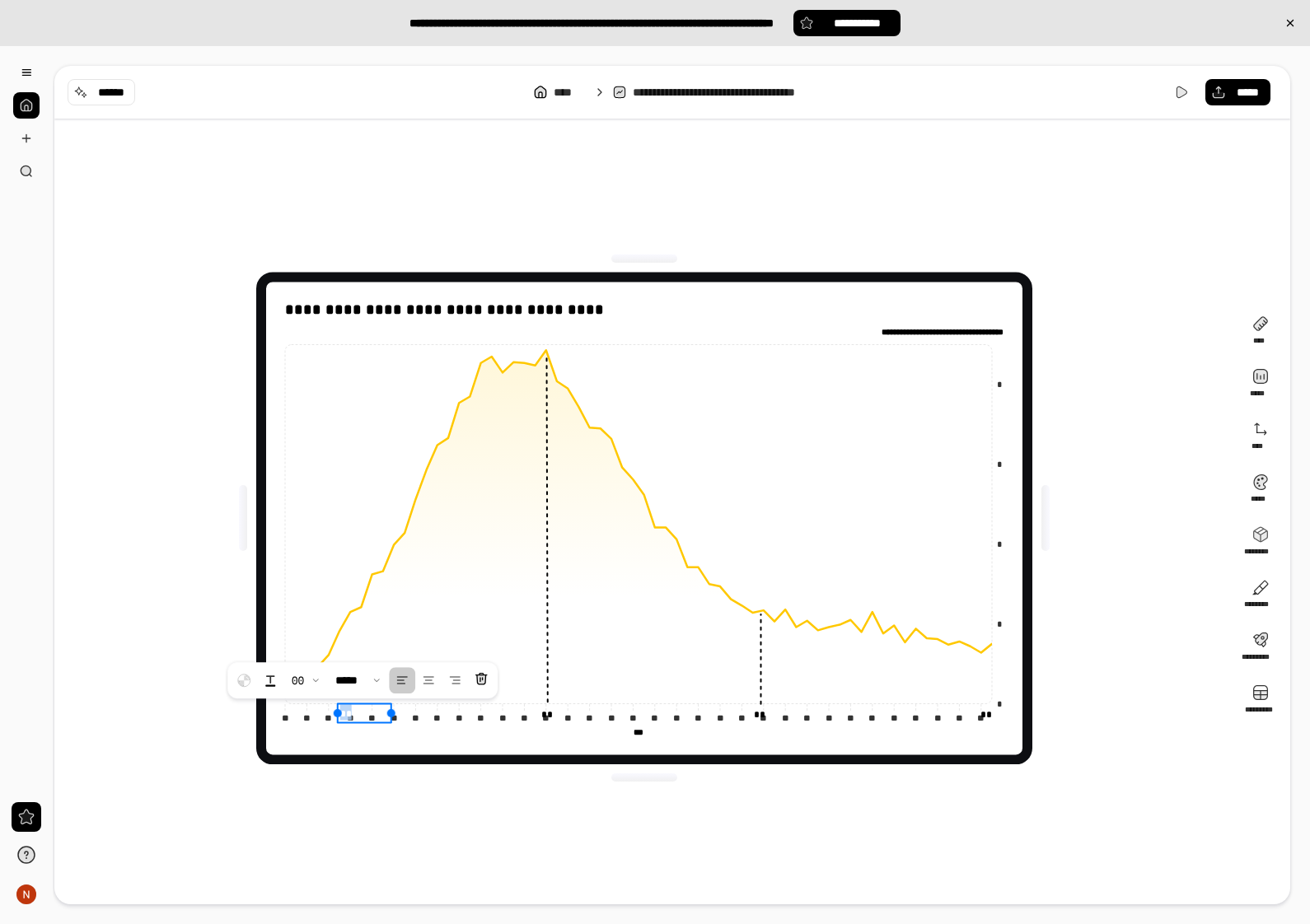 click on "**" at bounding box center [364, 712] 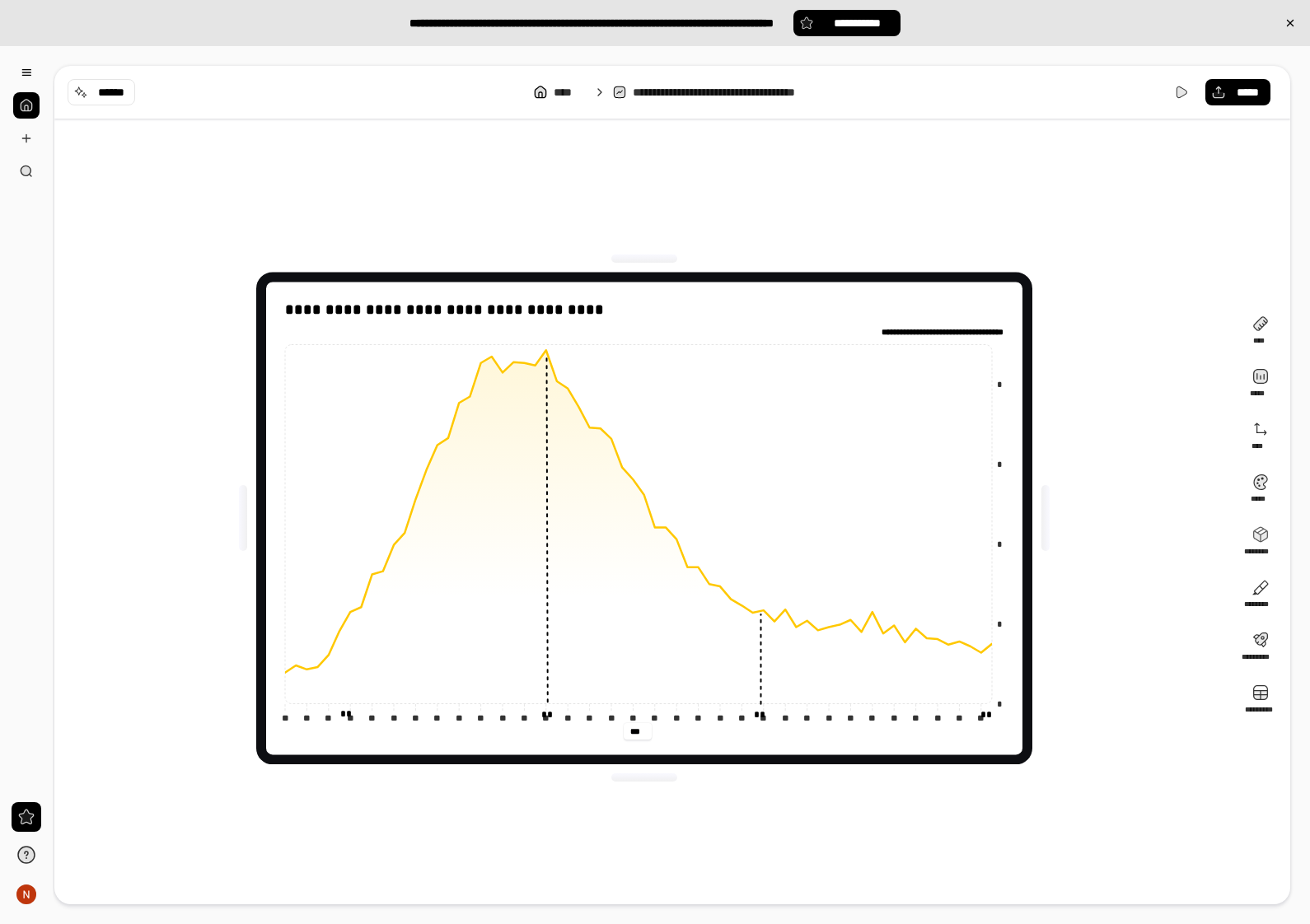 click on "*** *** *********" at bounding box center (638, 731) 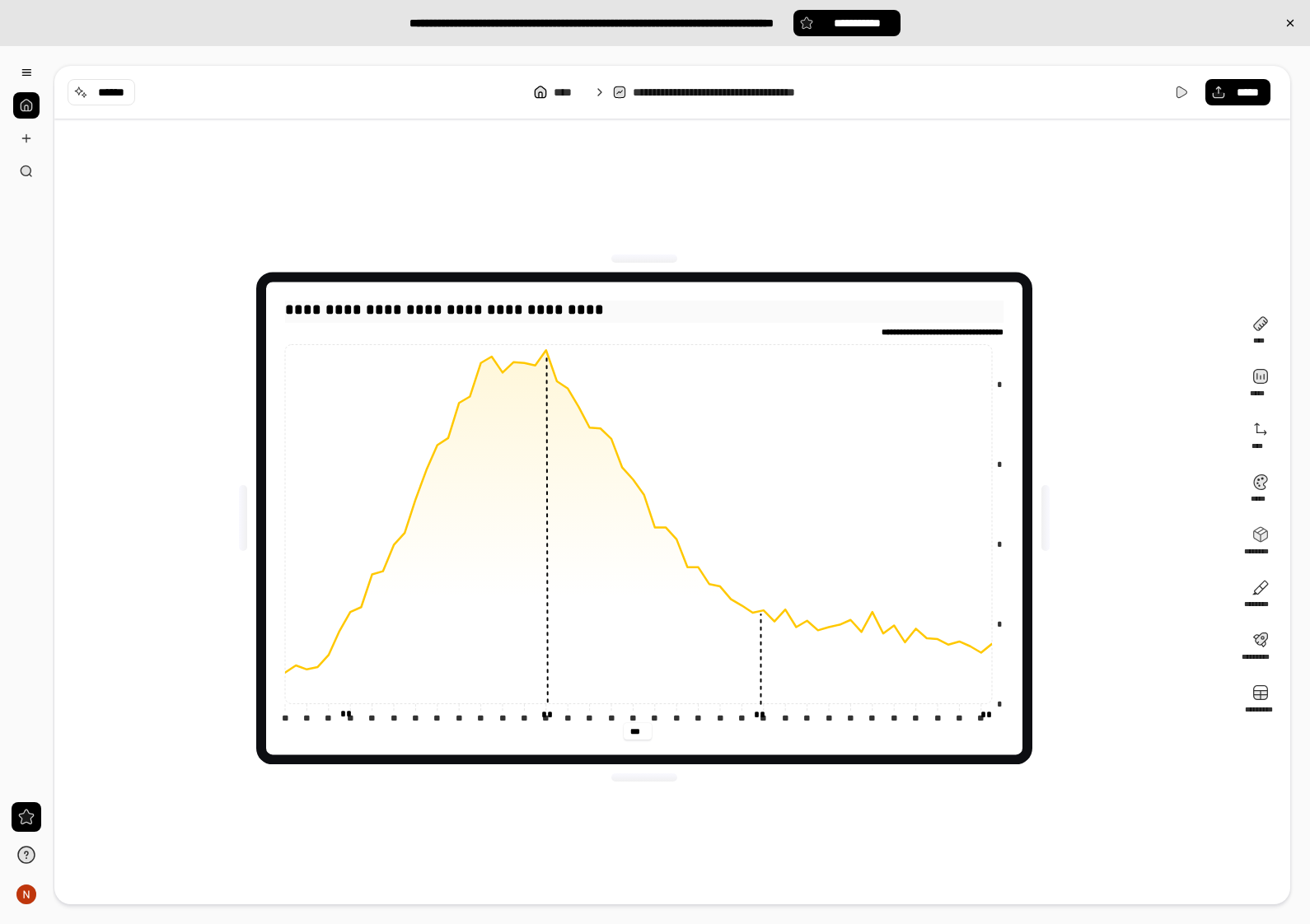 click on "**********" at bounding box center [644, 310] 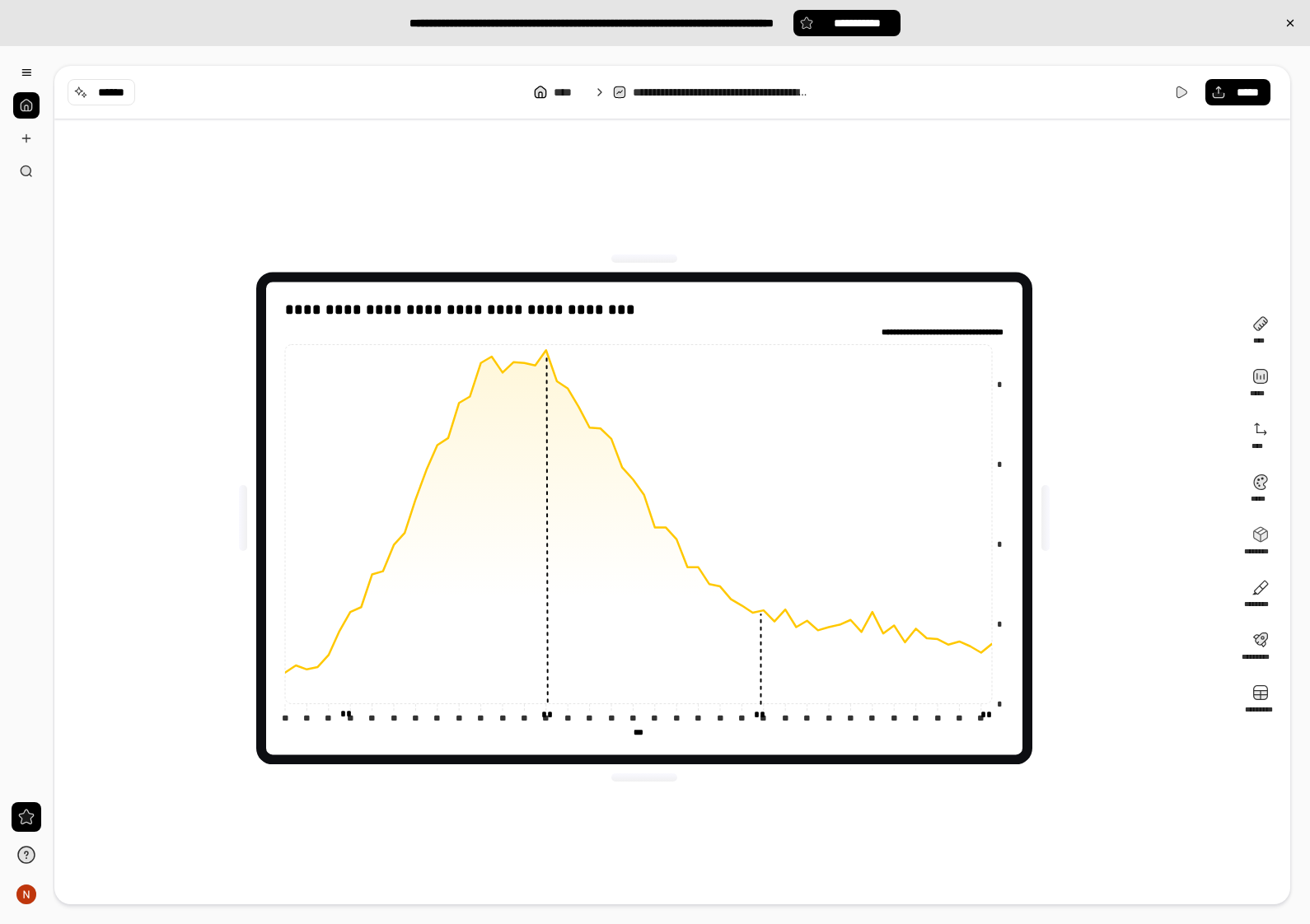 click on "**********" at bounding box center (644, 518) 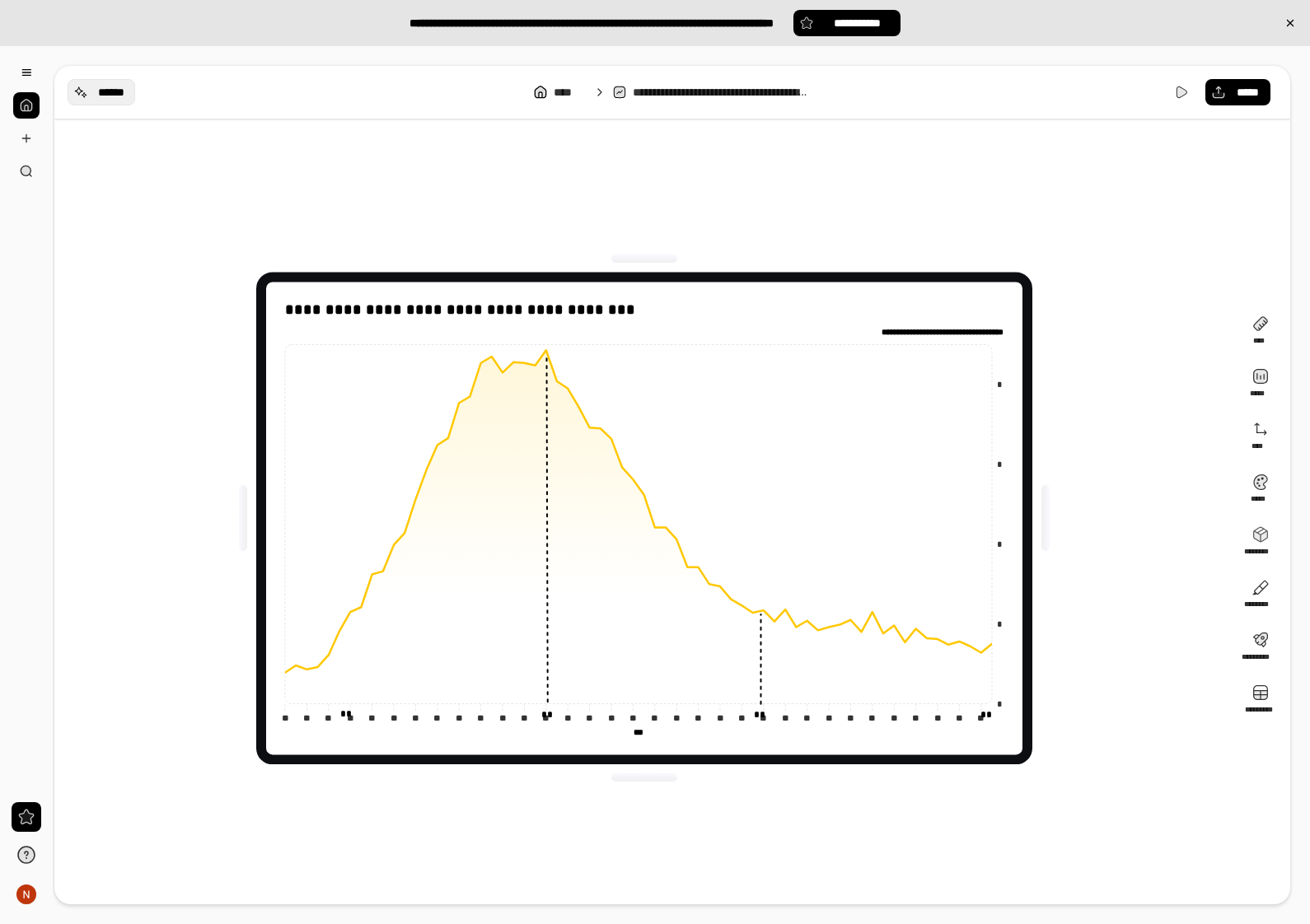 click on "******" at bounding box center [101, 92] 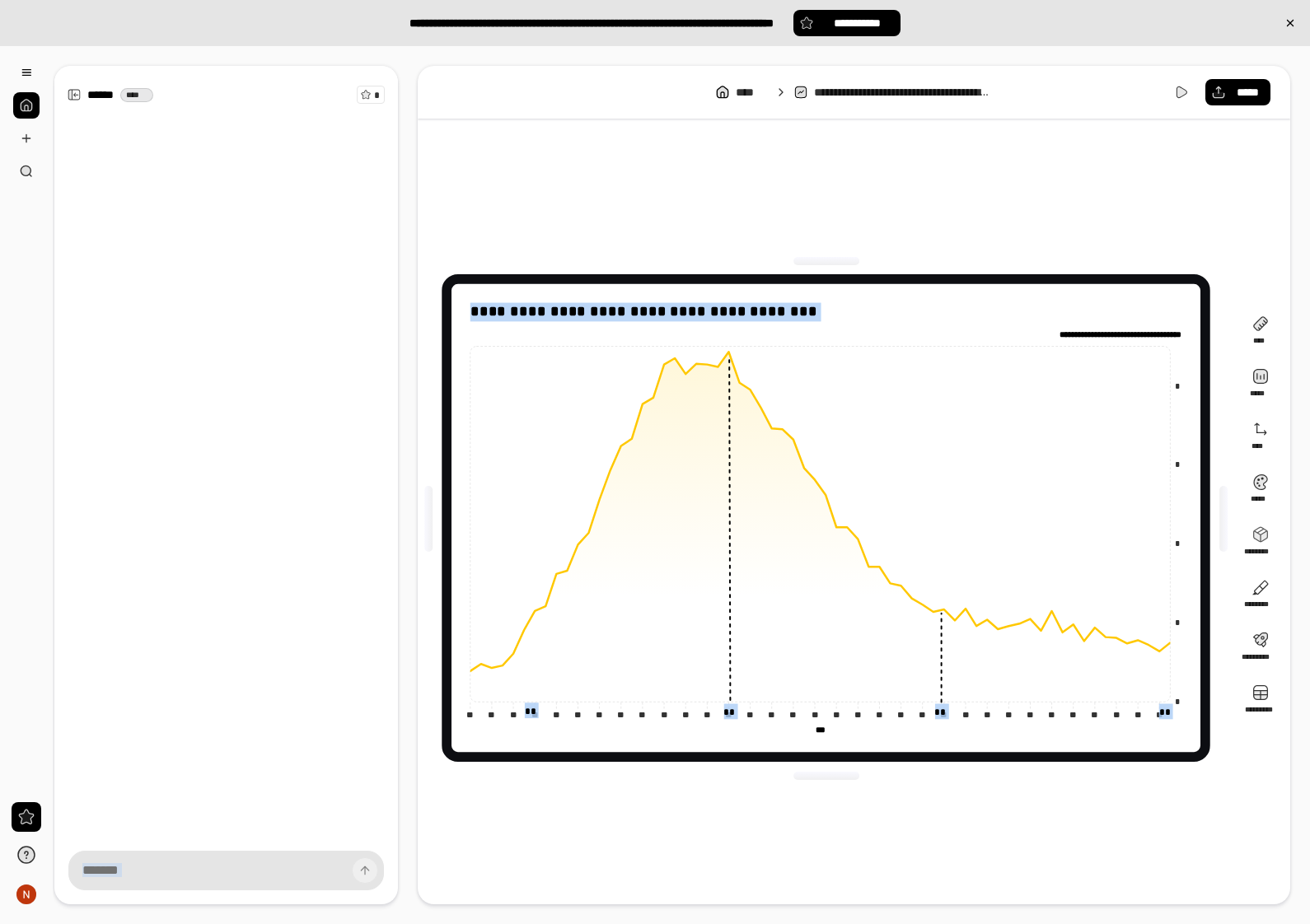 drag, startPoint x: 770, startPoint y: 154, endPoint x: 793, endPoint y: 257, distance: 105.53672 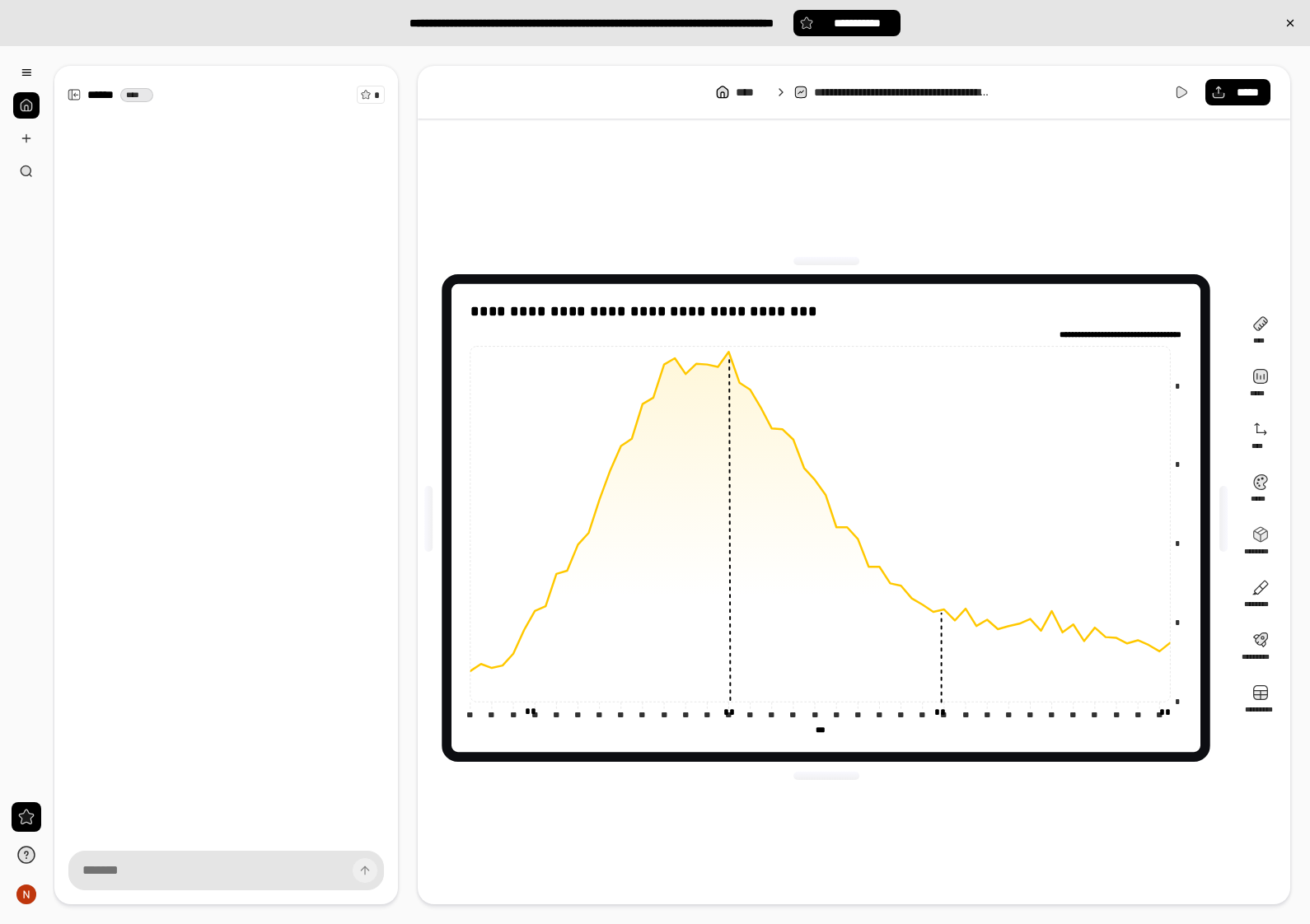 click at bounding box center (226, 455) 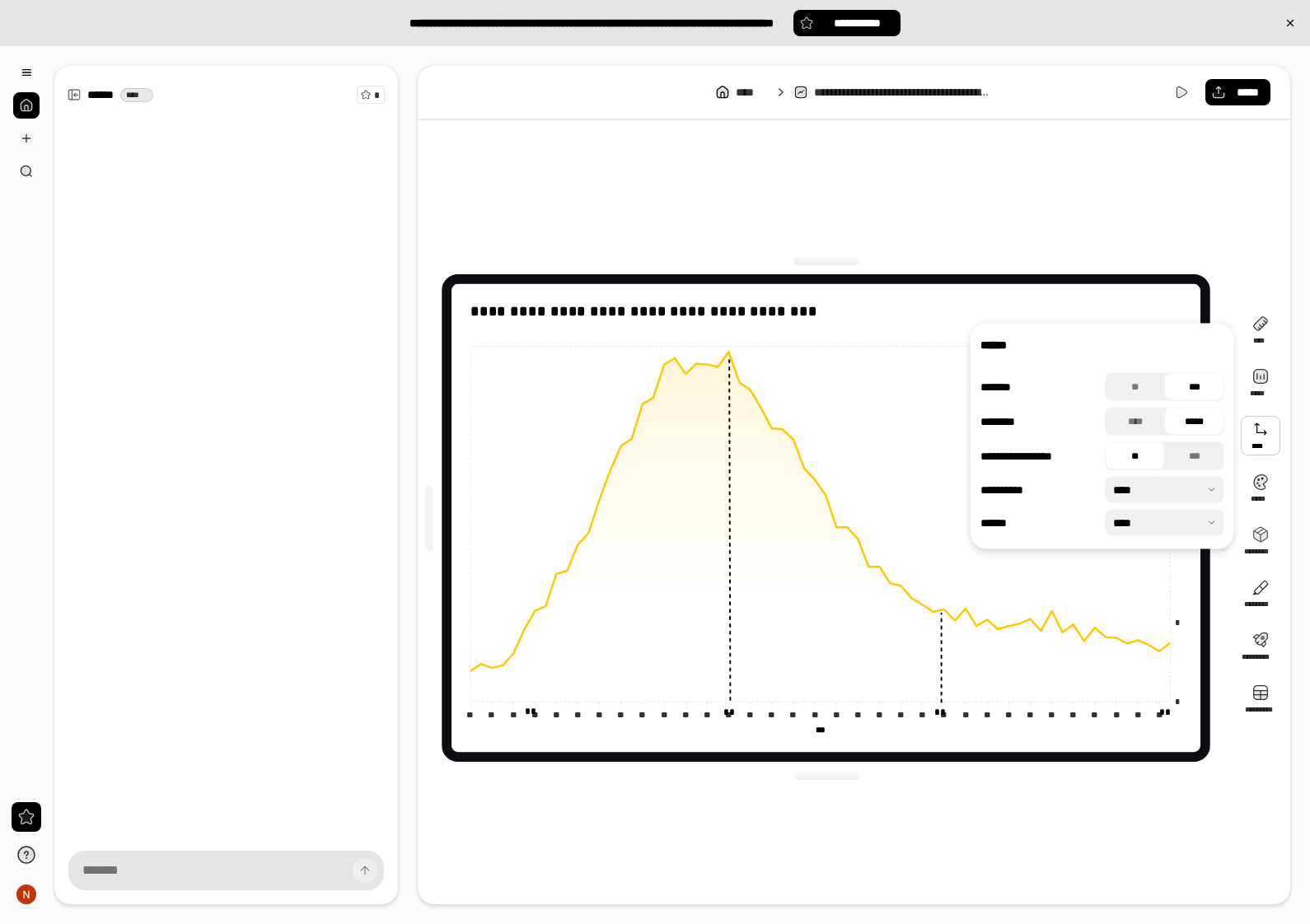 click at bounding box center (1261, 436) 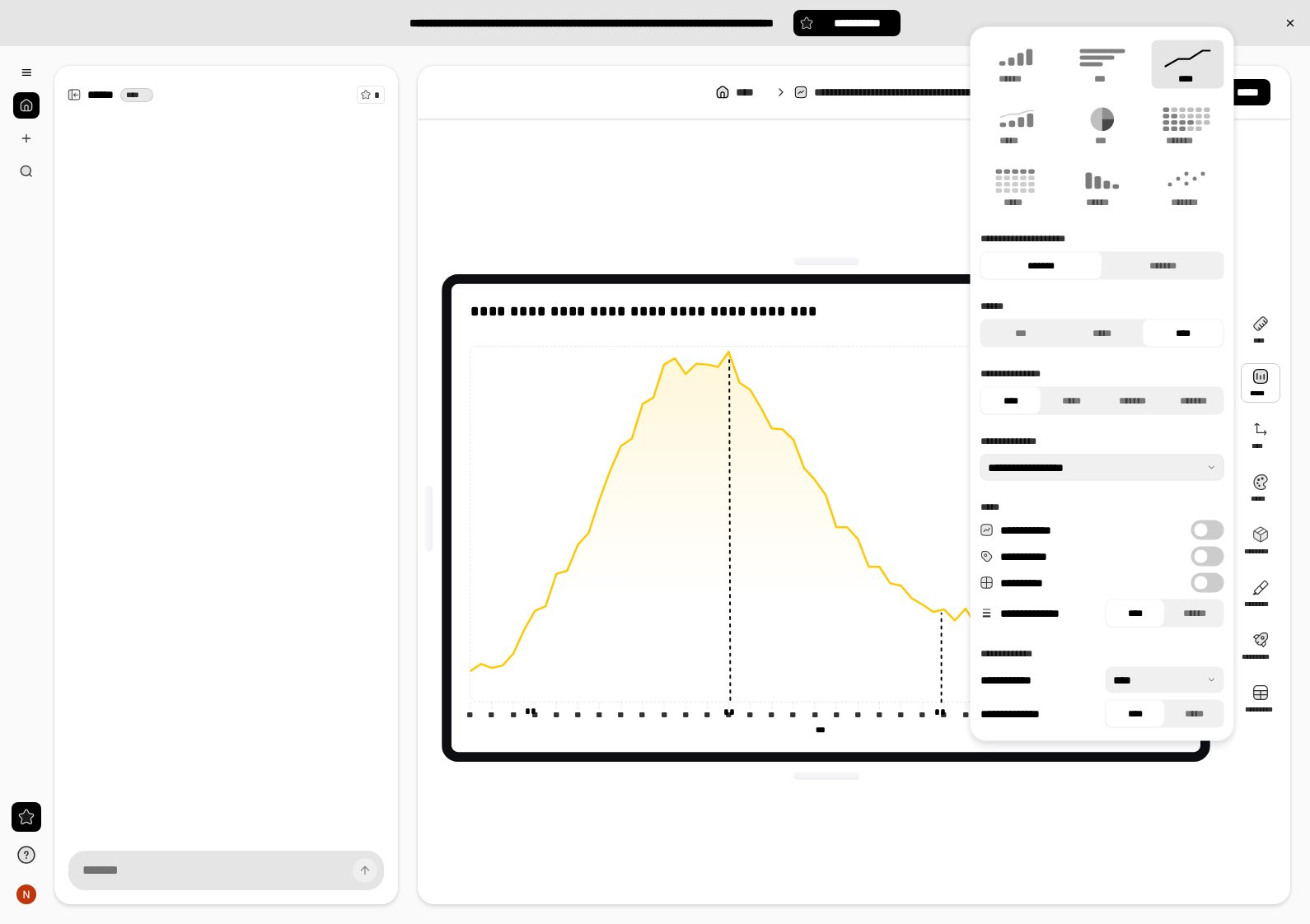 click at bounding box center (1261, 383) 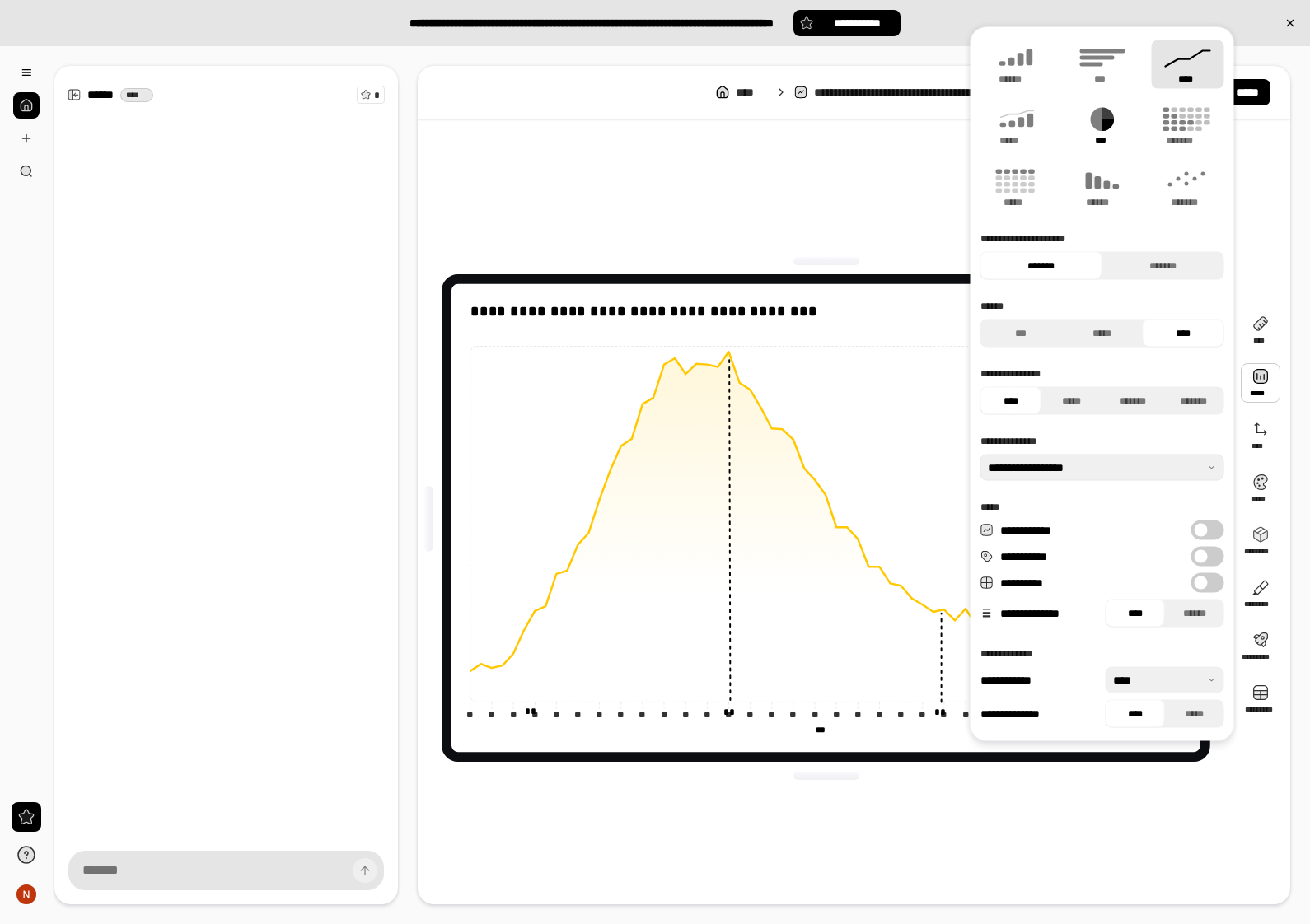 click 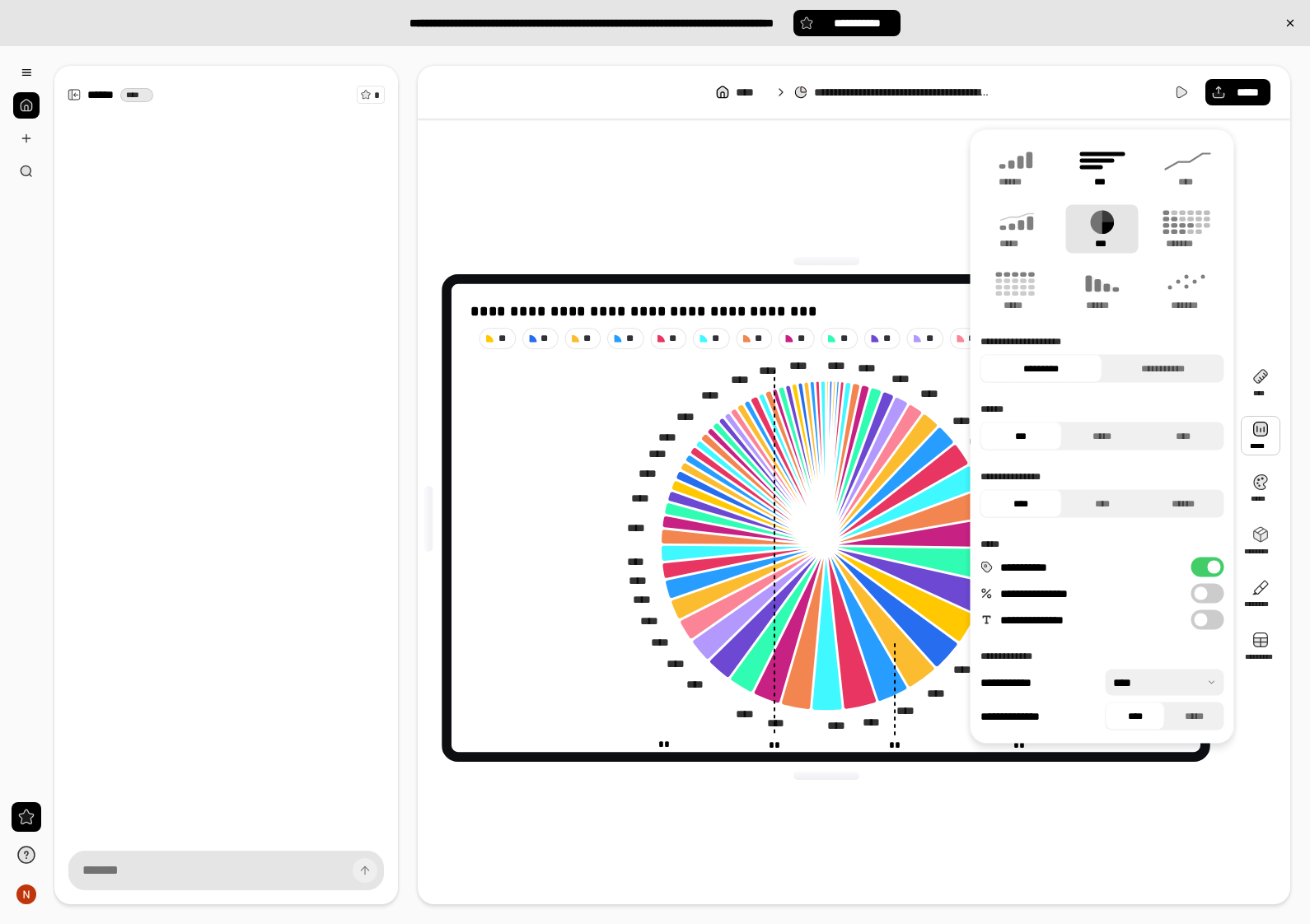 click 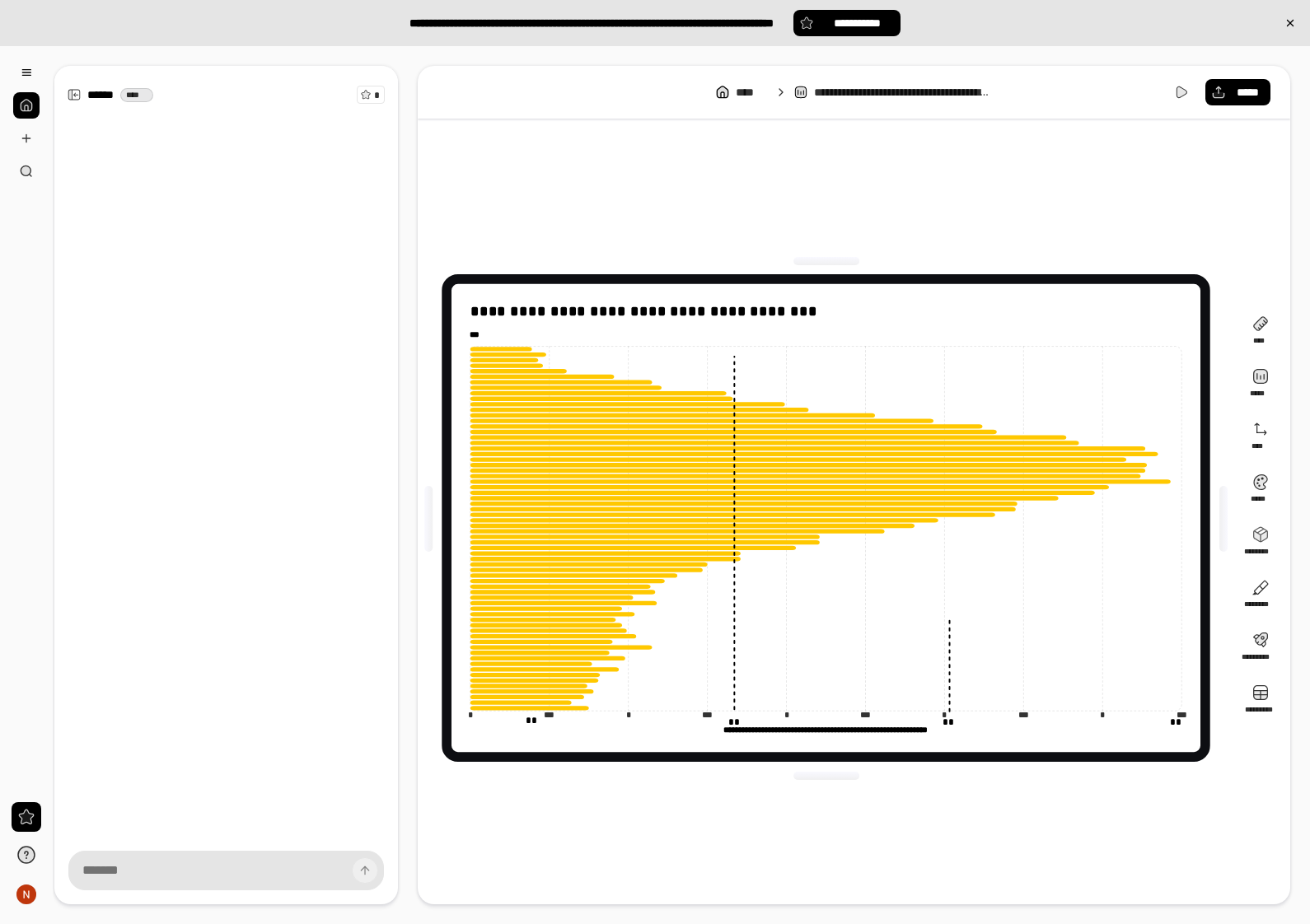 click on "**********" at bounding box center (826, 518) 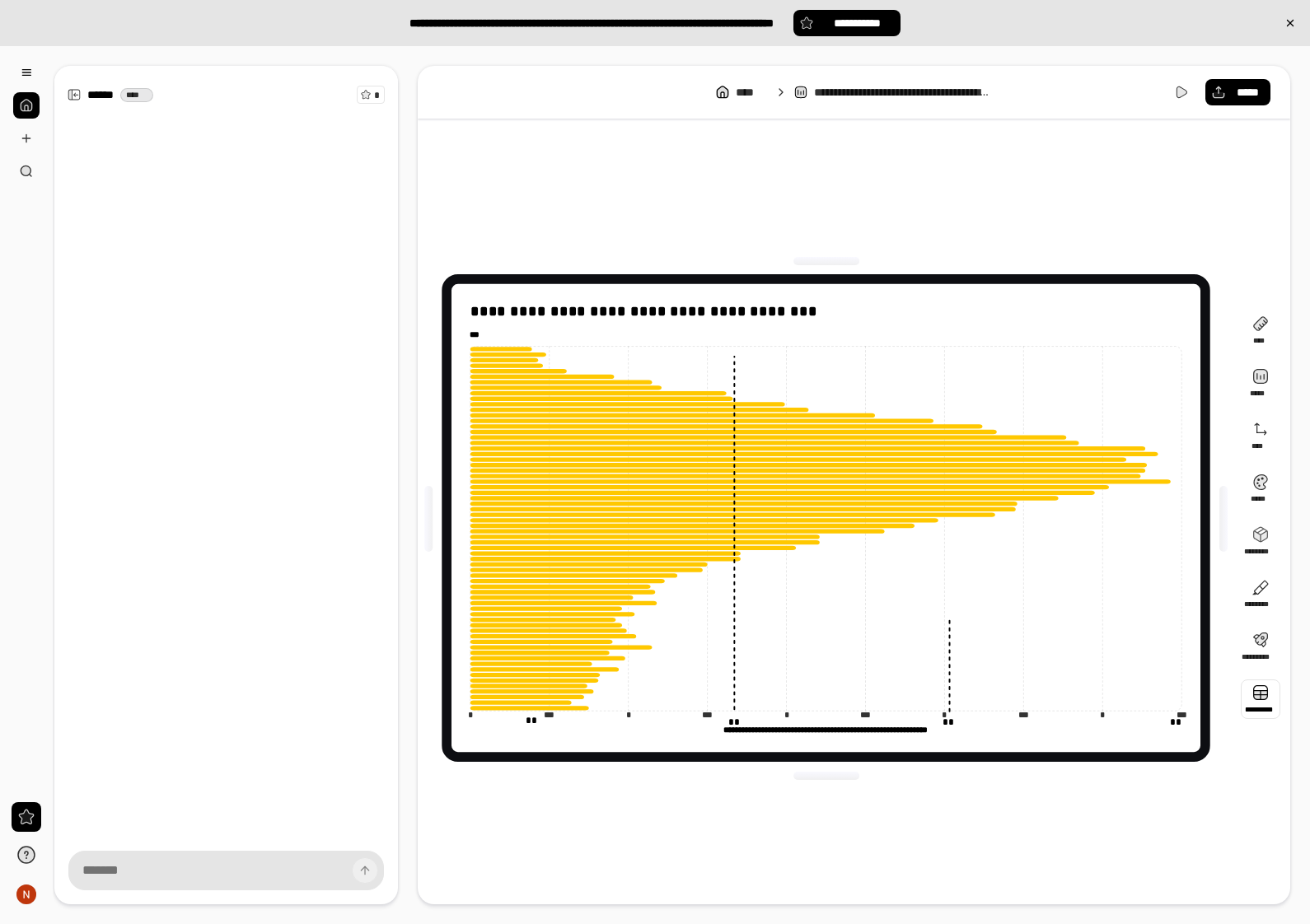 click at bounding box center [1261, 699] 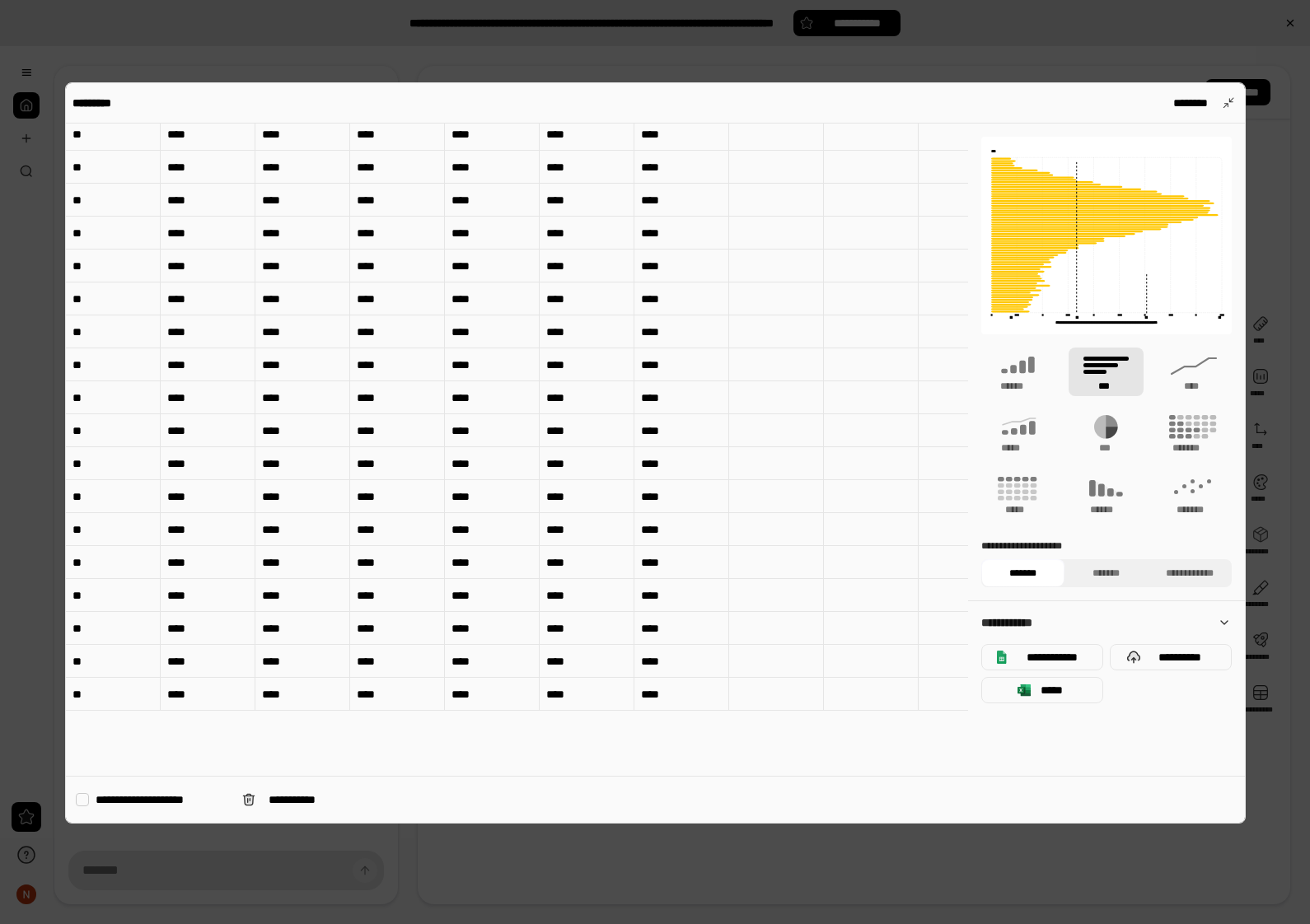 scroll, scrollTop: 0, scrollLeft: 0, axis: both 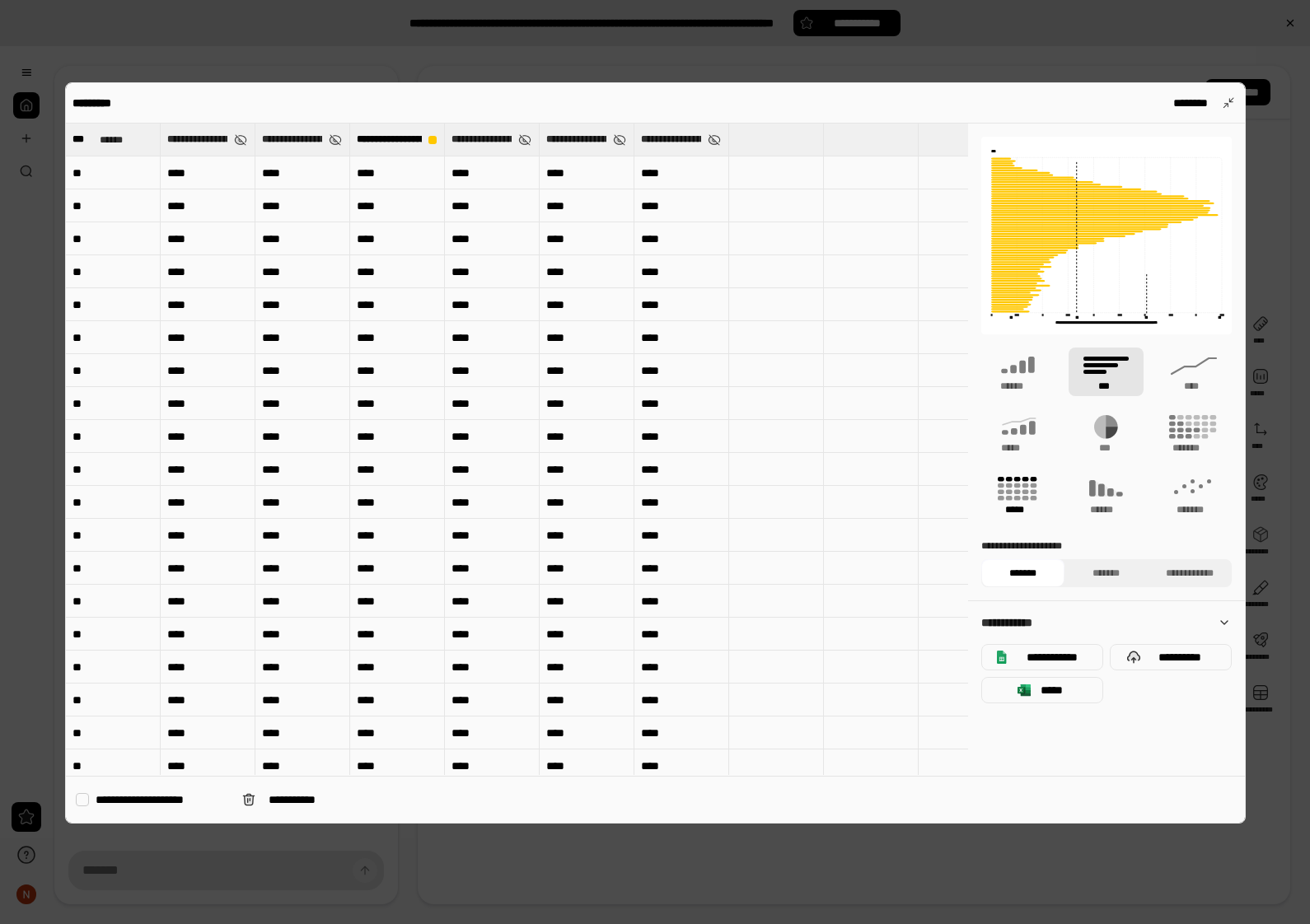 click on "*****" at bounding box center (1018, 495) 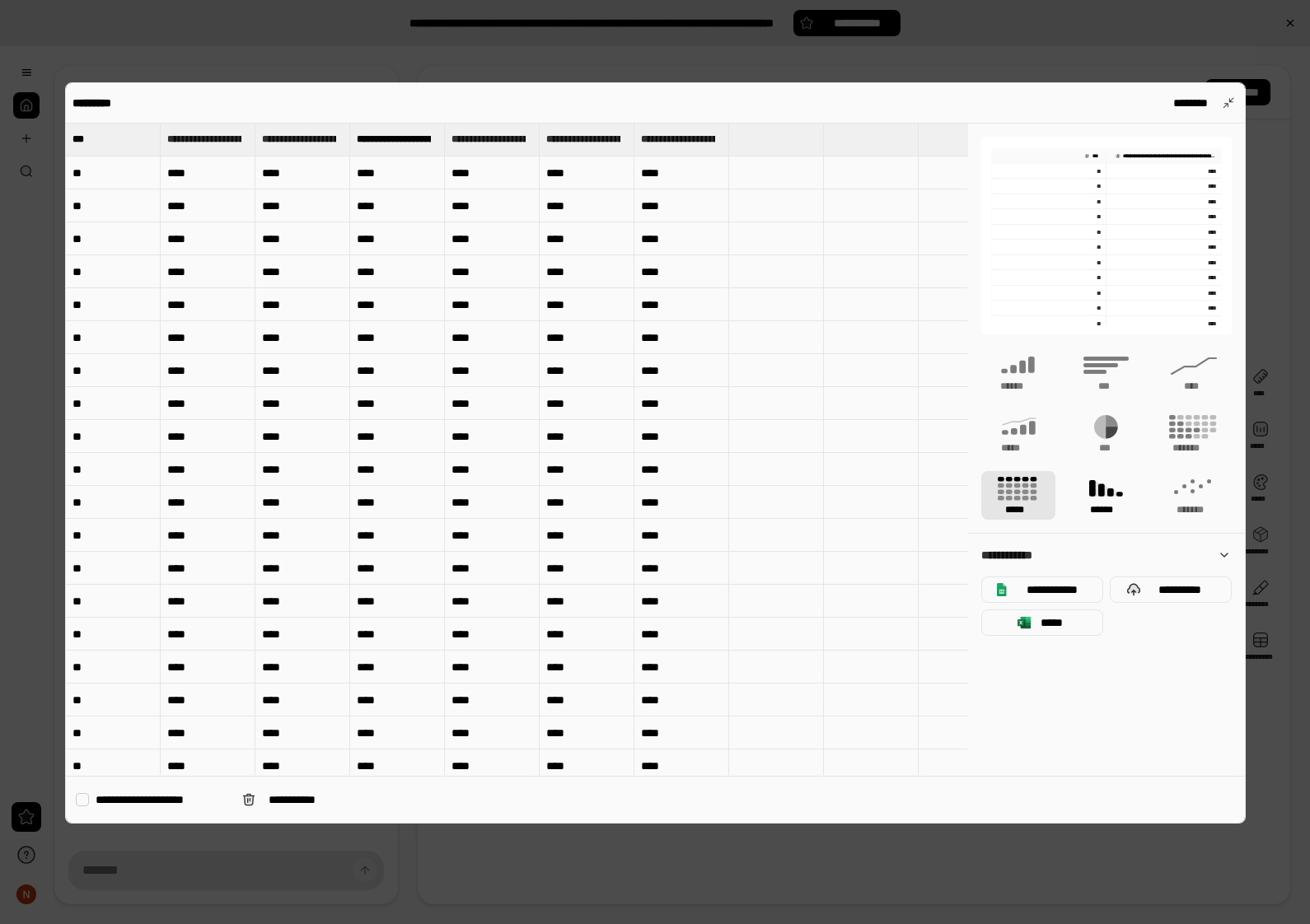 click on "******" at bounding box center [1106, 495] 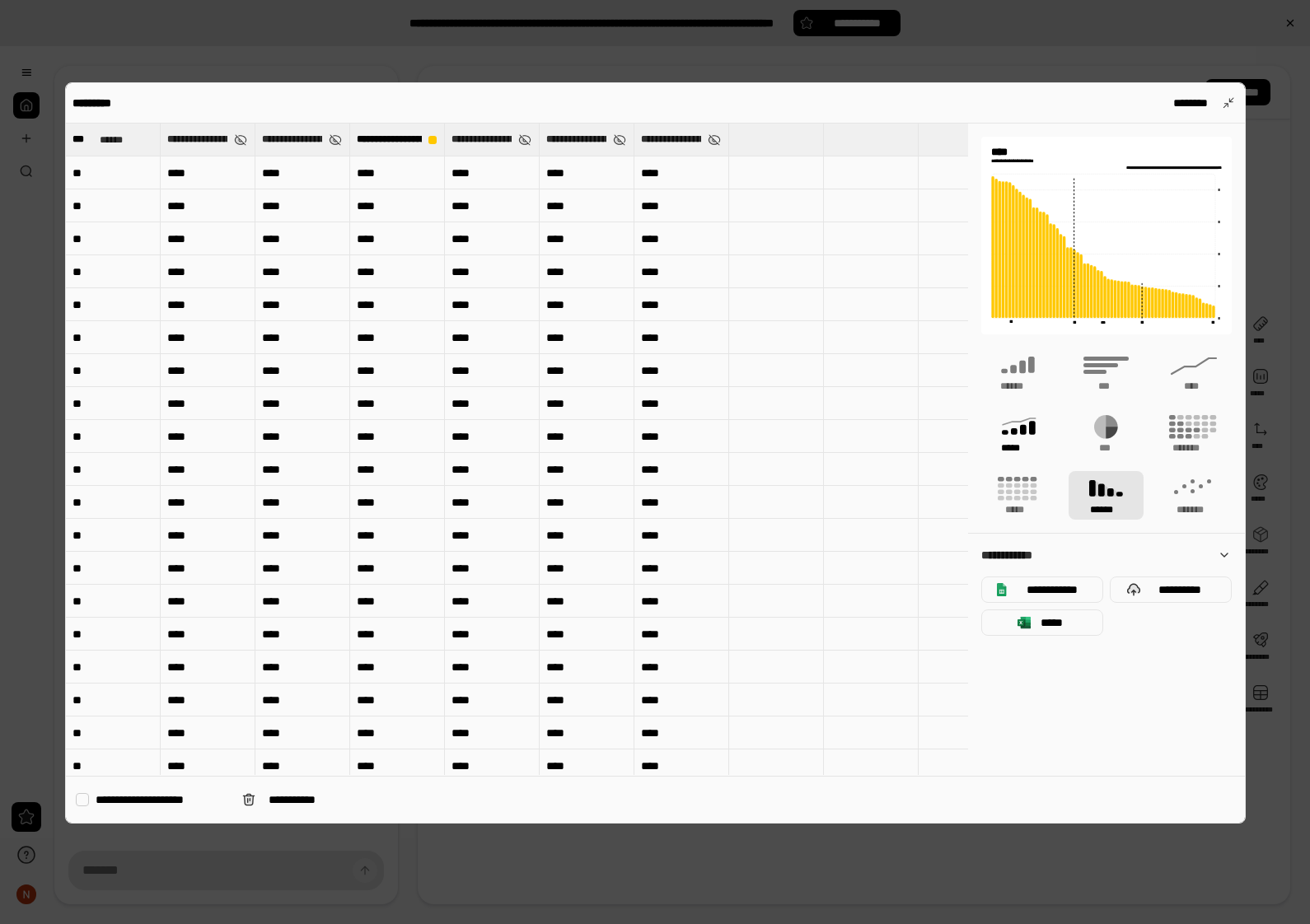 click on "*****" at bounding box center [1018, 433] 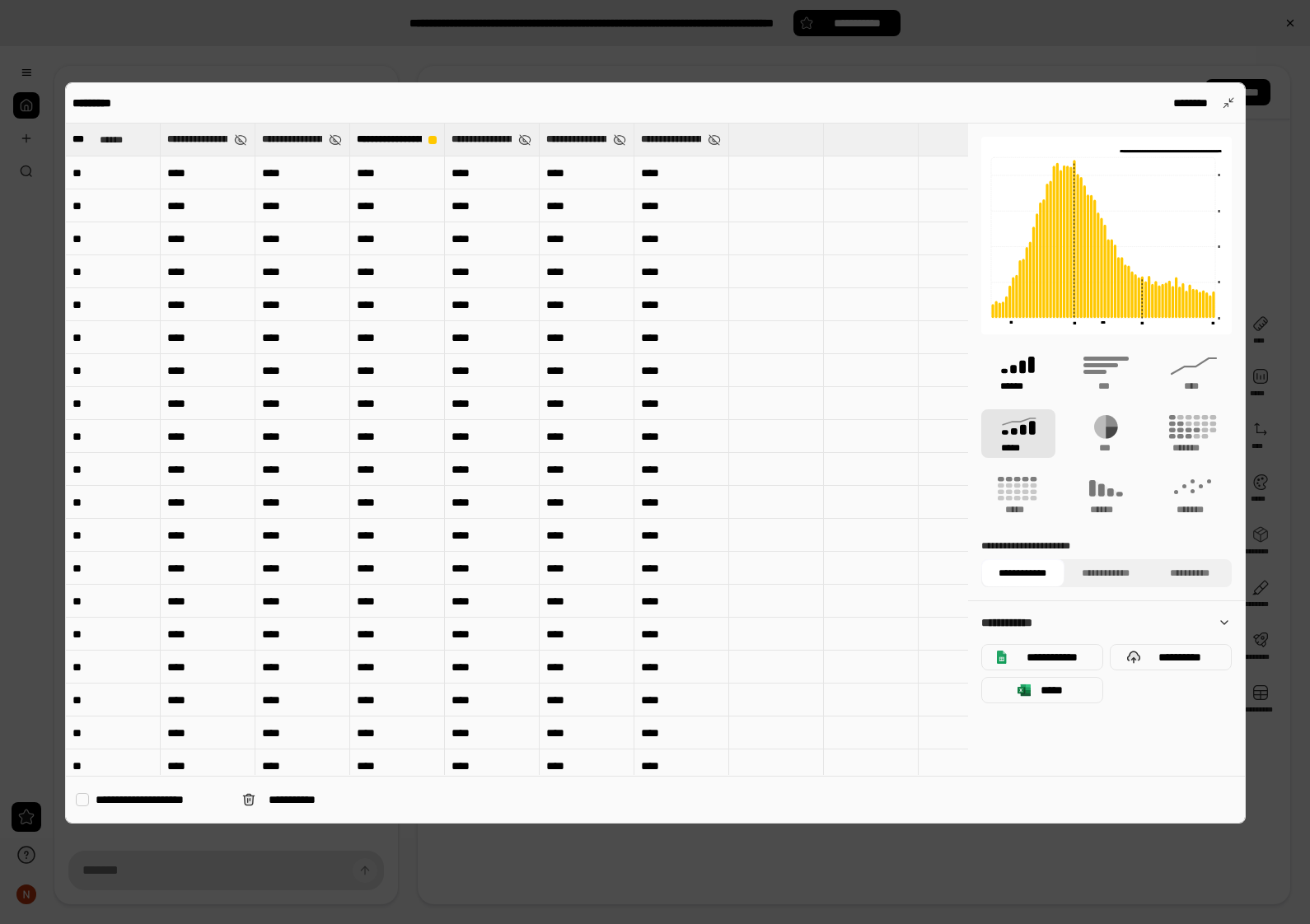 click on "******" at bounding box center [1018, 371] 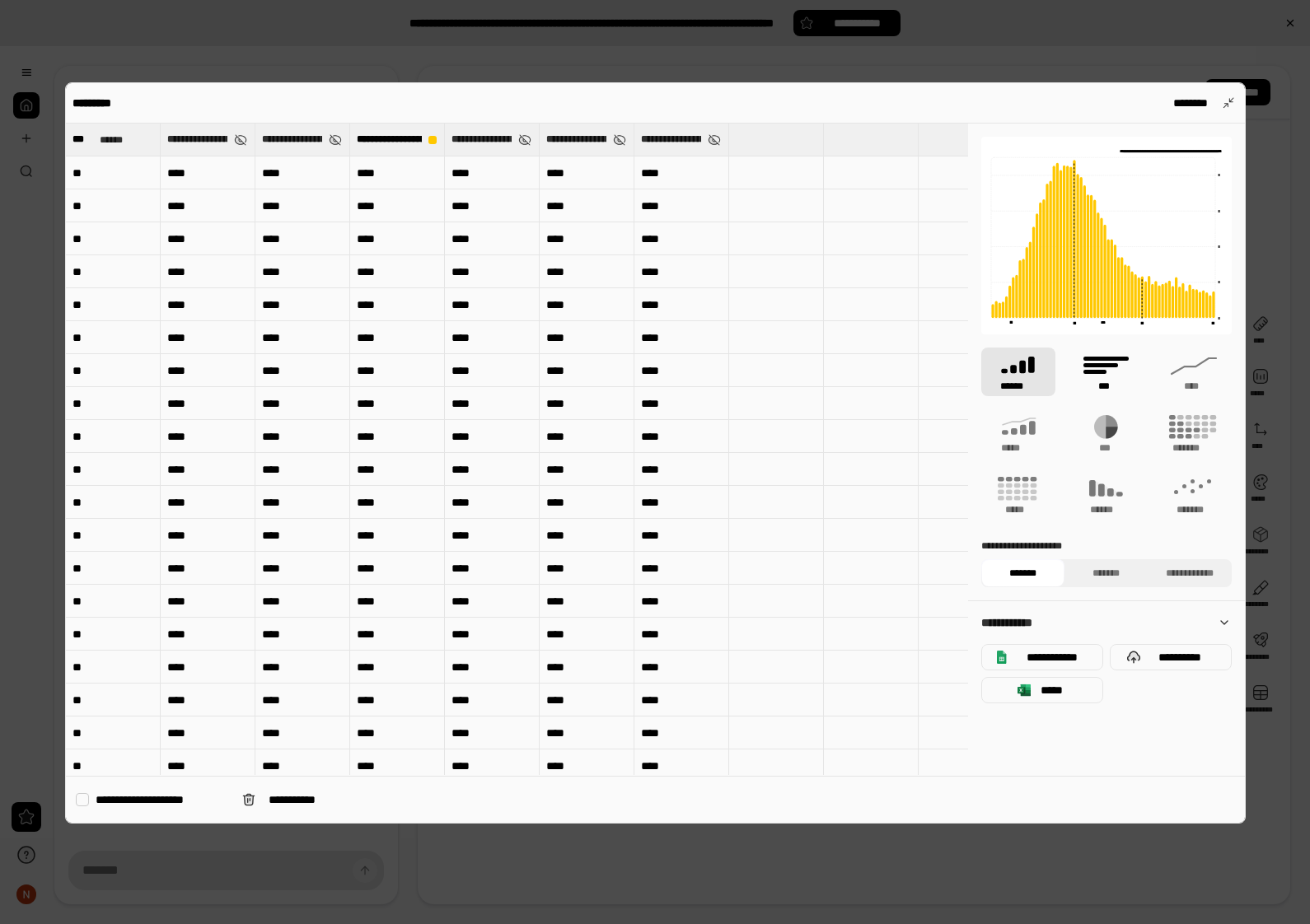 click on "***" at bounding box center (1106, 371) 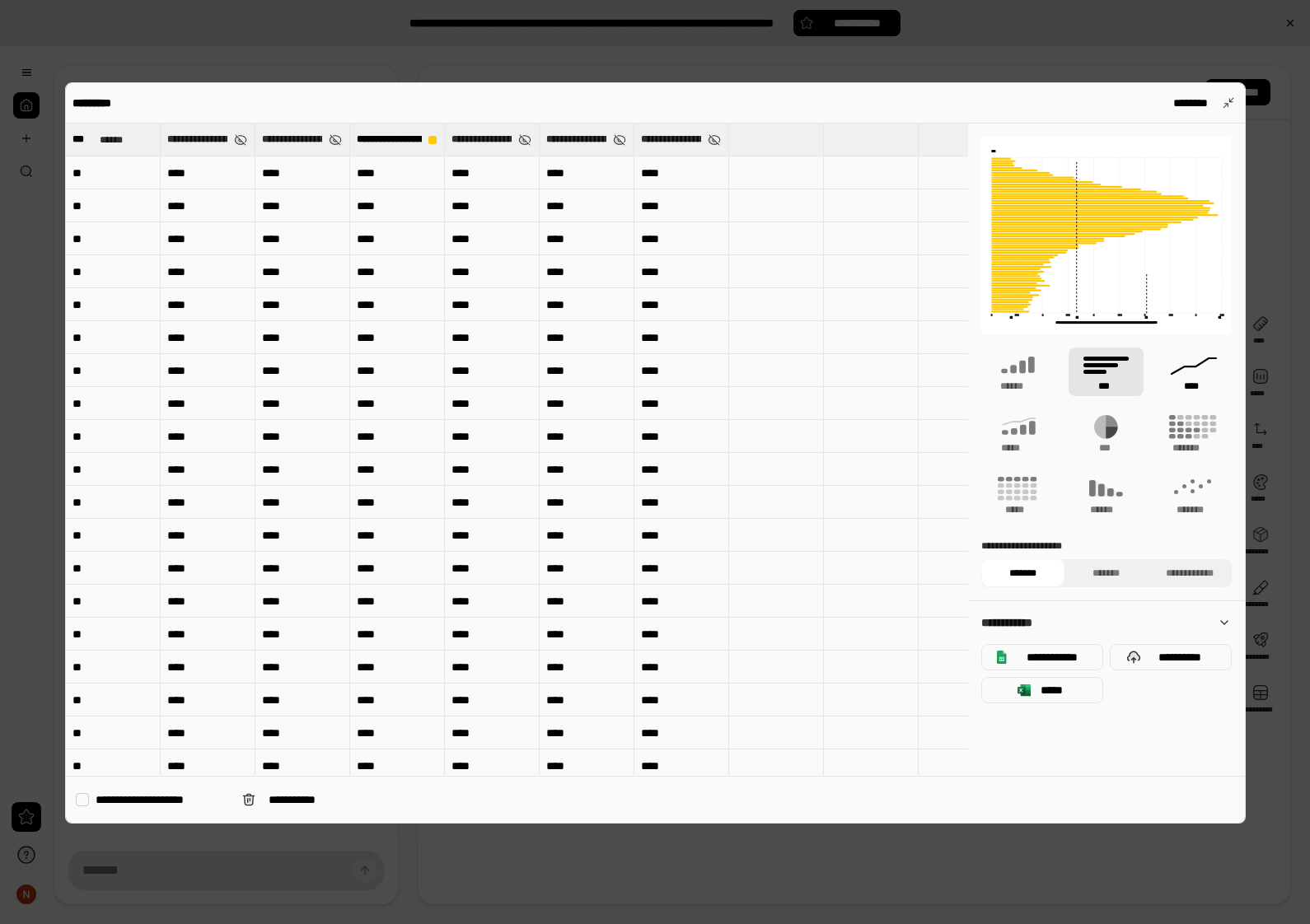 click on "****" at bounding box center [1194, 386] 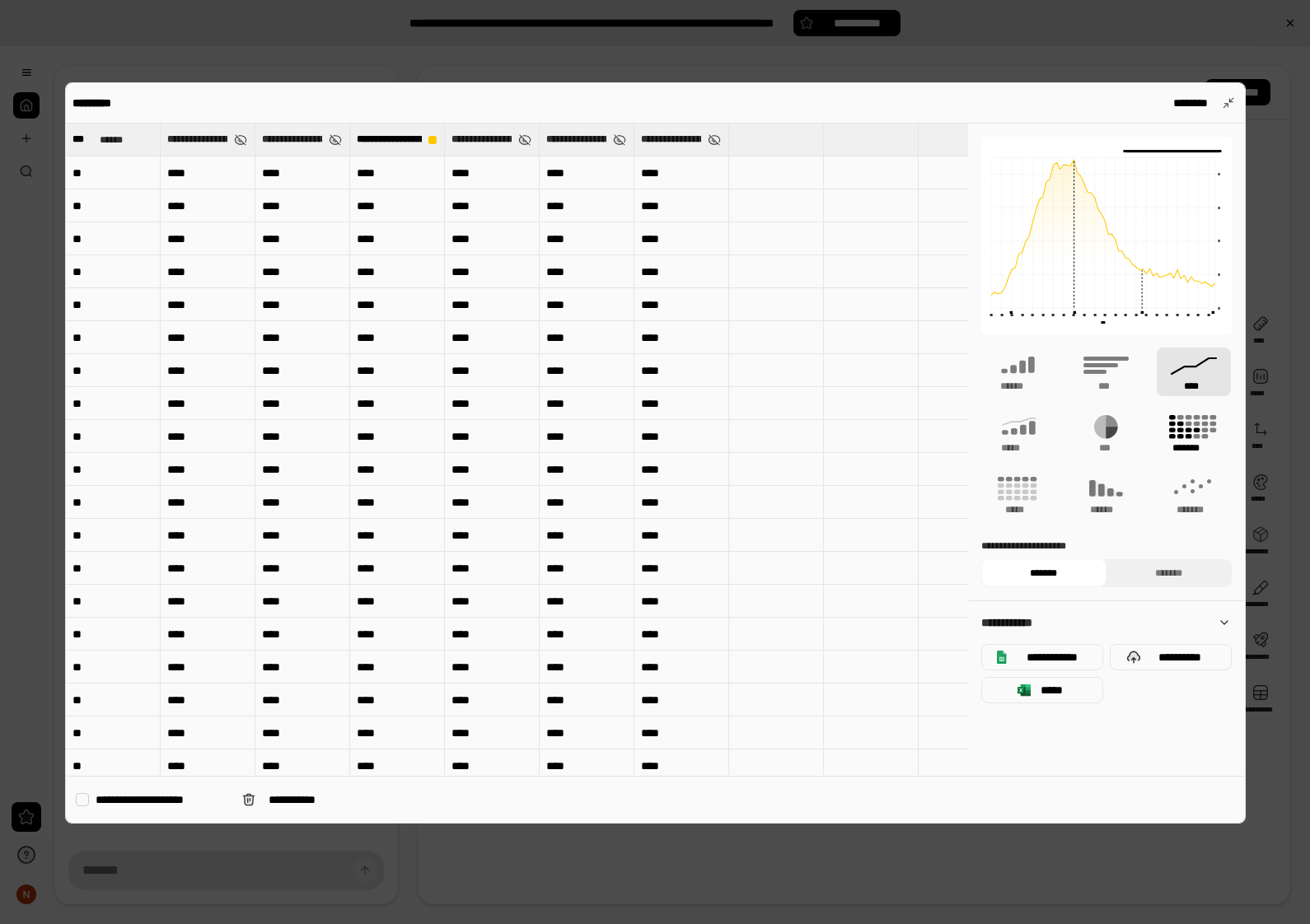 click 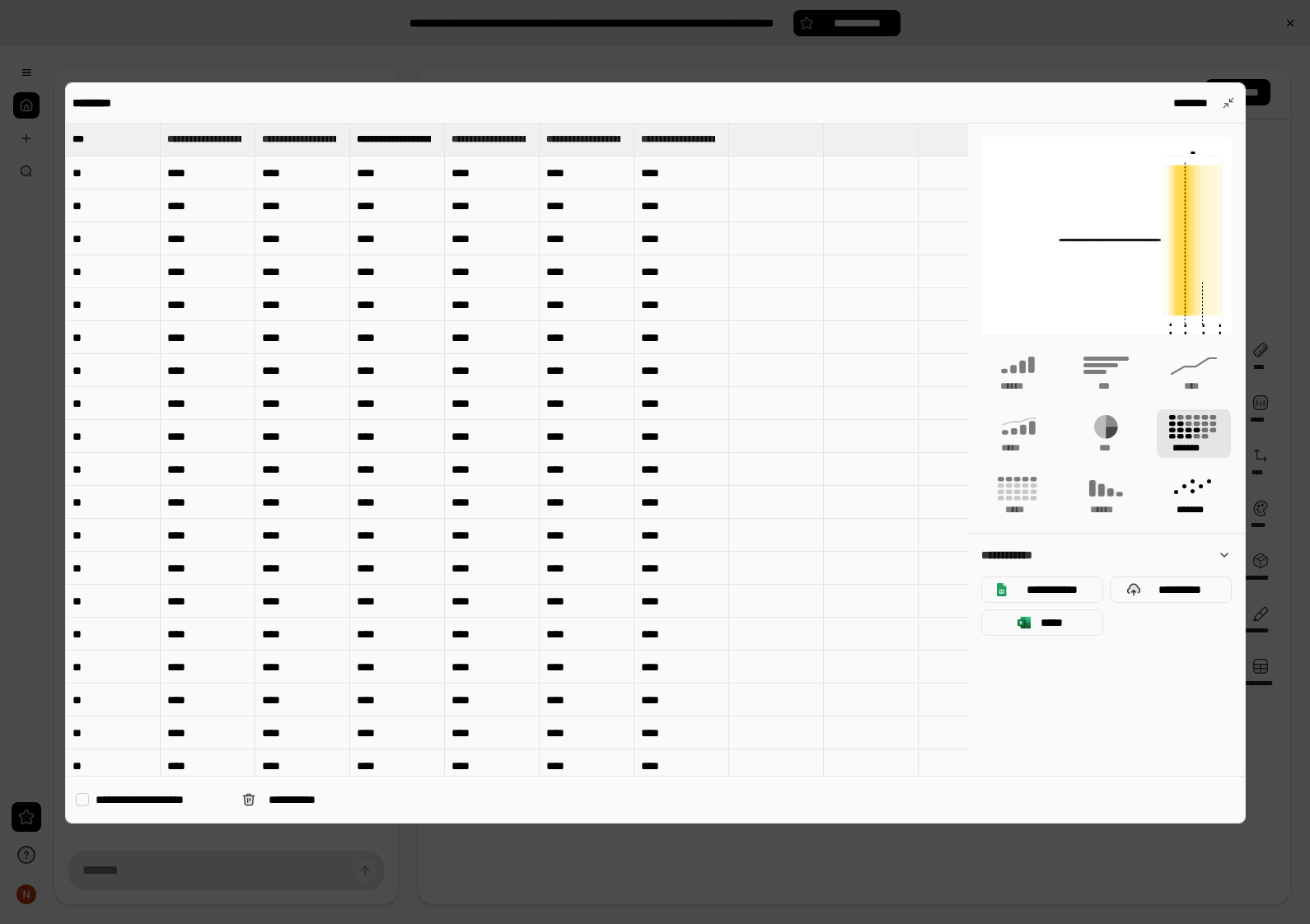 click 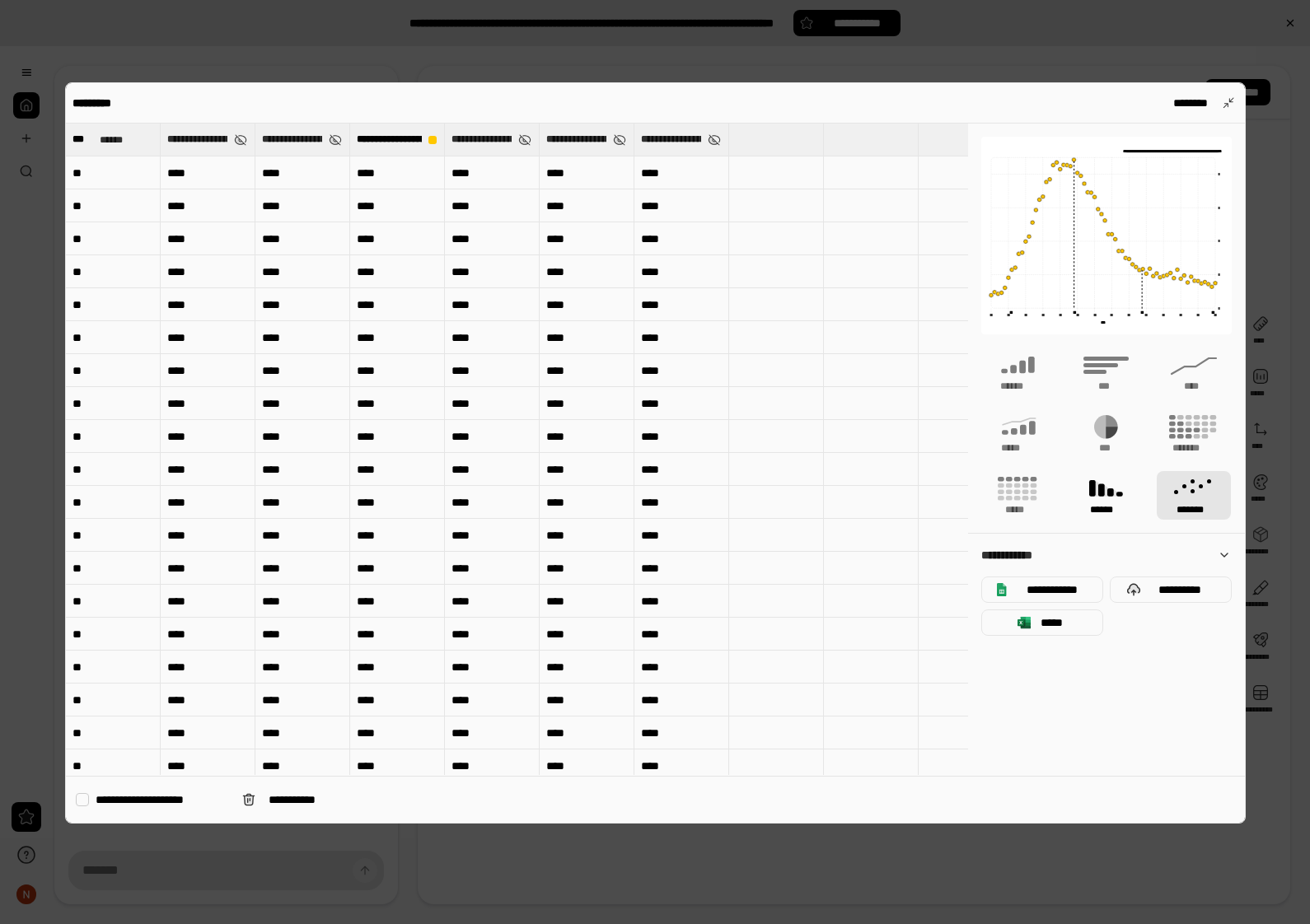 click 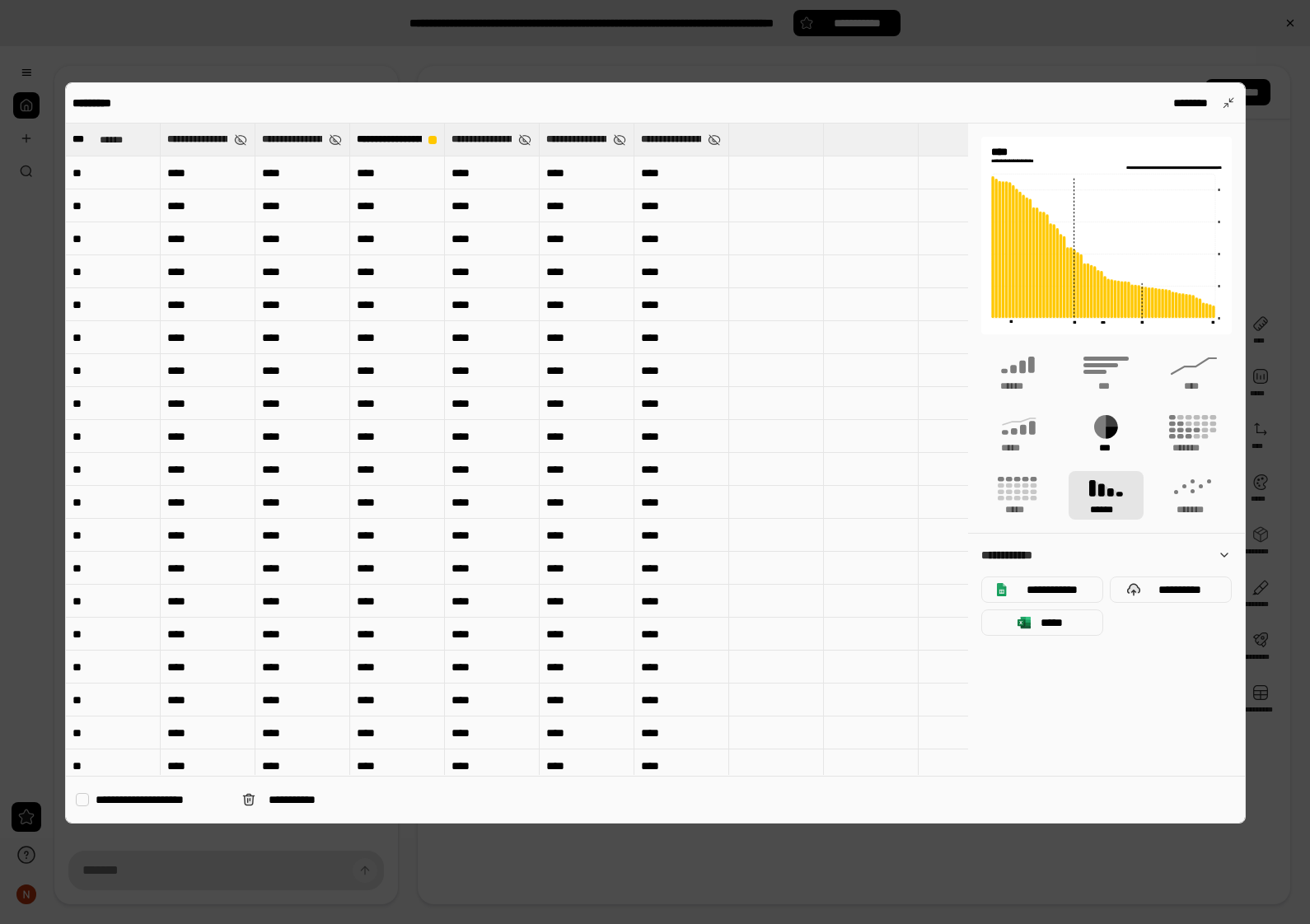 click on "***" at bounding box center (1106, 448) 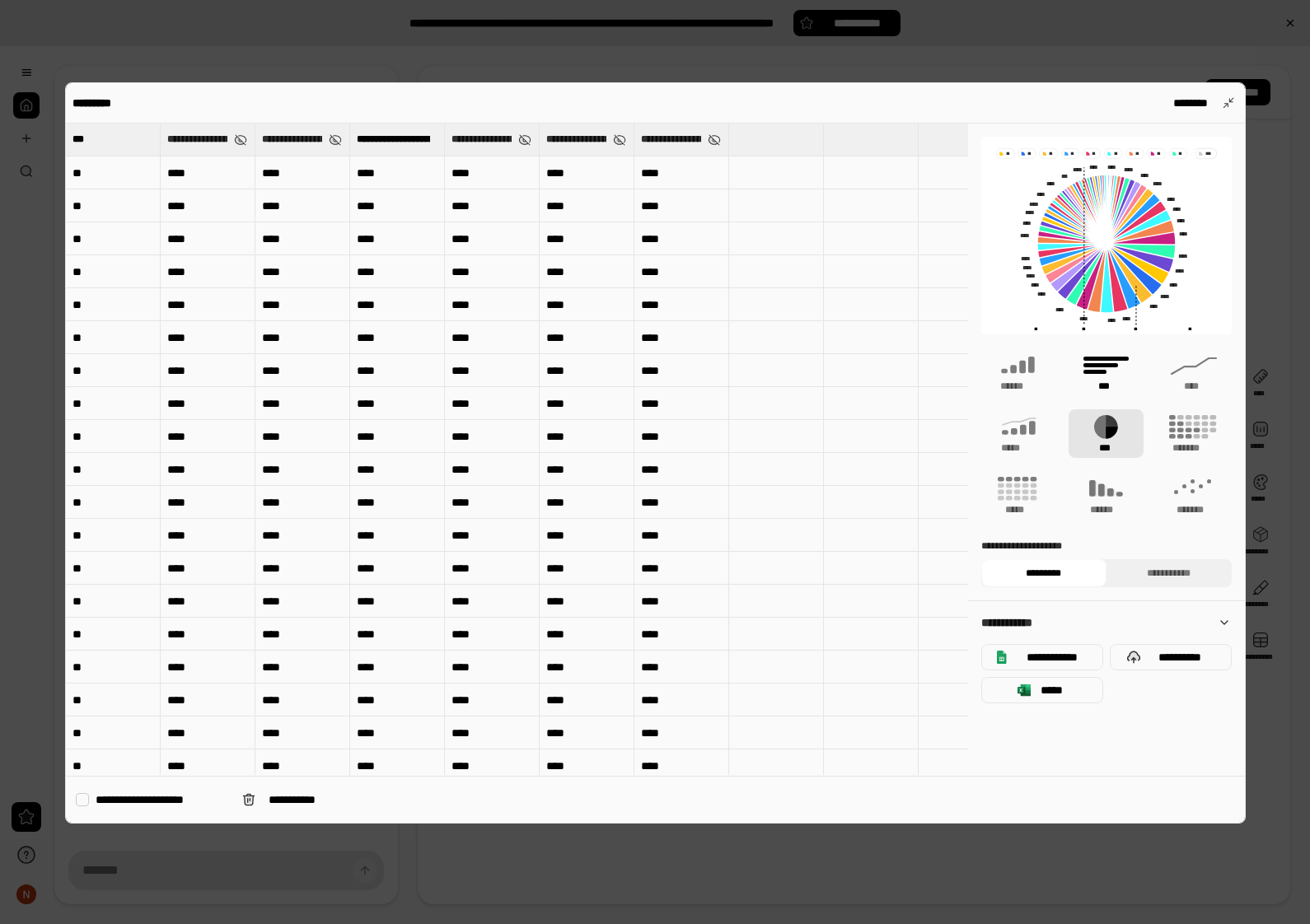 click 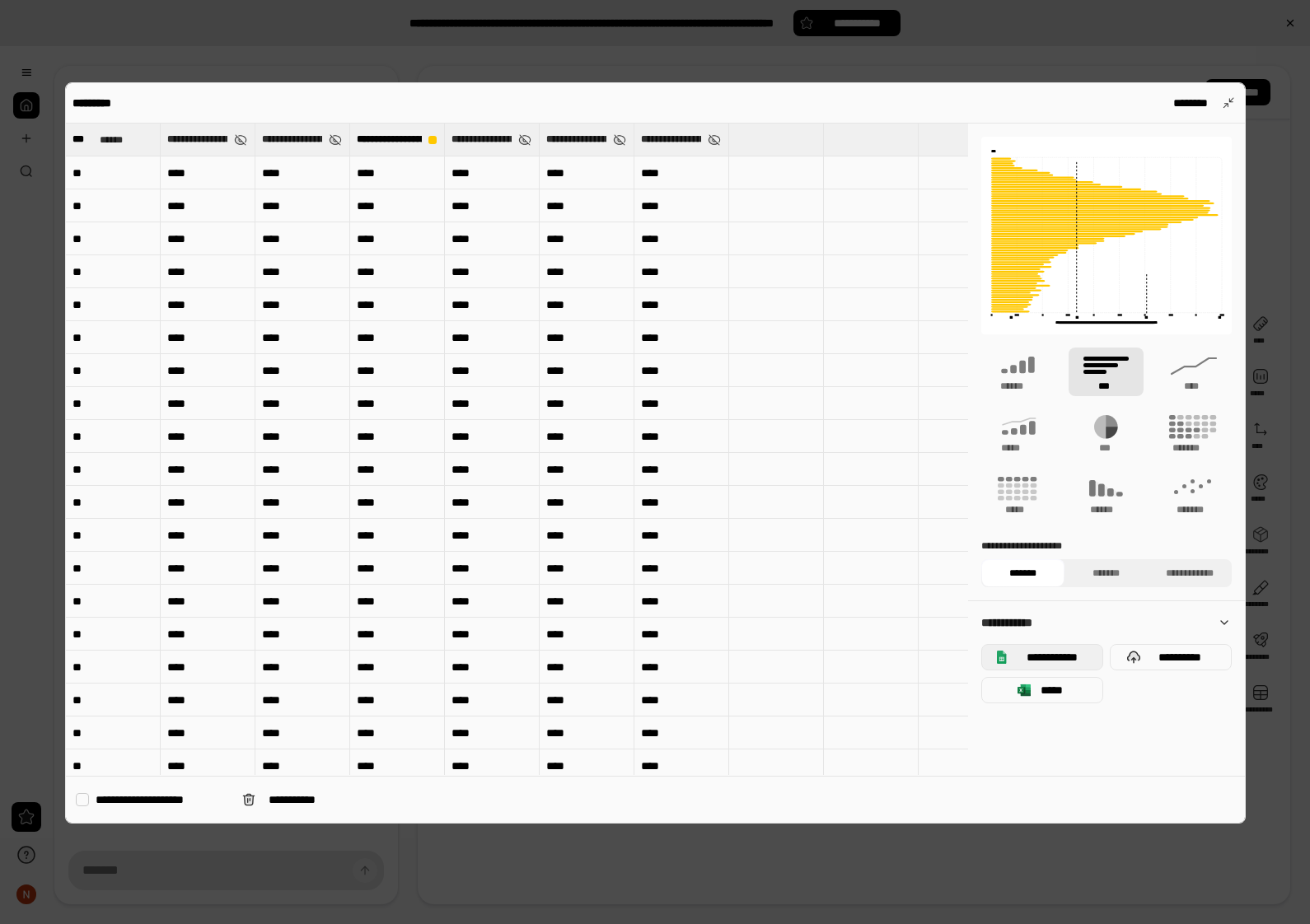 click on "**********" at bounding box center (1051, 657) 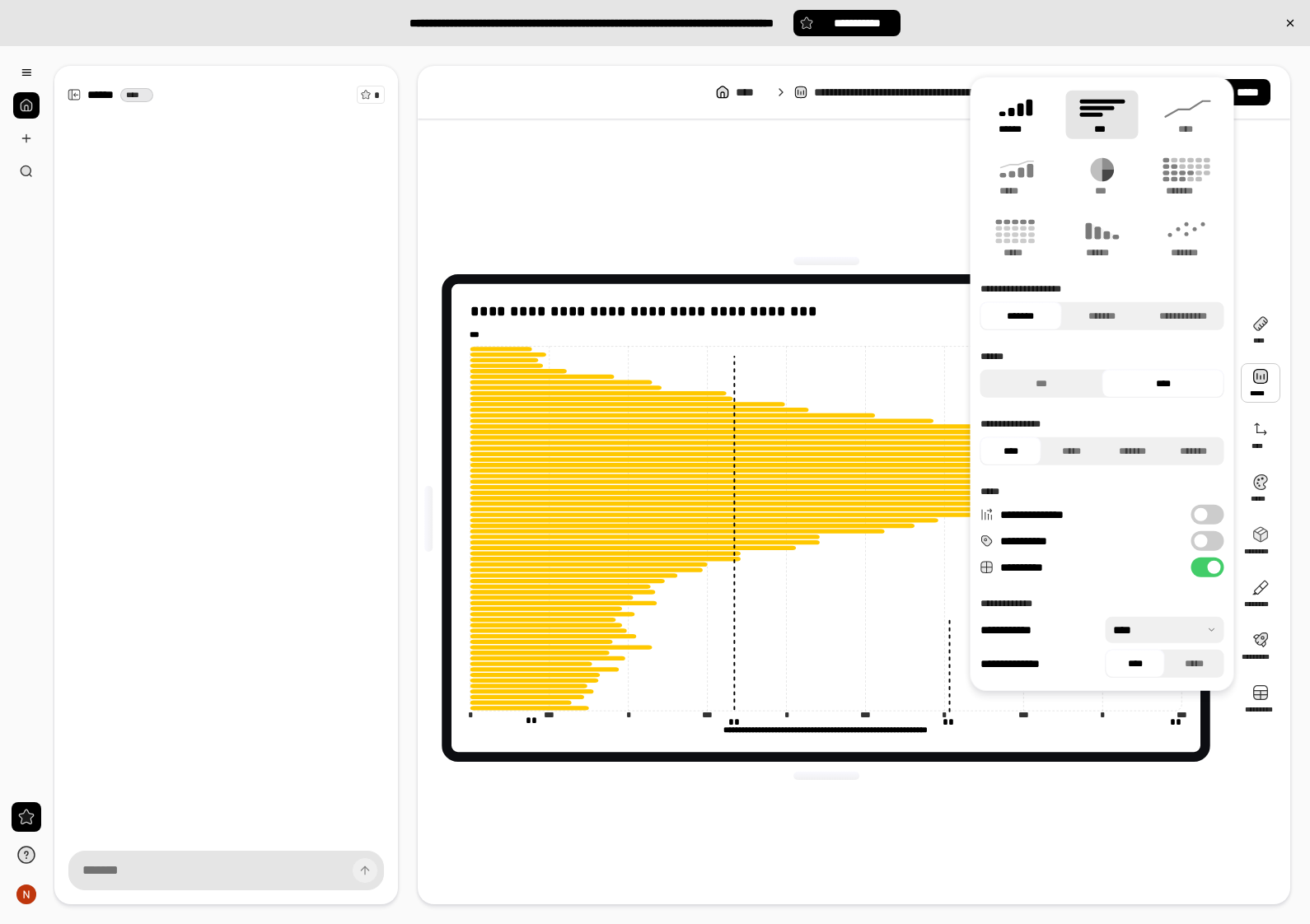 click 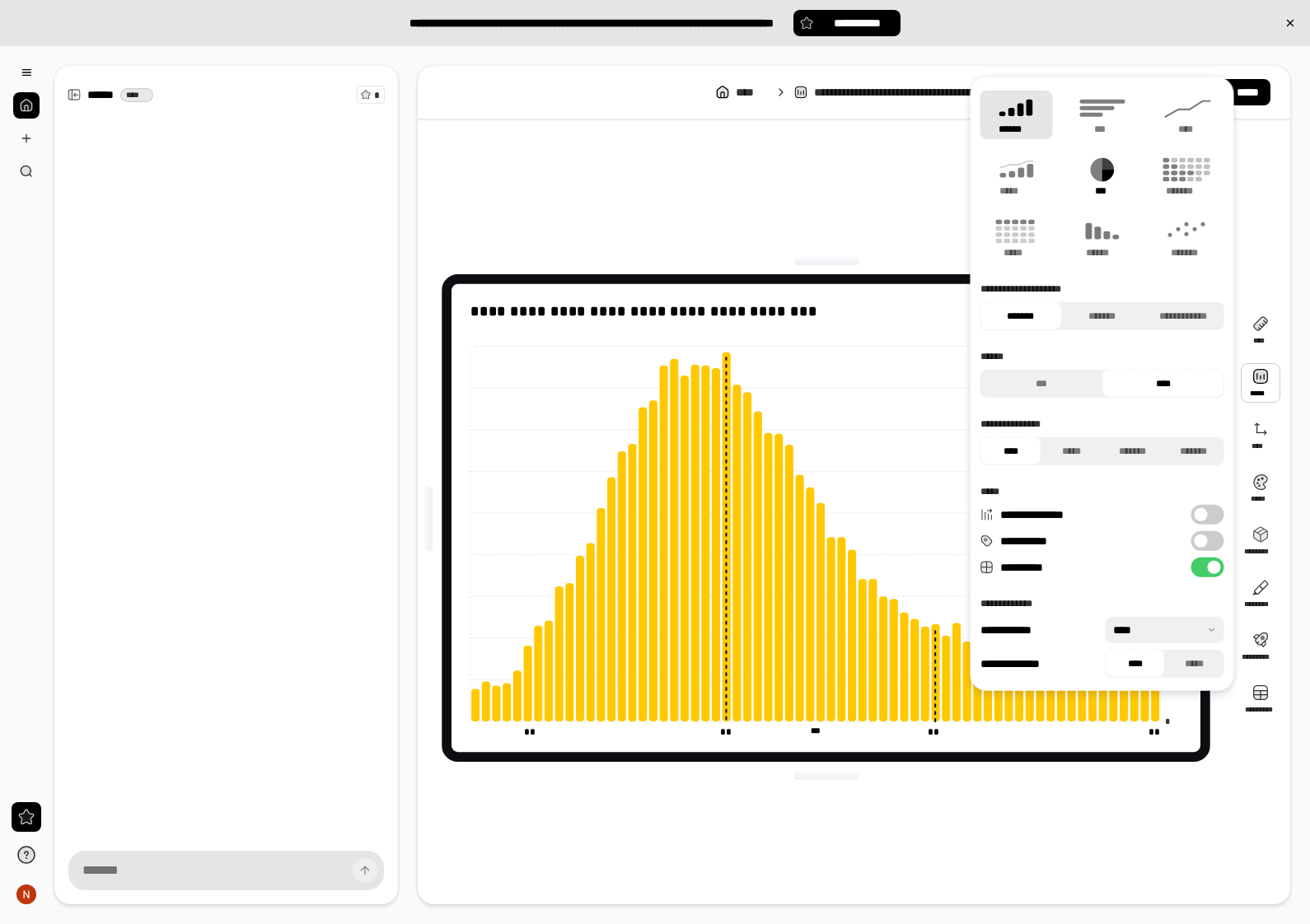 click 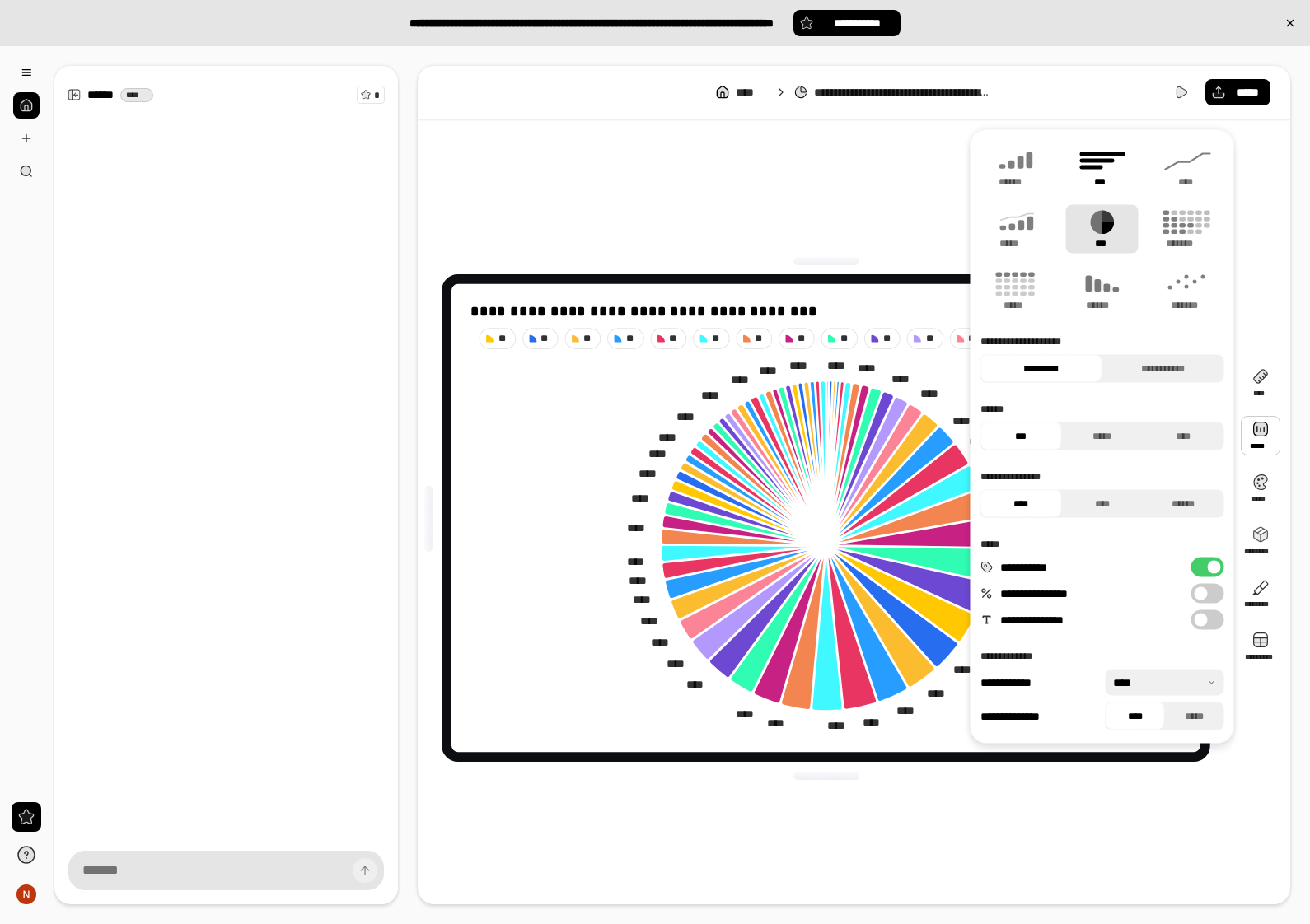 click 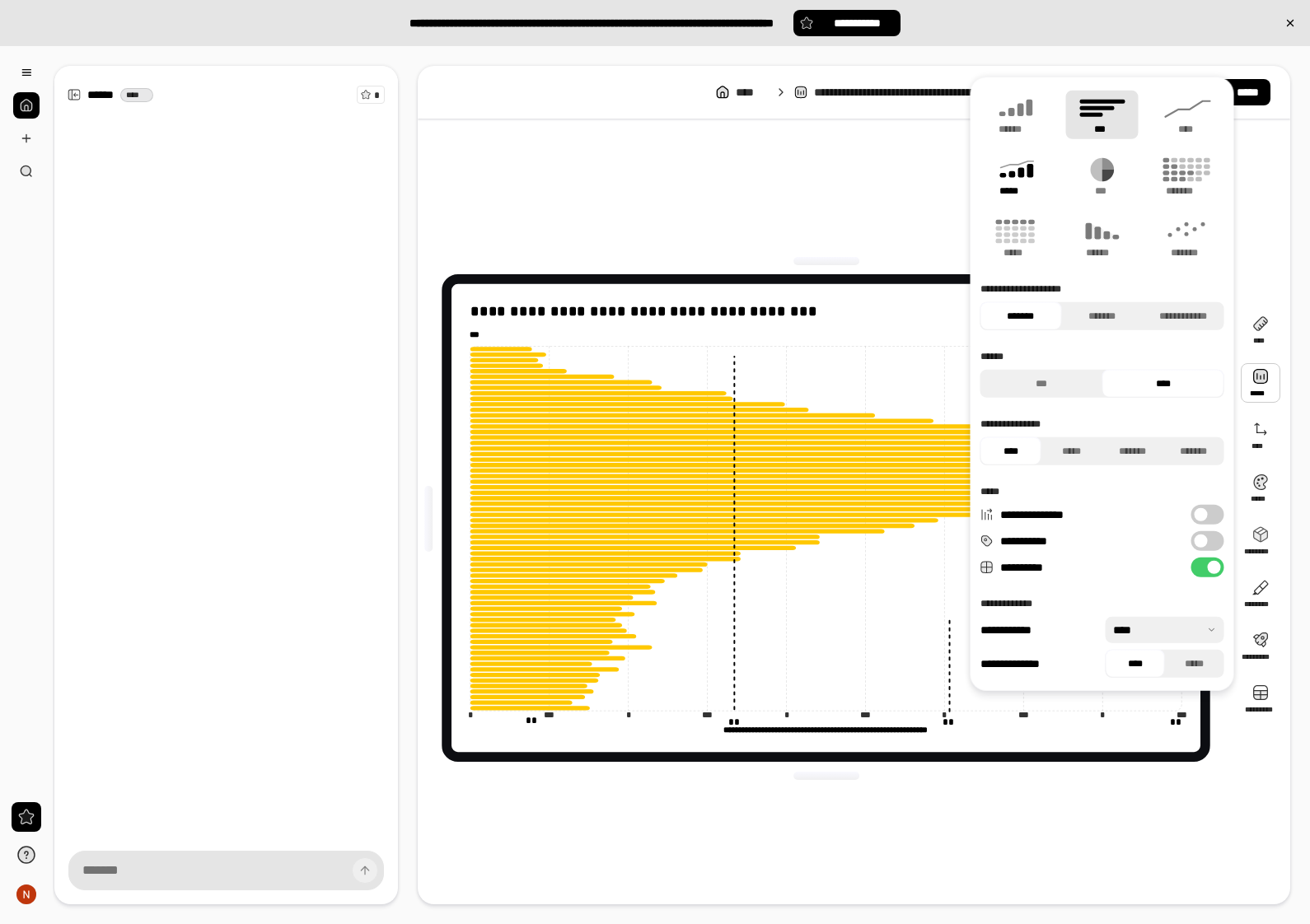 click on "*****" at bounding box center (1017, 176) 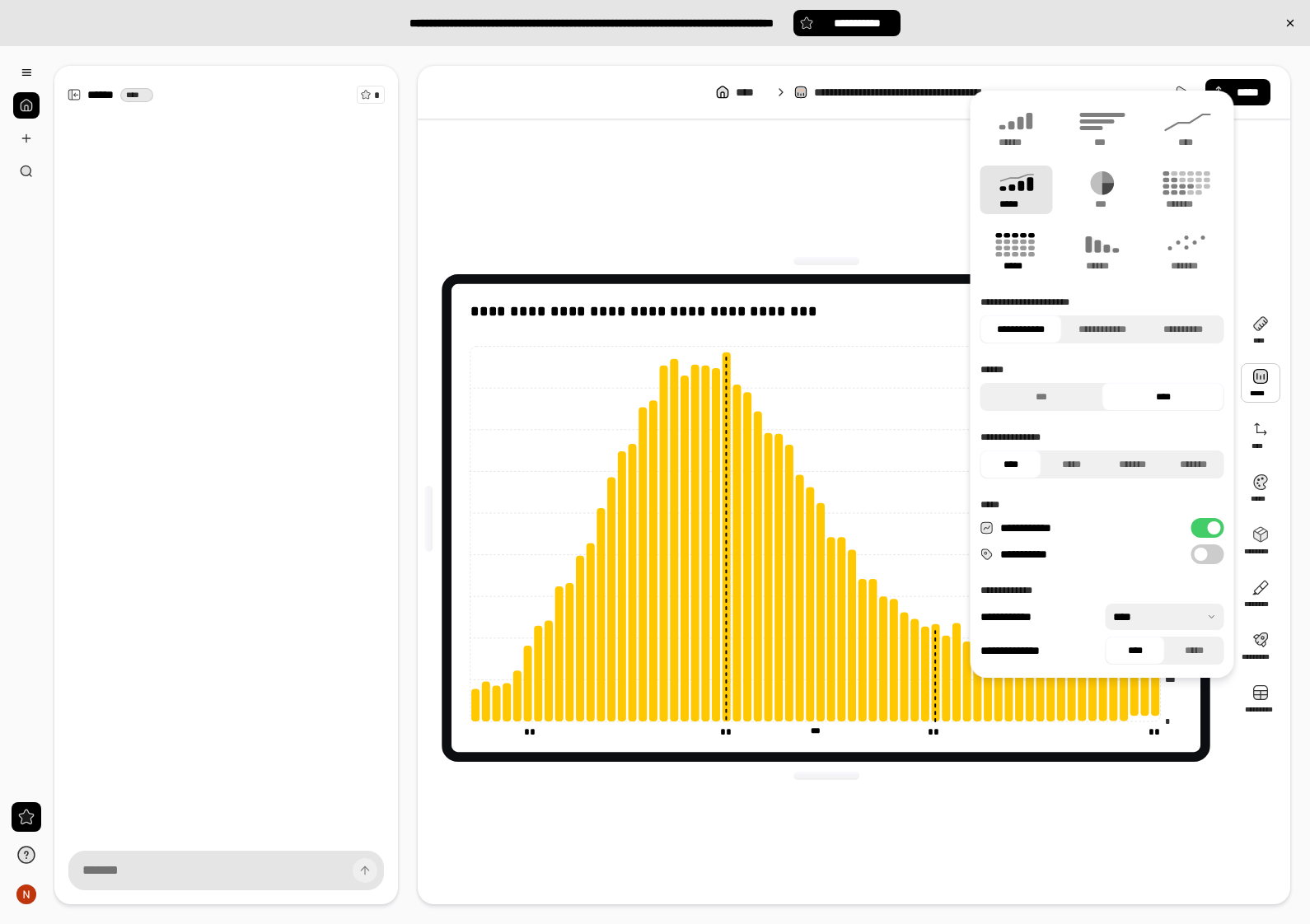 click 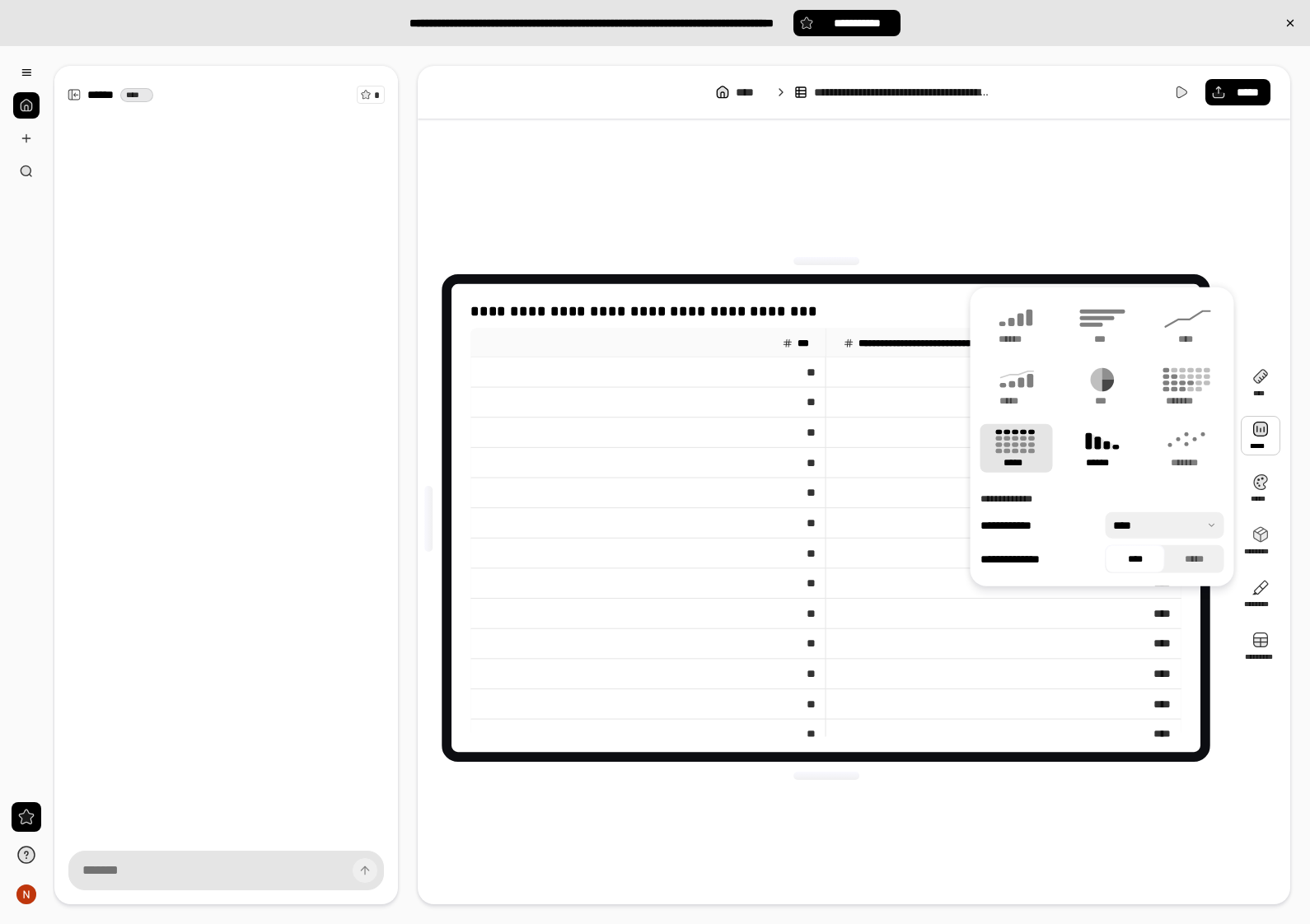 click 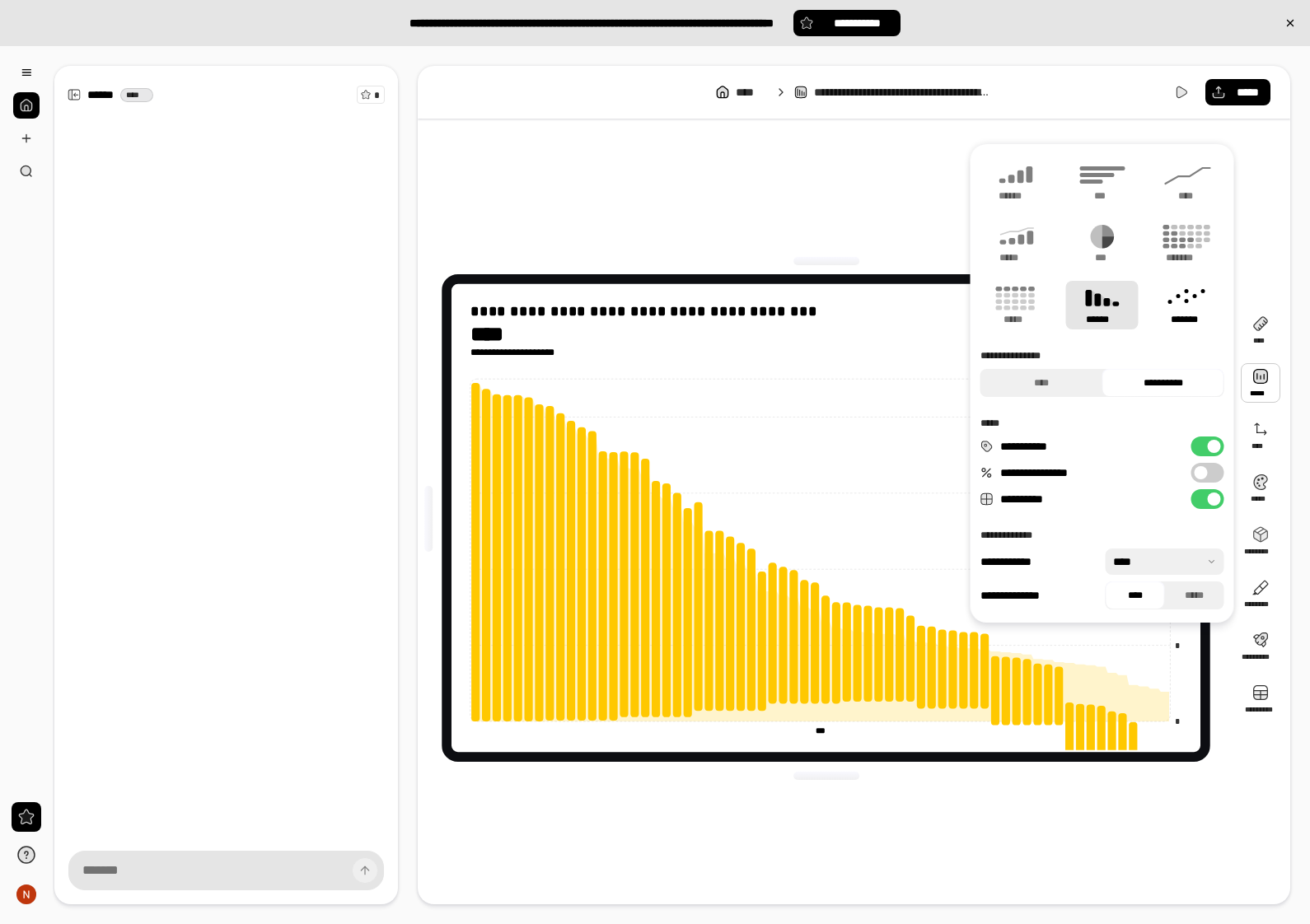 click 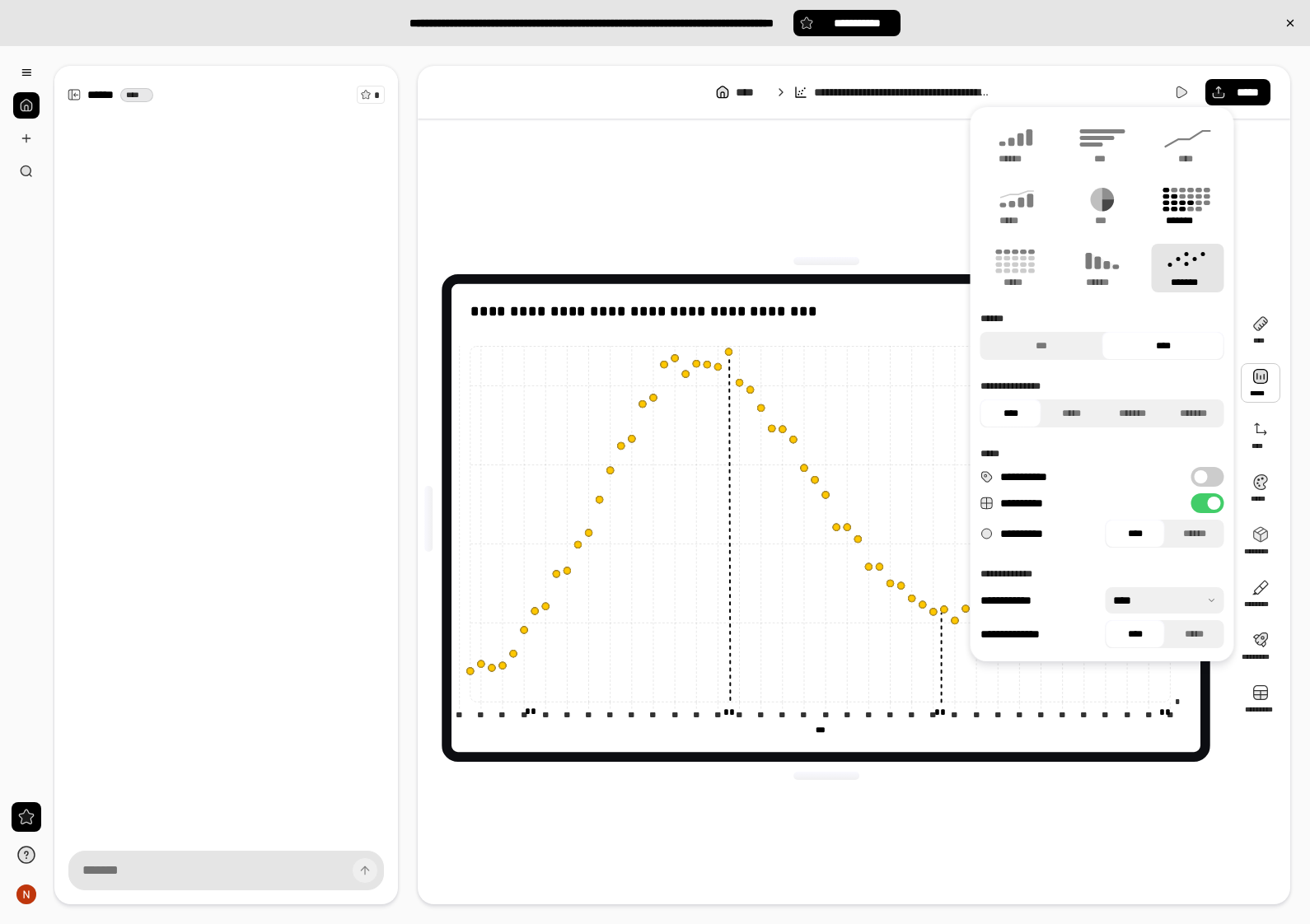 click 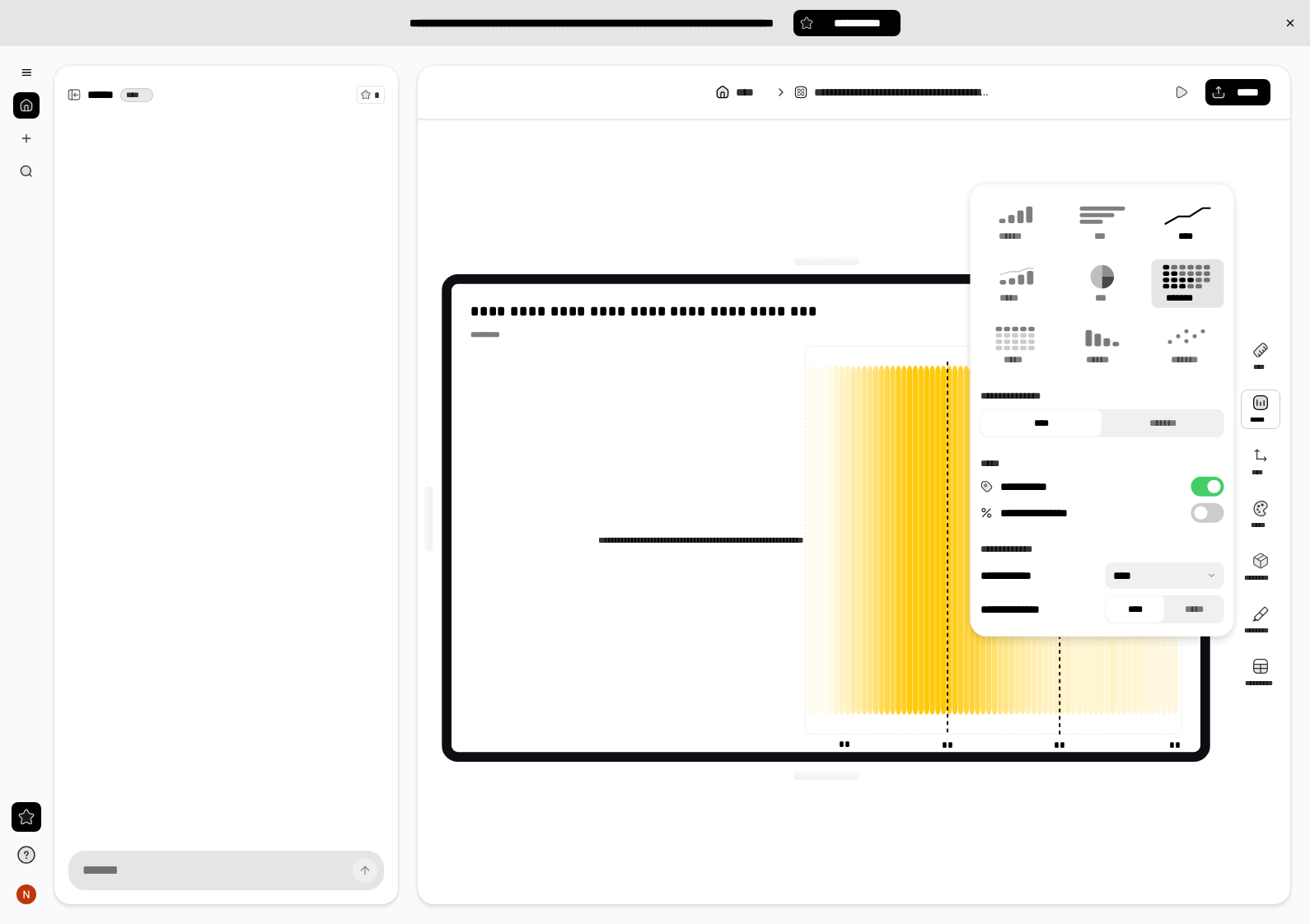 click 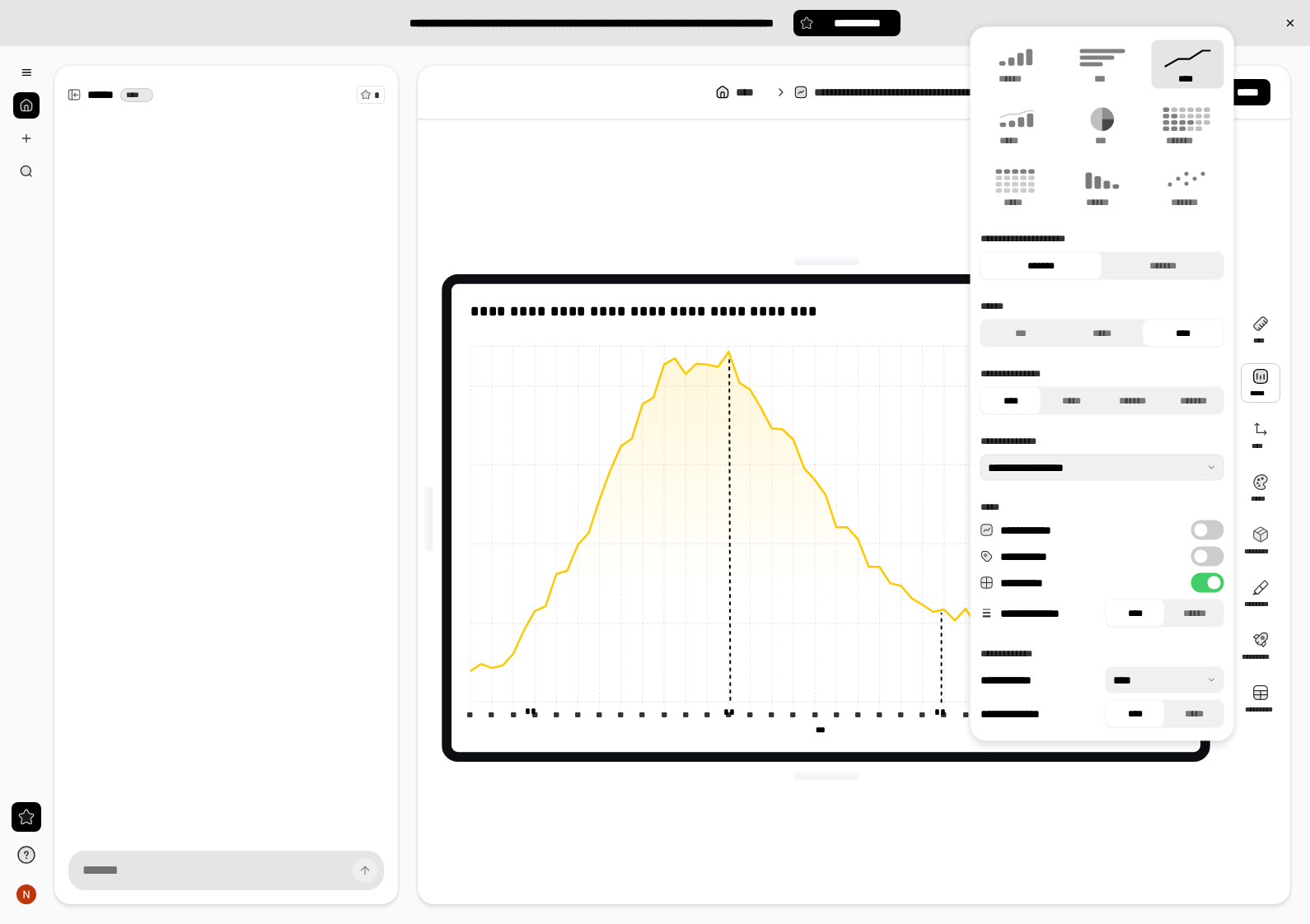 click on "**********" at bounding box center [826, 518] 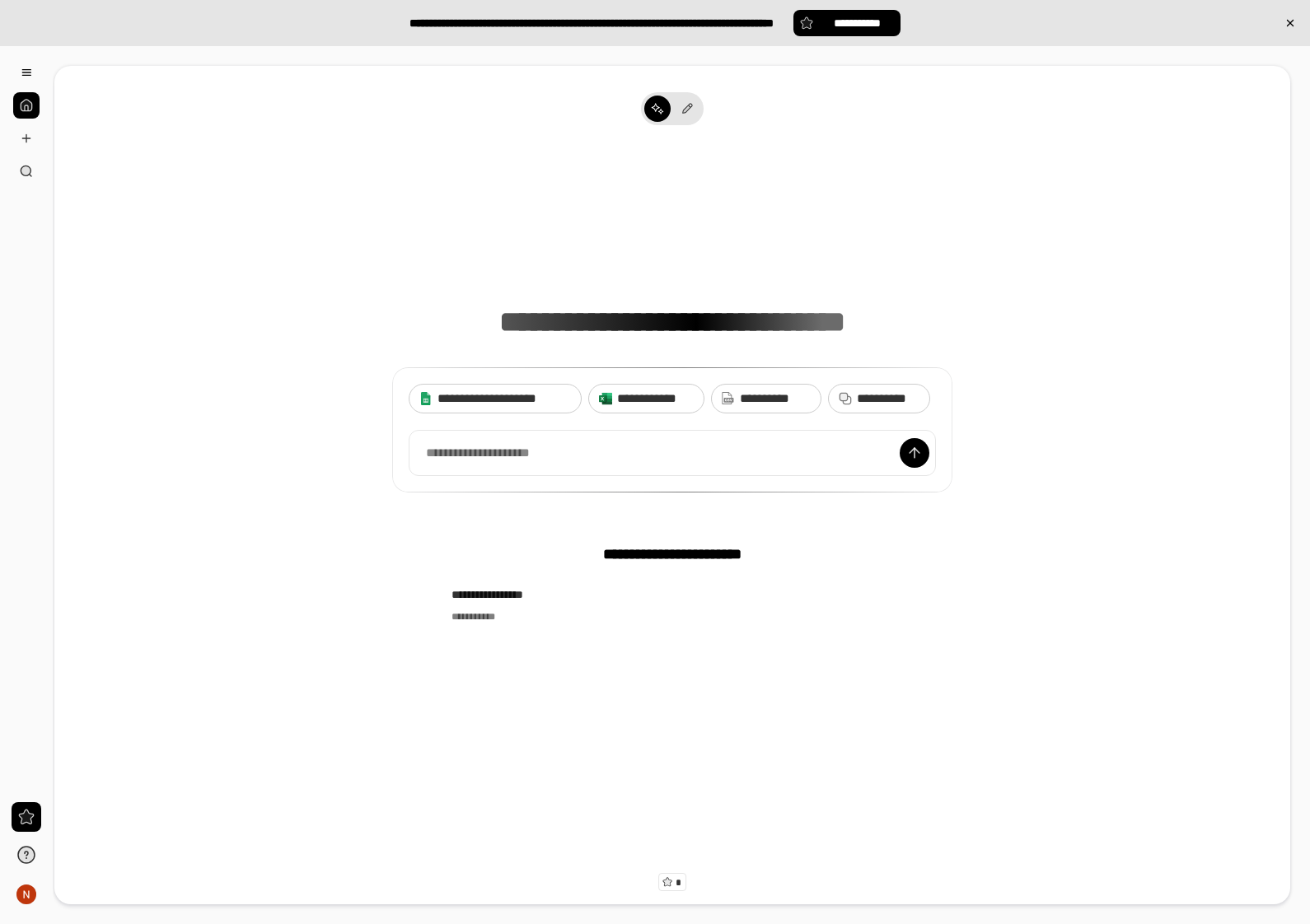 drag, startPoint x: 1057, startPoint y: 502, endPoint x: 1068, endPoint y: 502, distance: 11 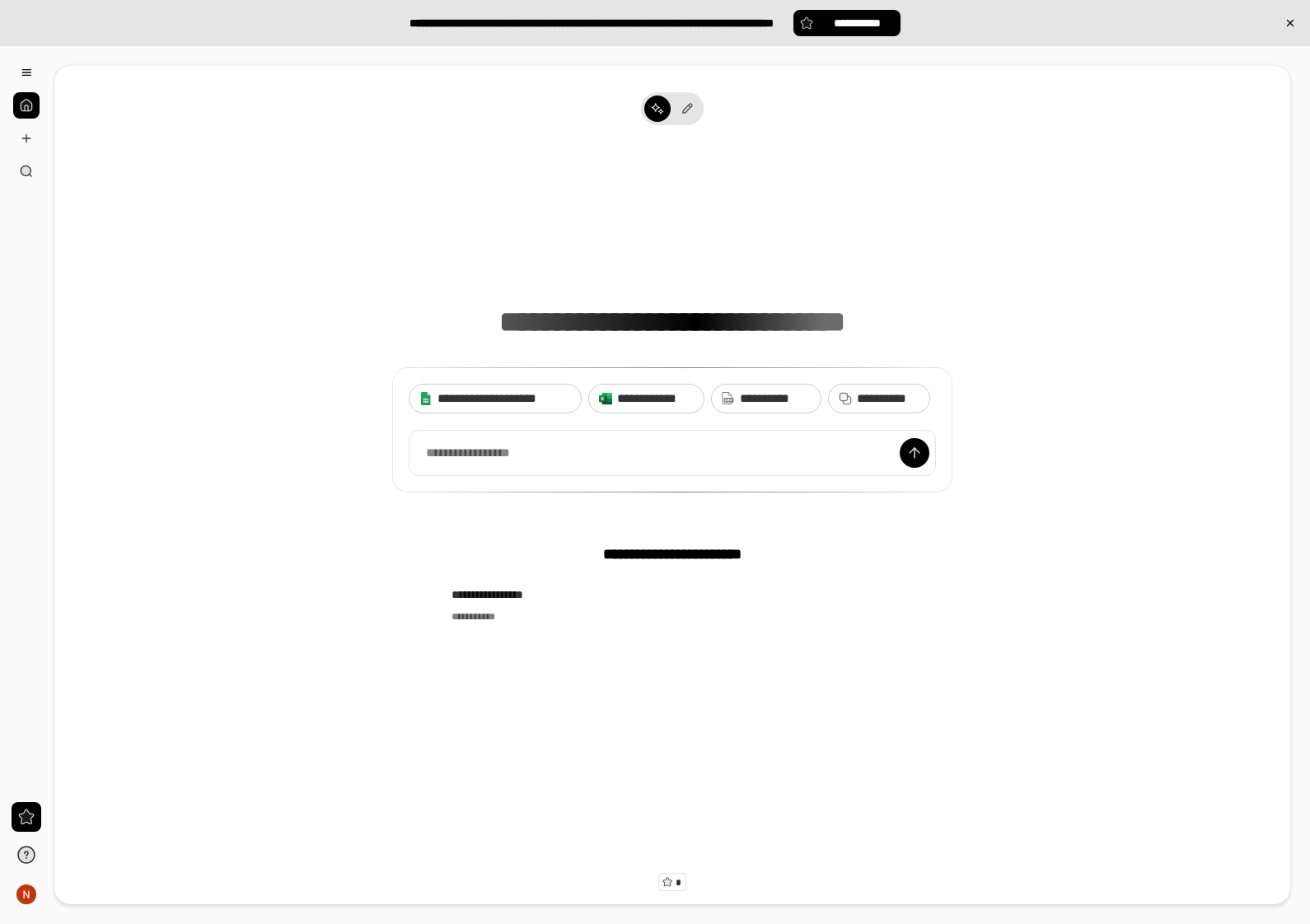 click at bounding box center (26, 105) 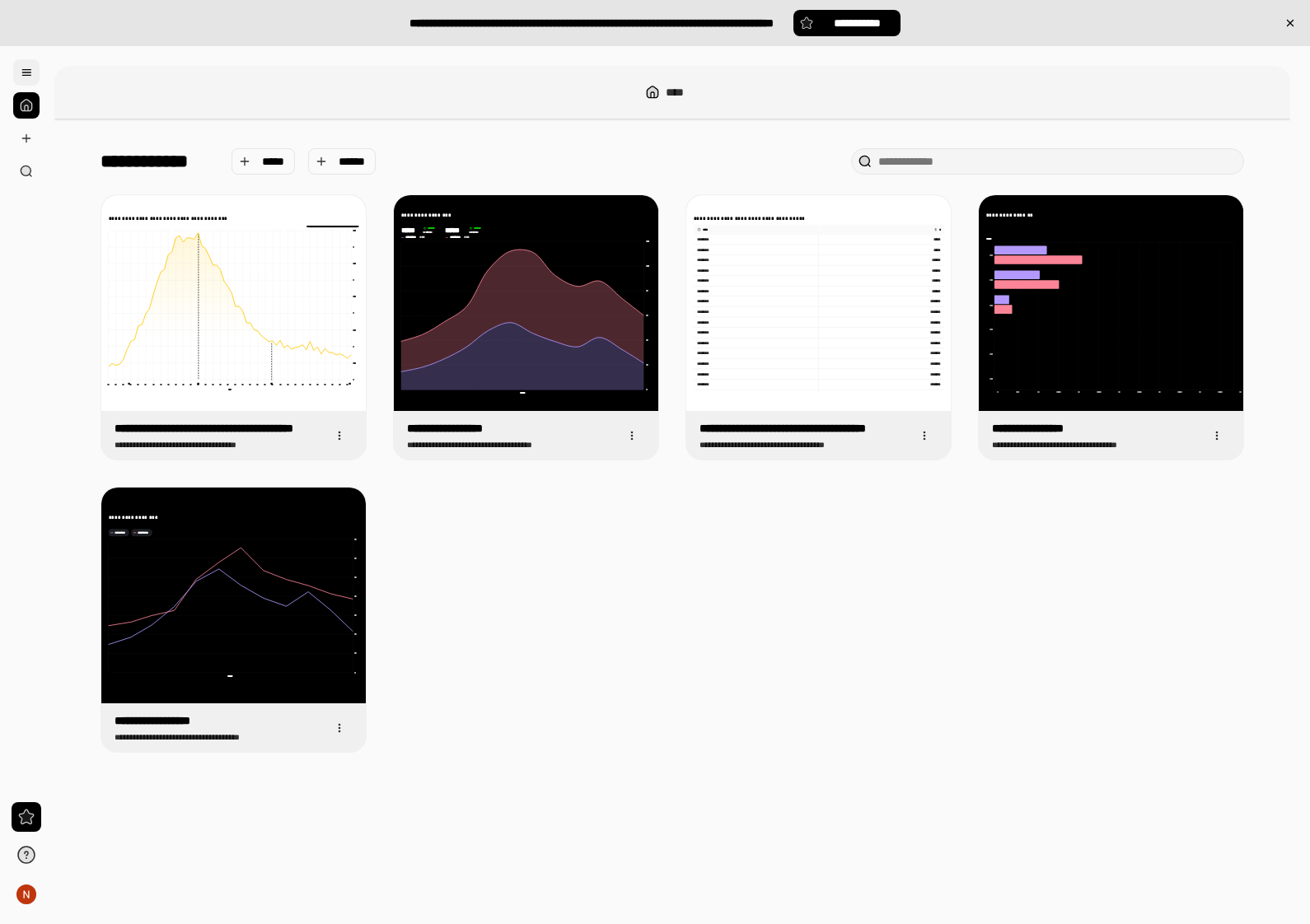 click at bounding box center (26, 72) 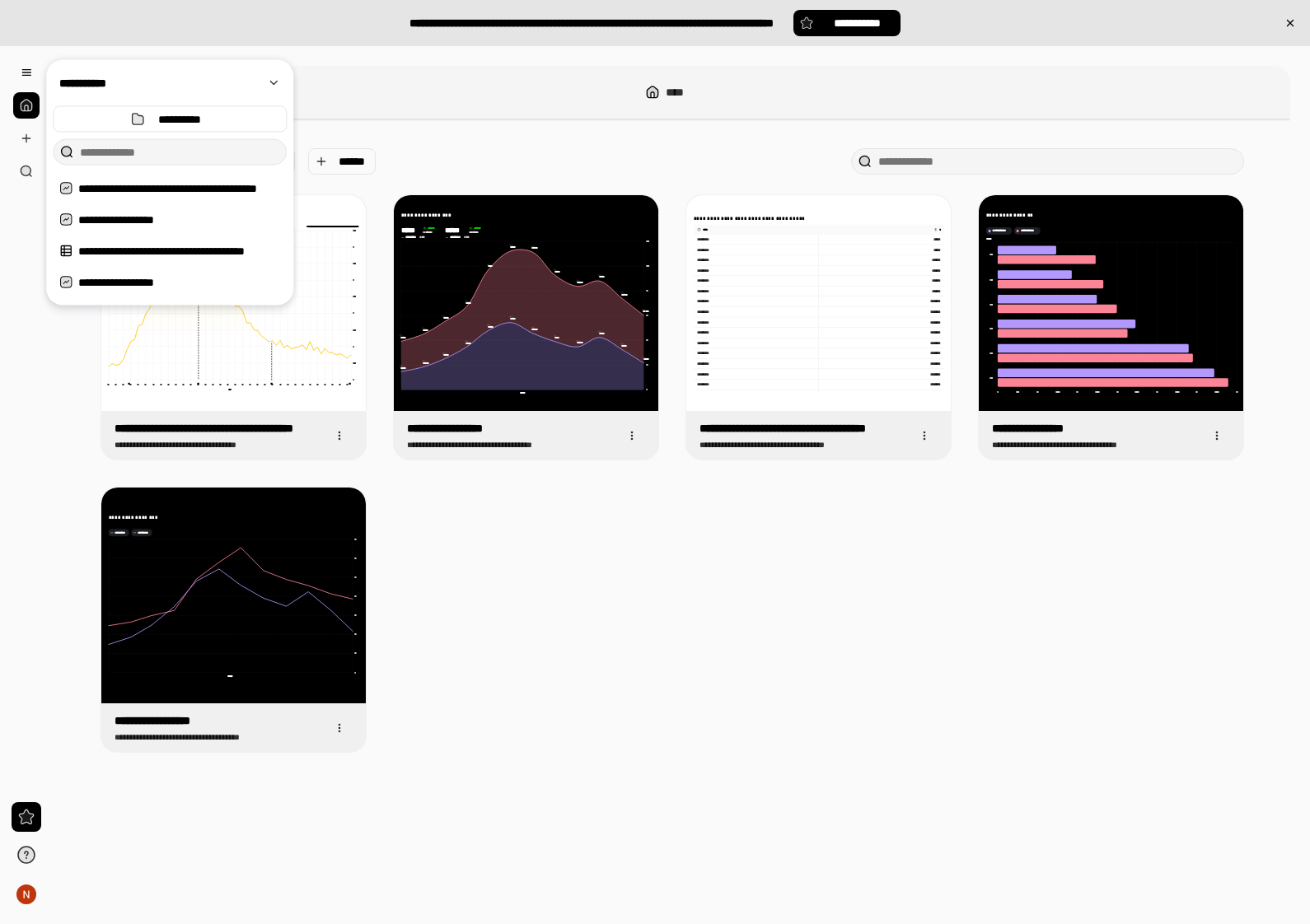 click on "**********" at bounding box center [655, 462] 